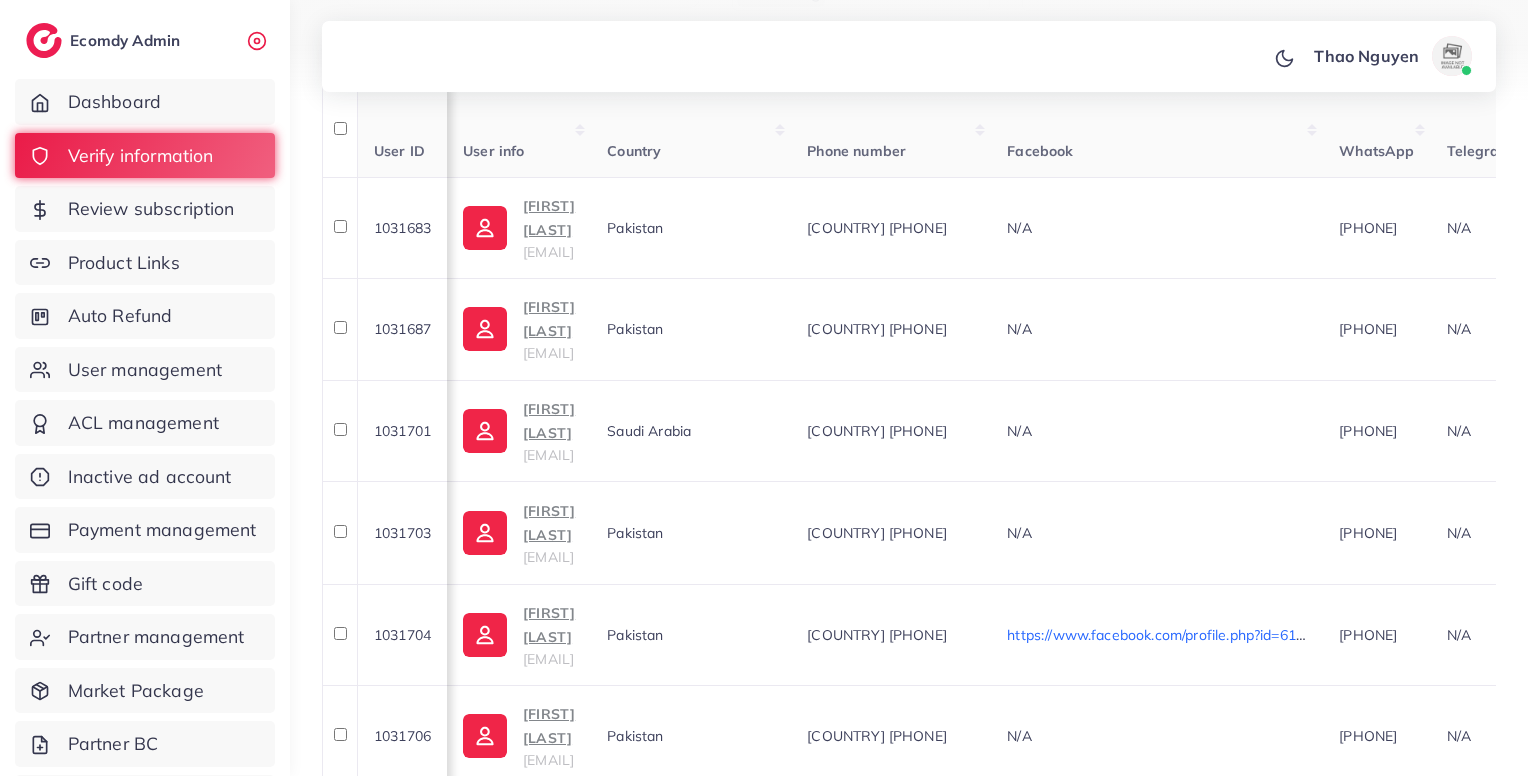 scroll, scrollTop: 370, scrollLeft: 0, axis: vertical 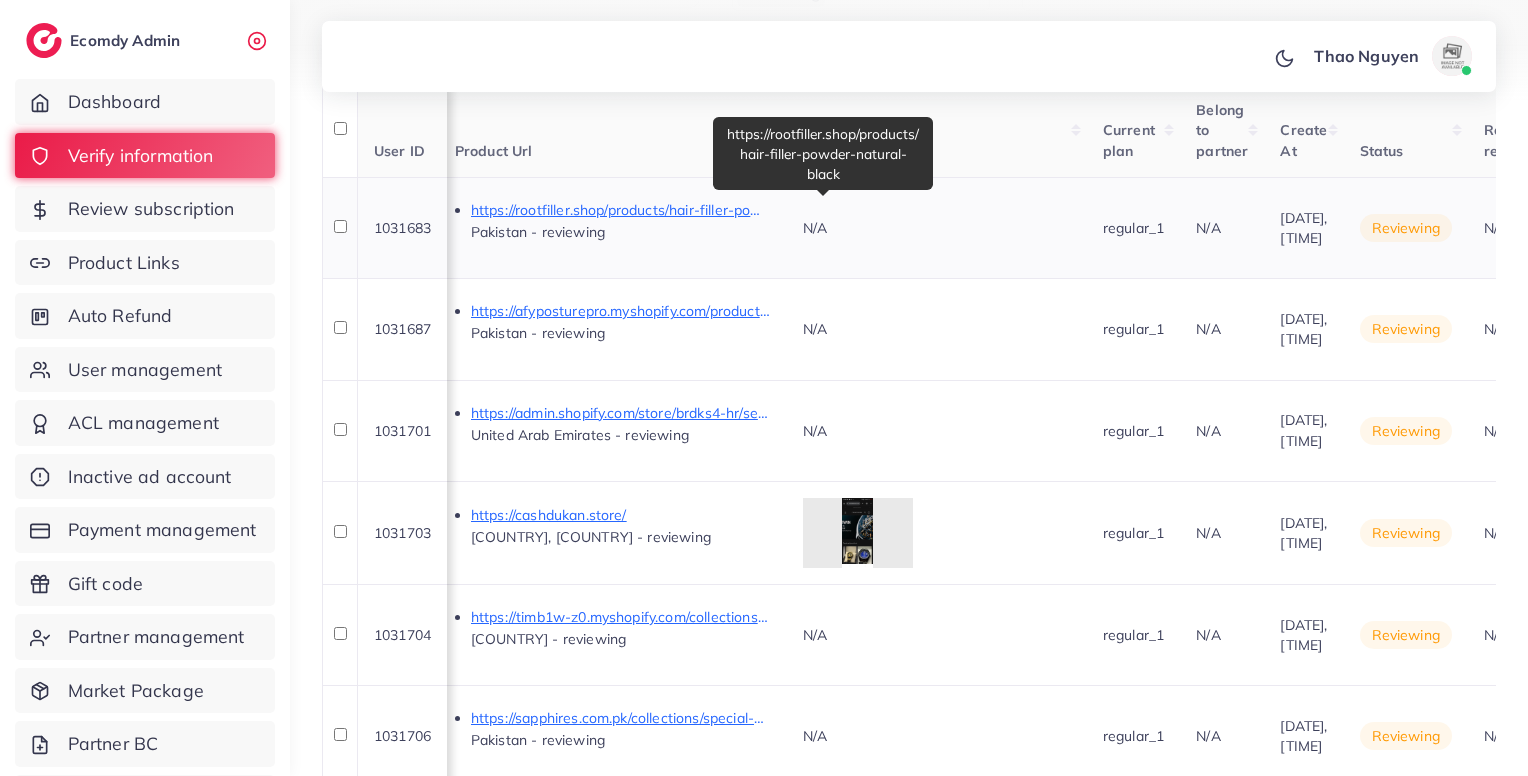 click on "https://rootfiller.shop/products/hair-filler-powder-natural-black" at bounding box center [621, 210] 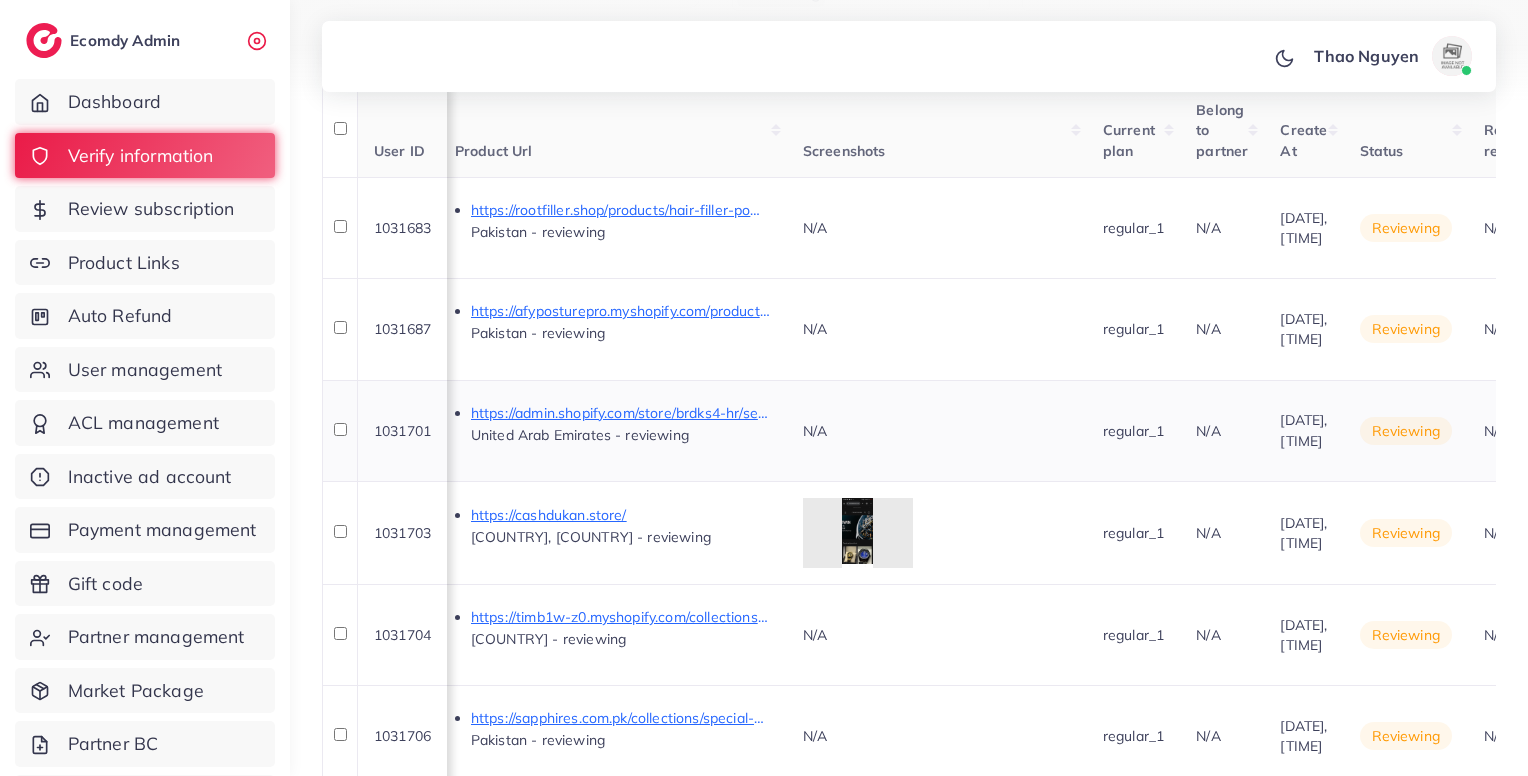 scroll, scrollTop: 494, scrollLeft: 0, axis: vertical 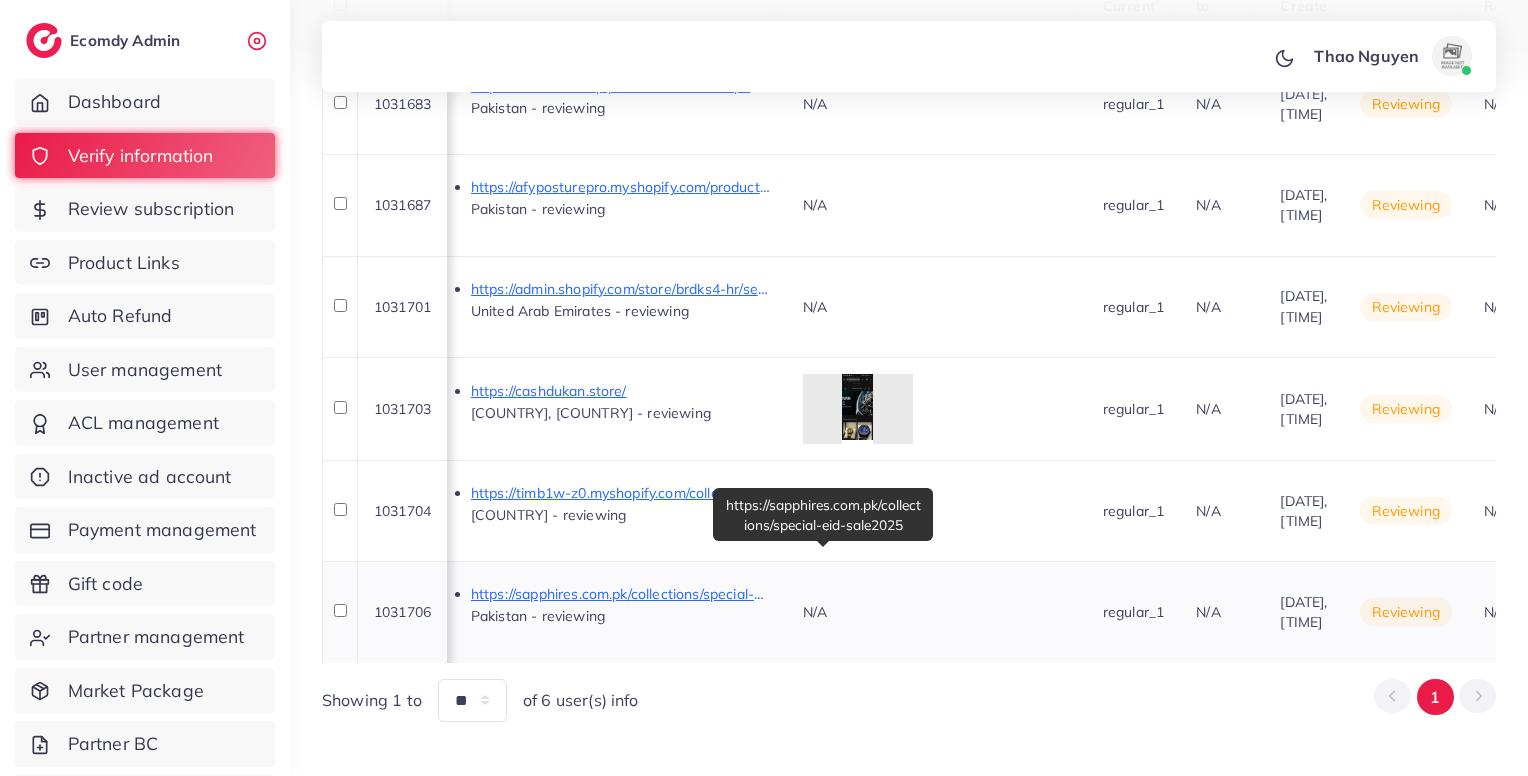 click on "https://sapphires.com.pk/collections/special-eid-sale2025" at bounding box center [621, 594] 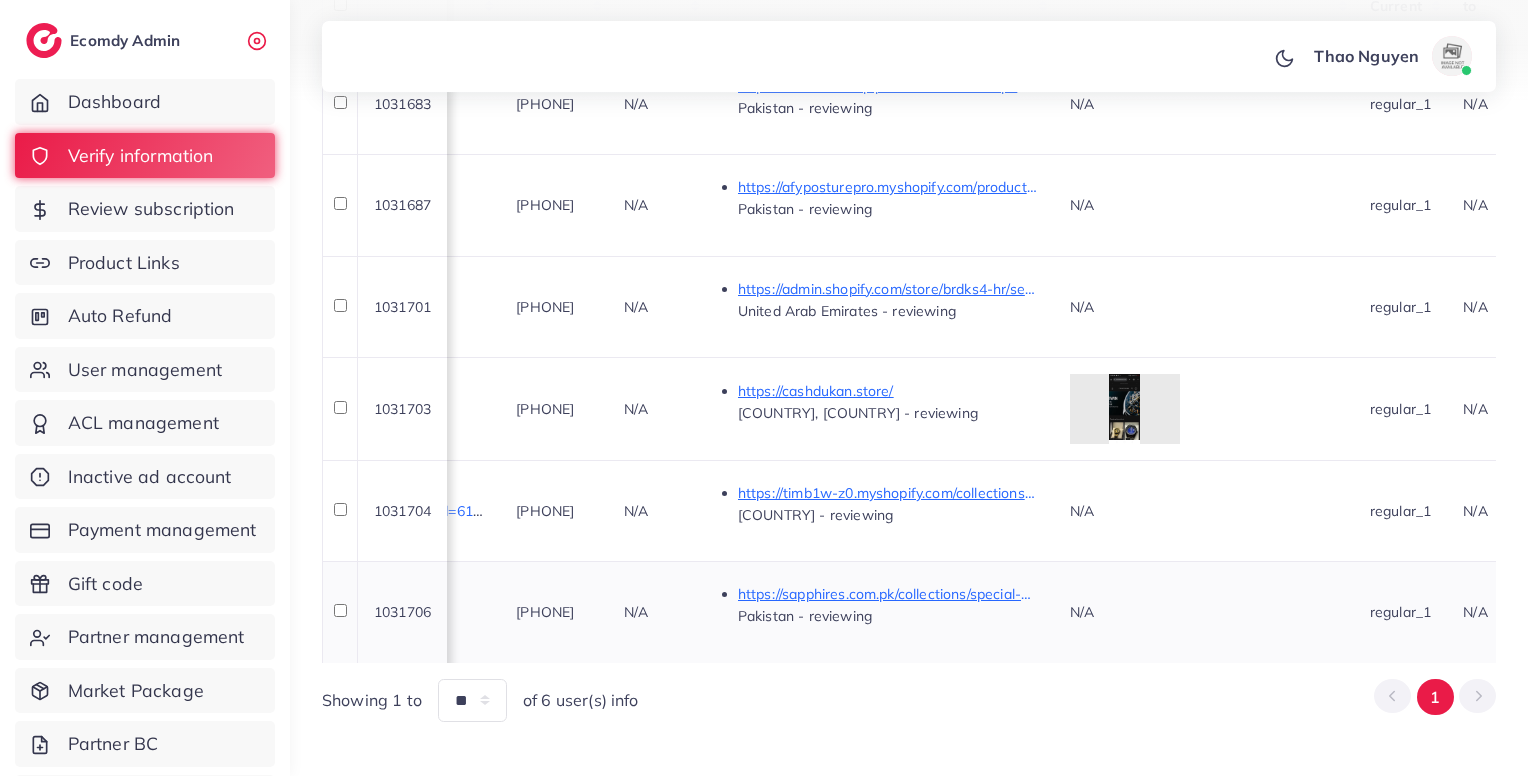 scroll, scrollTop: 0, scrollLeft: 820, axis: horizontal 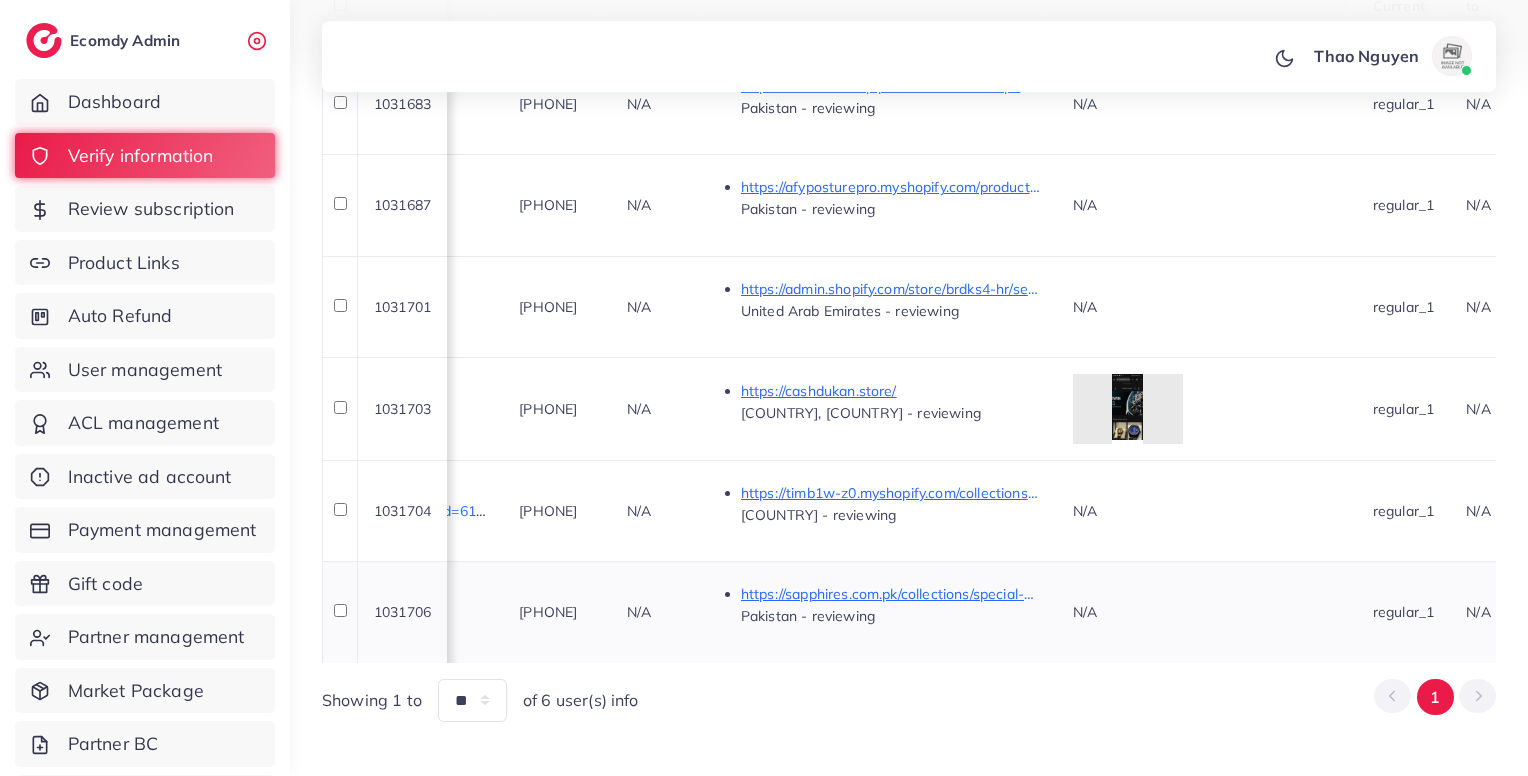 click on "923362543402" at bounding box center [556, 611] 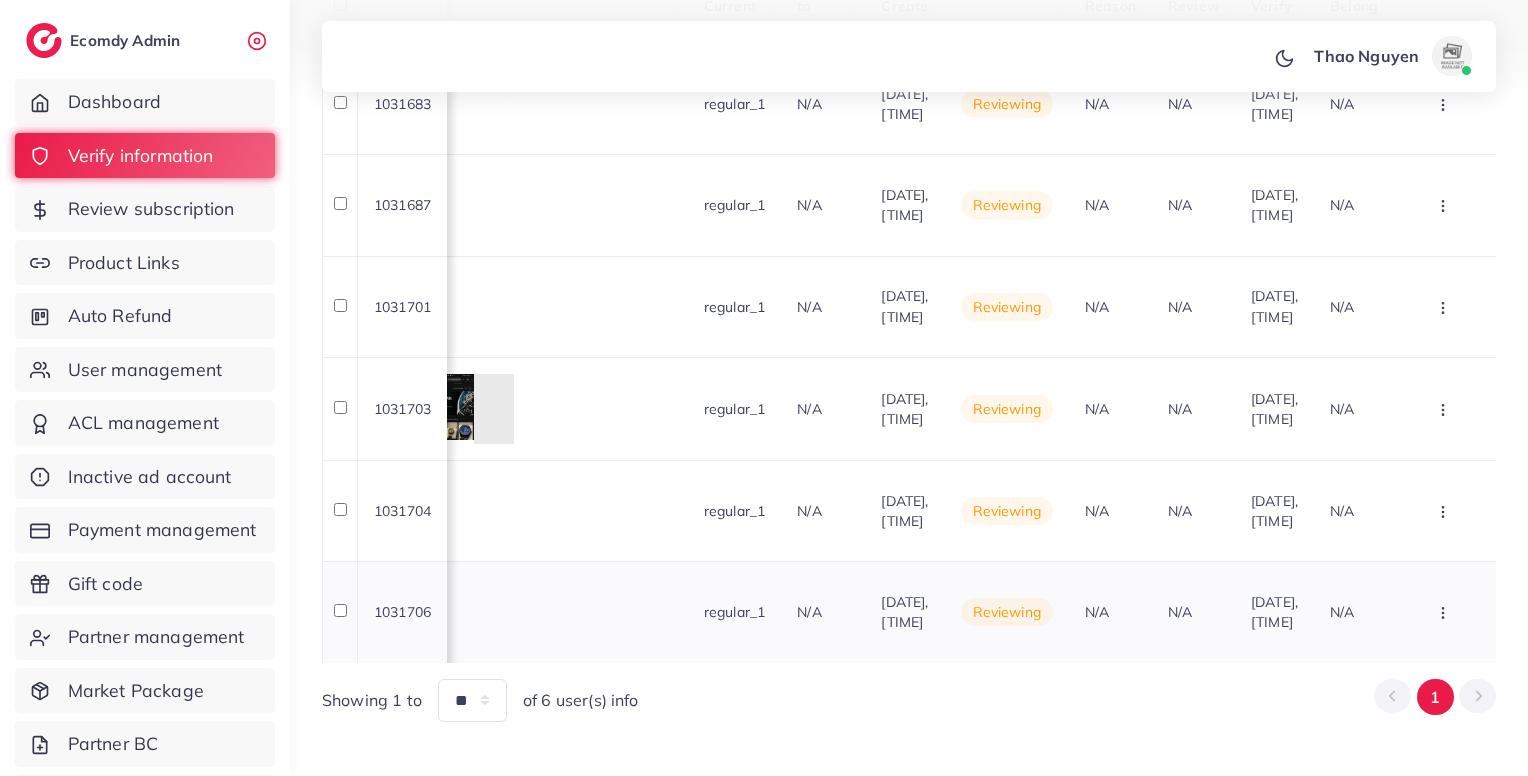 scroll, scrollTop: 0, scrollLeft: 1755, axis: horizontal 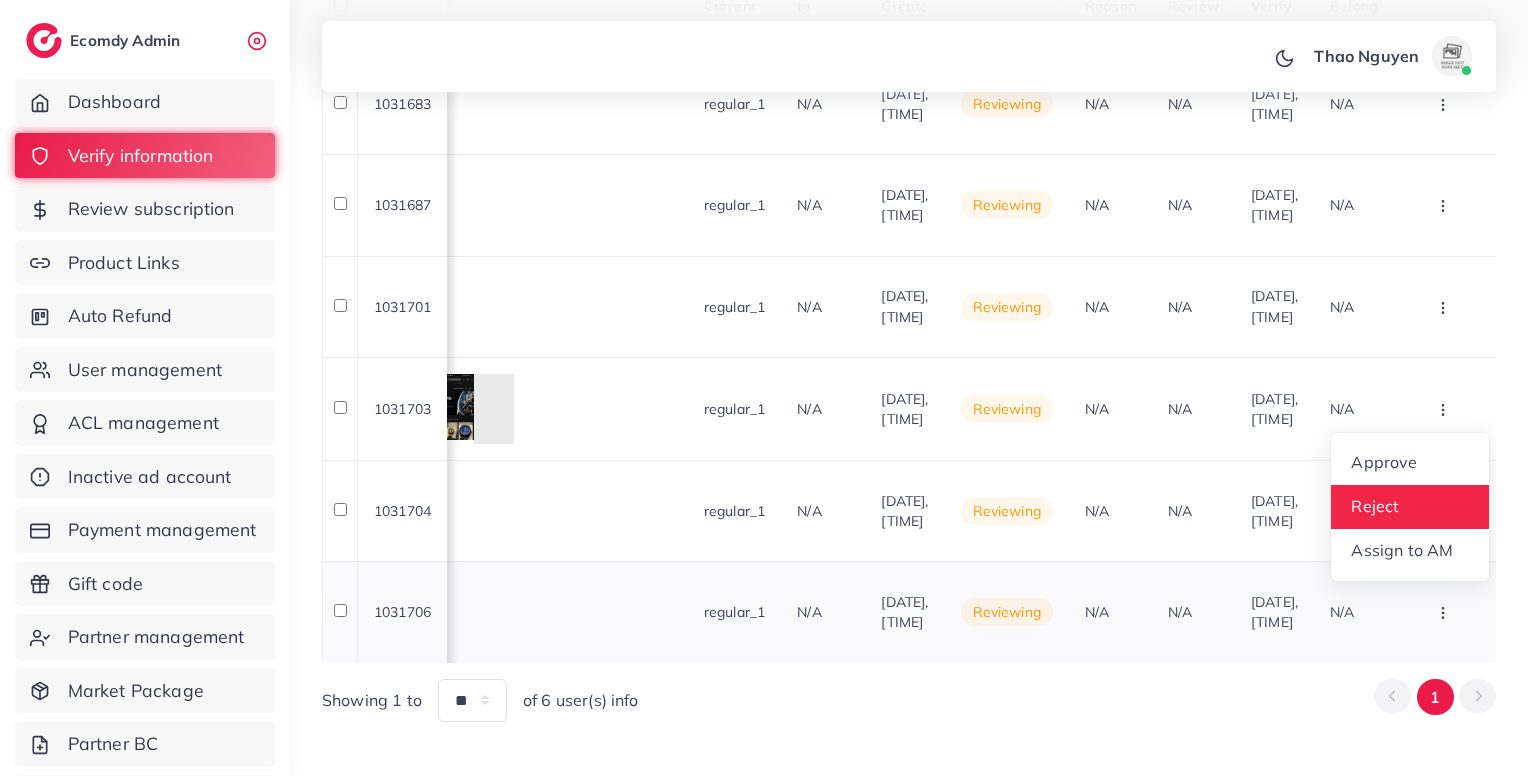 click on "Reject" at bounding box center [1375, 506] 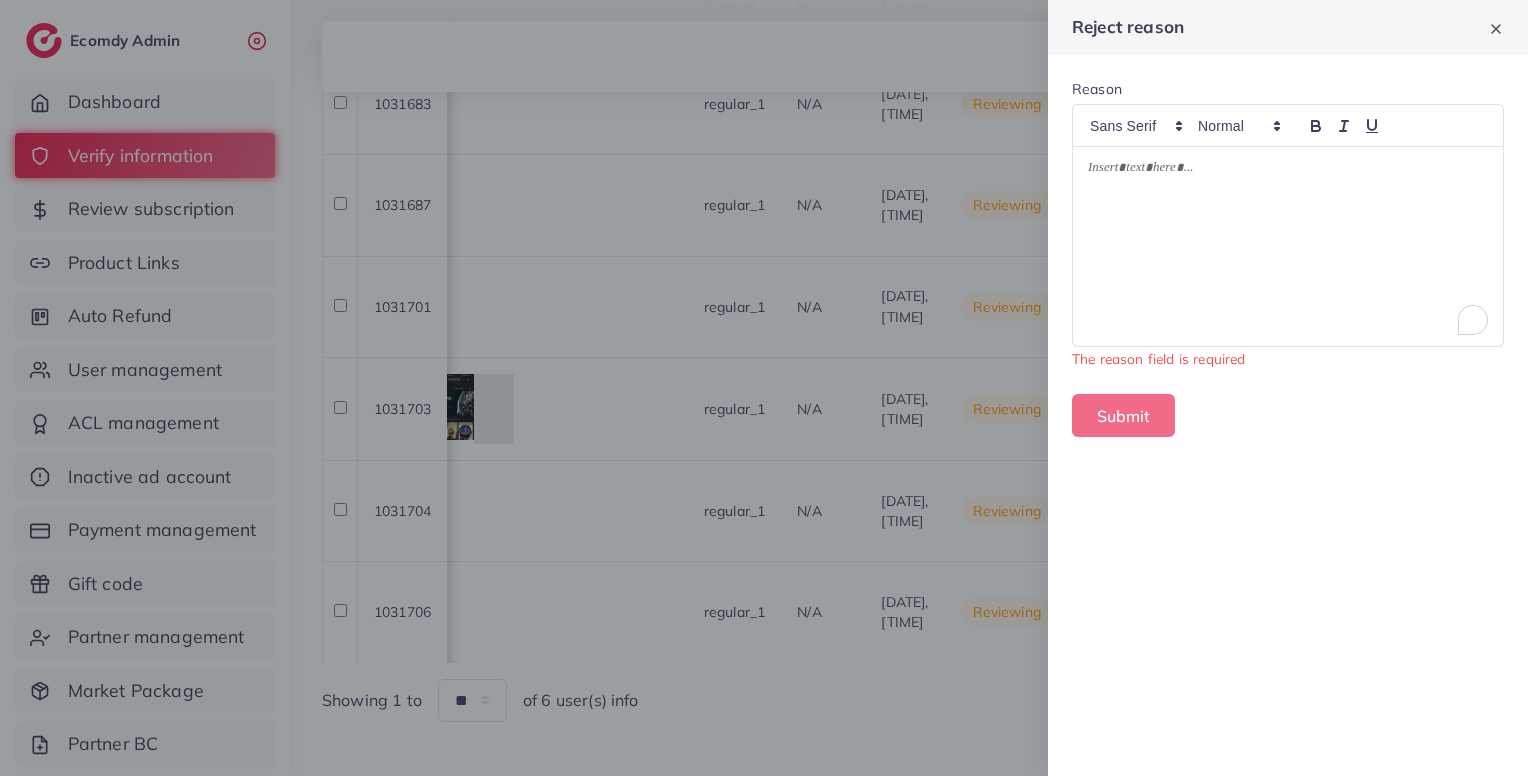 click at bounding box center (1288, 171) 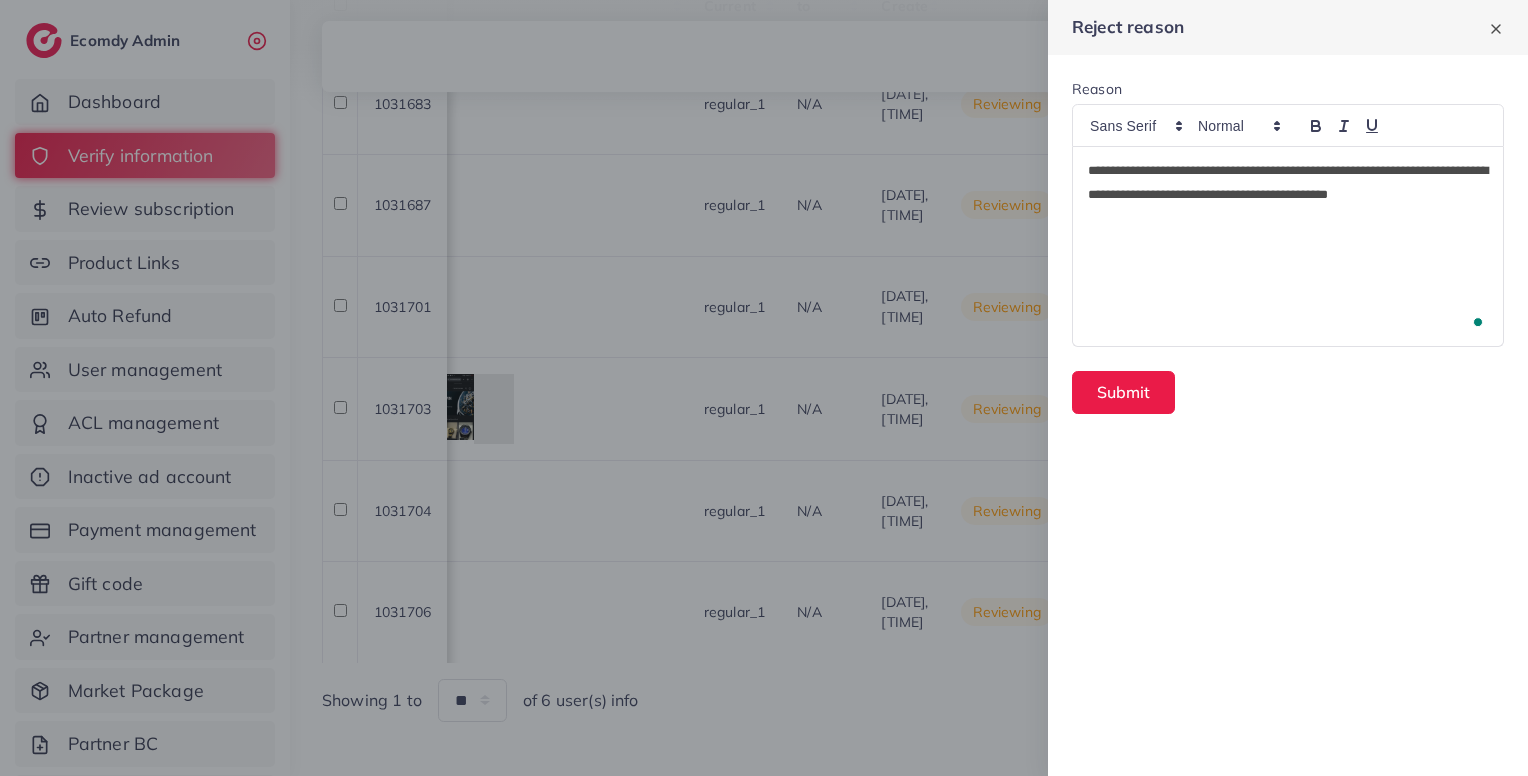 type 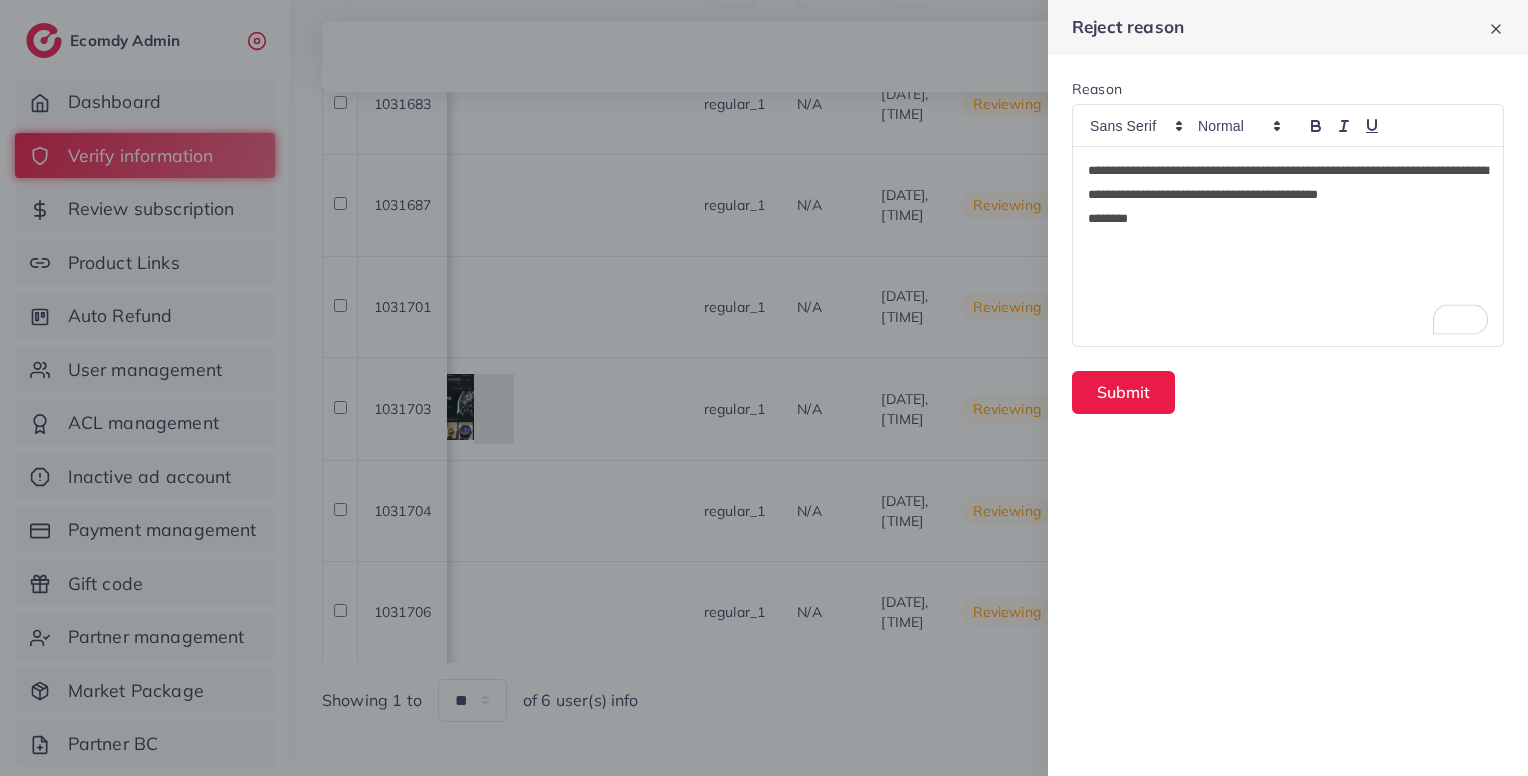 click on "**********" at bounding box center (1288, 247) 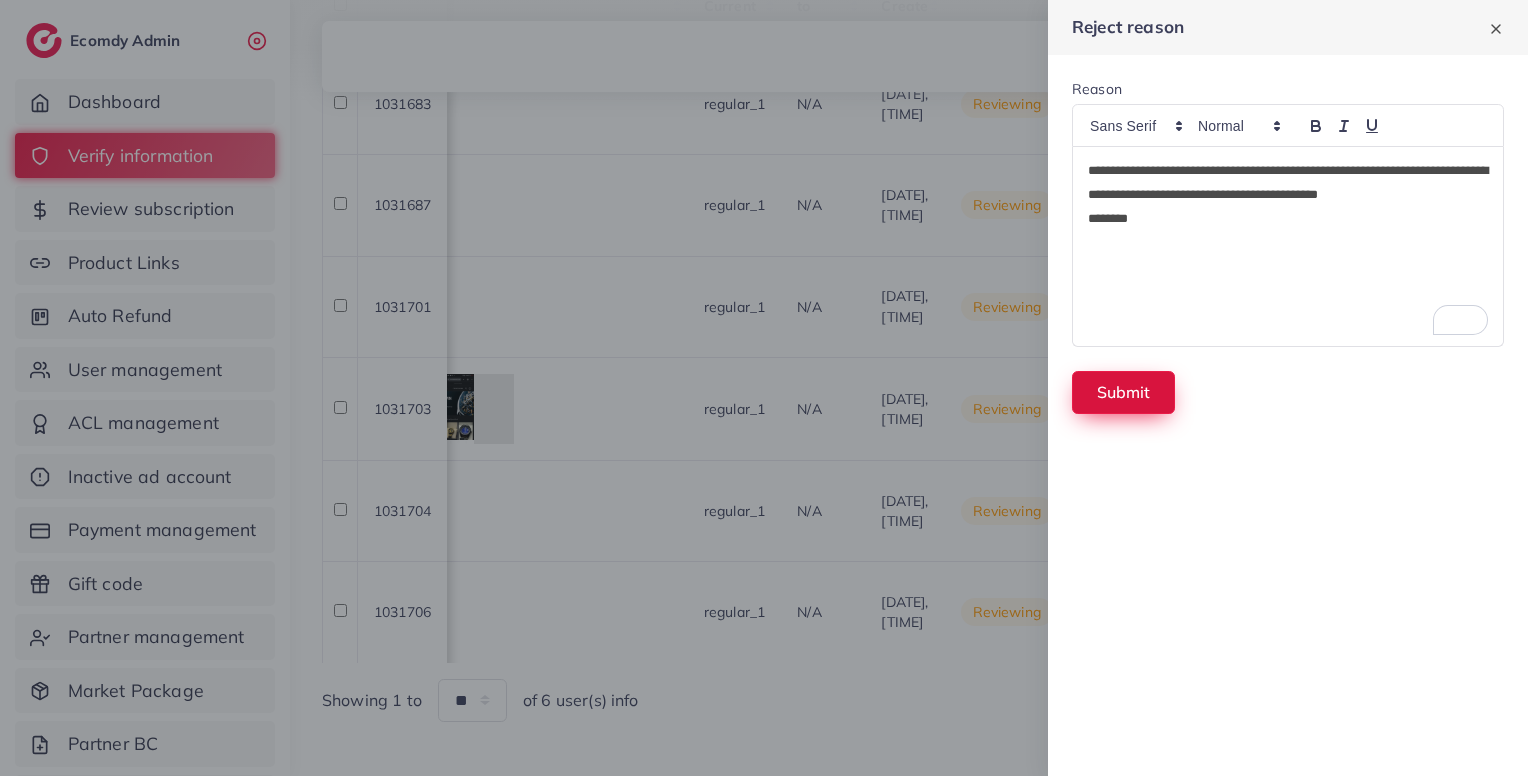 click on "Submit" at bounding box center (1123, 392) 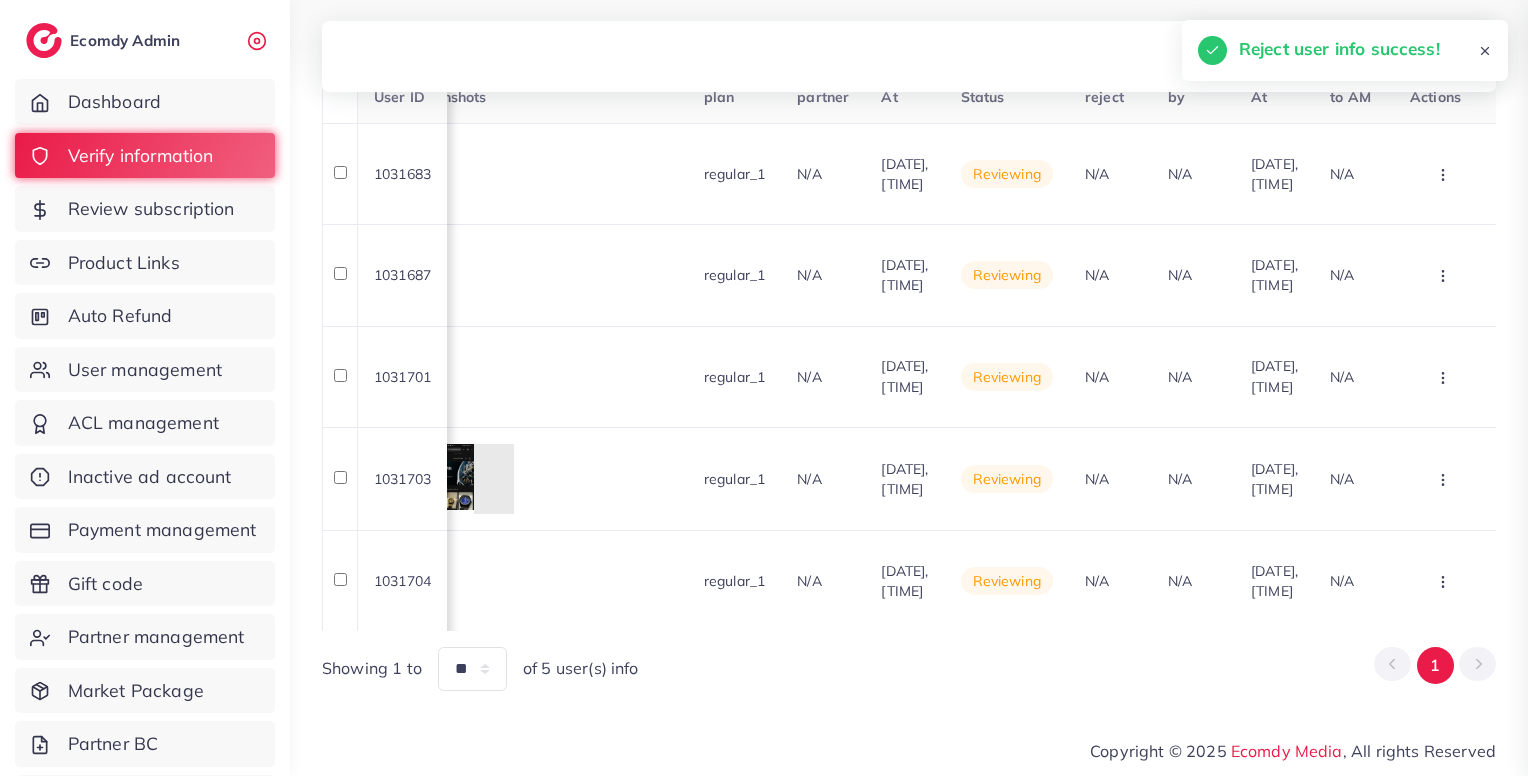 scroll, scrollTop: 401, scrollLeft: 0, axis: vertical 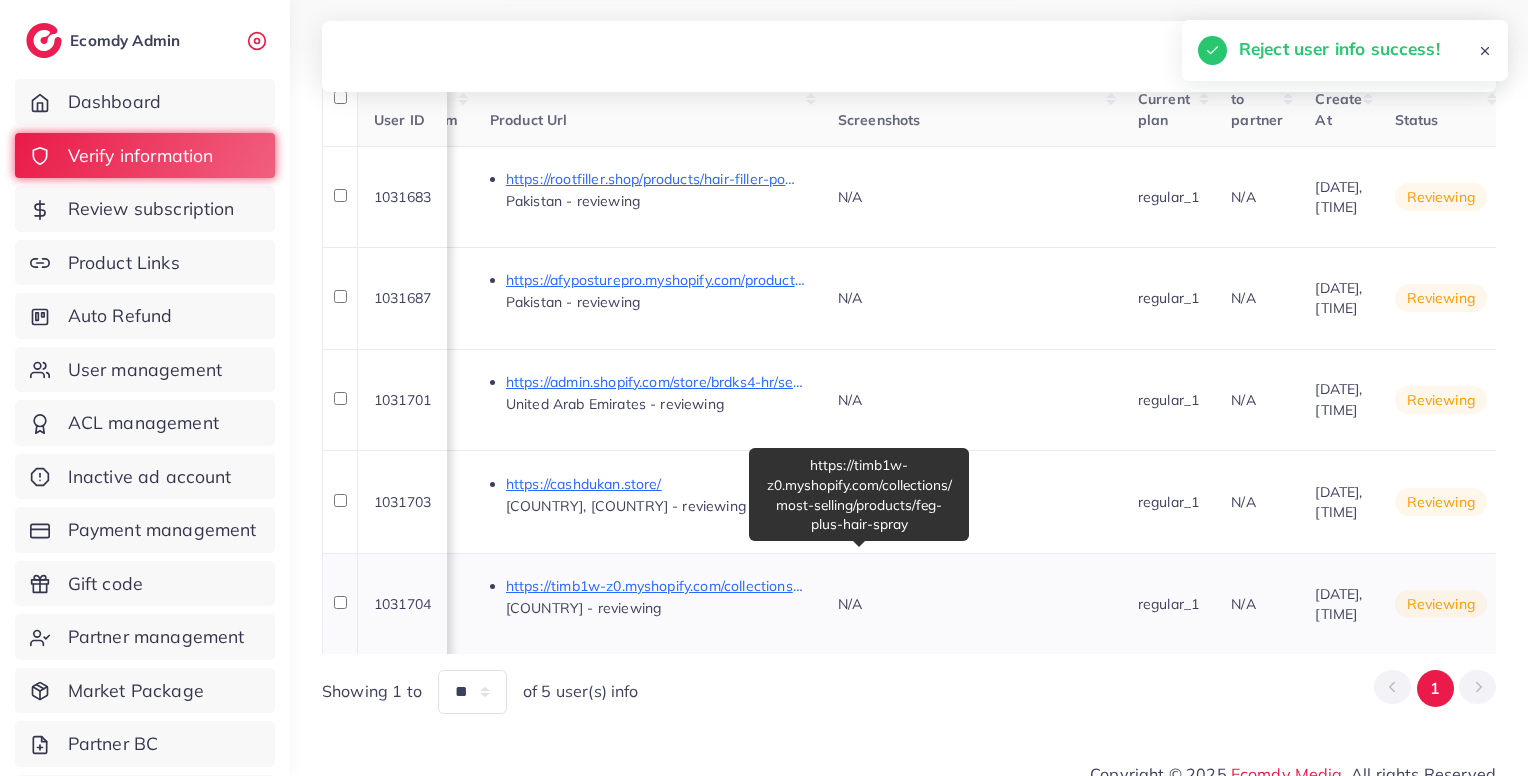 click on "https://timb1w-z0.myshopify.com/collections/most-selling/products/feg-plus-hair-spray" at bounding box center [656, 586] 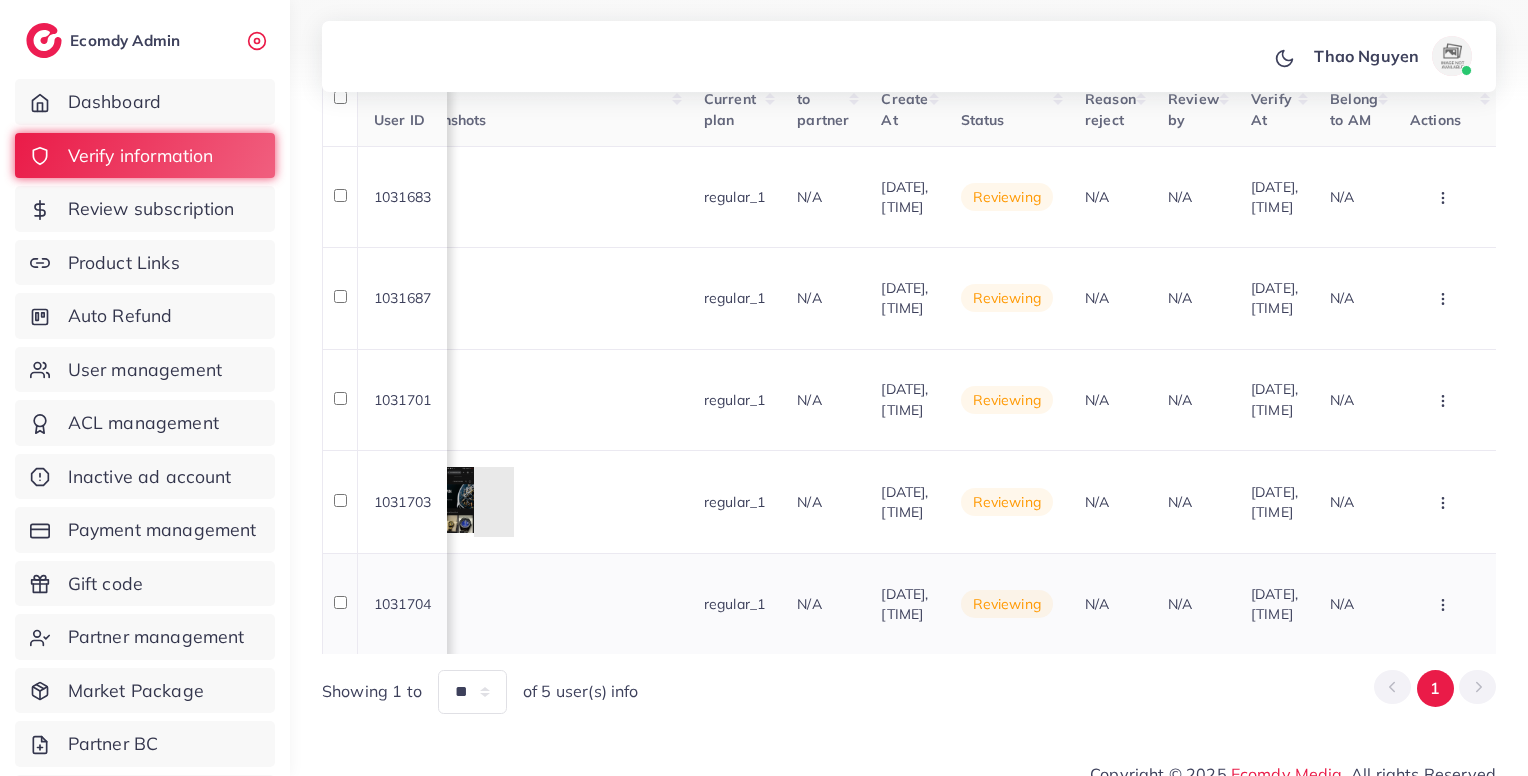 scroll, scrollTop: 0, scrollLeft: 1755, axis: horizontal 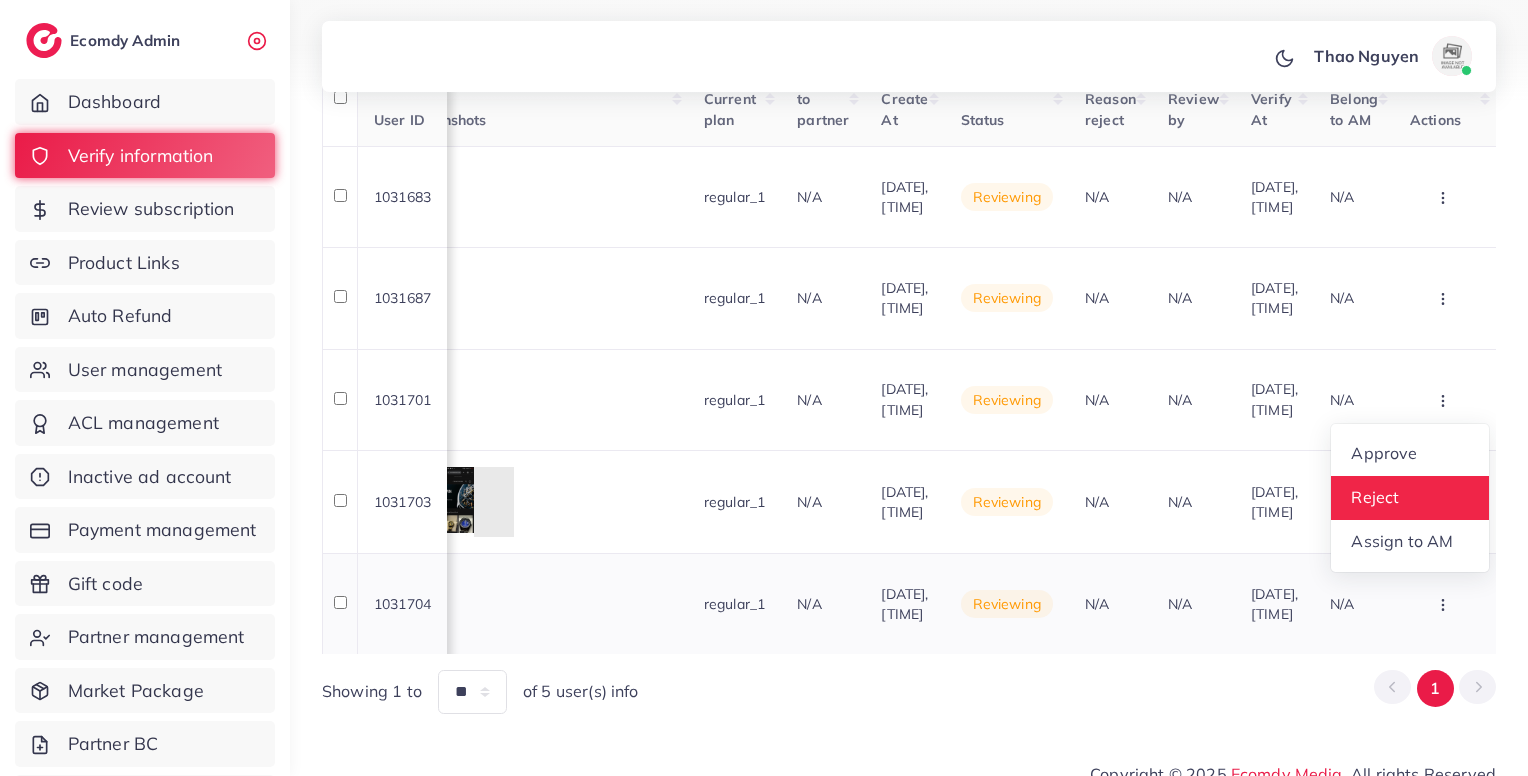 click on "Reject" at bounding box center (1375, 498) 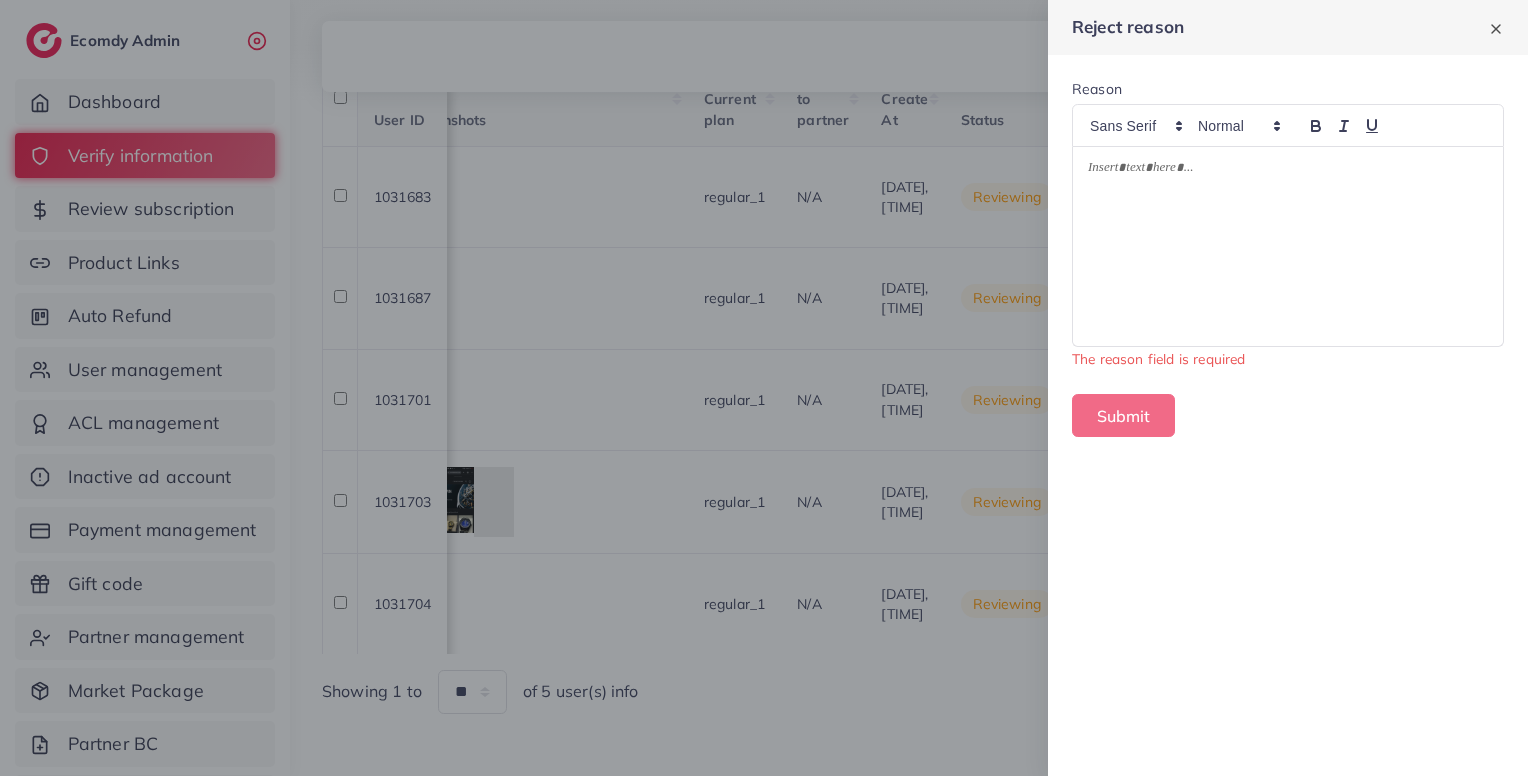 click at bounding box center (1288, 247) 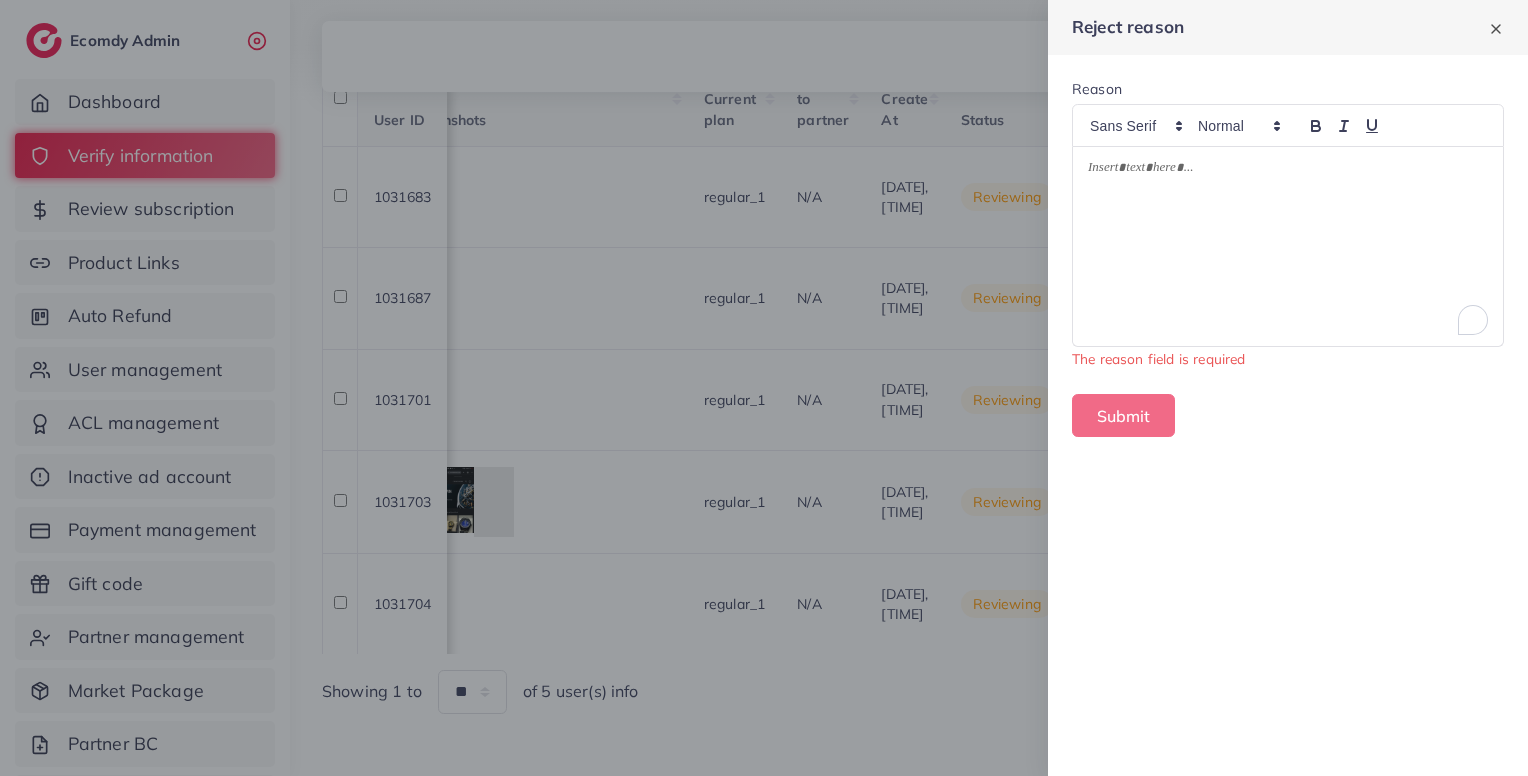 type 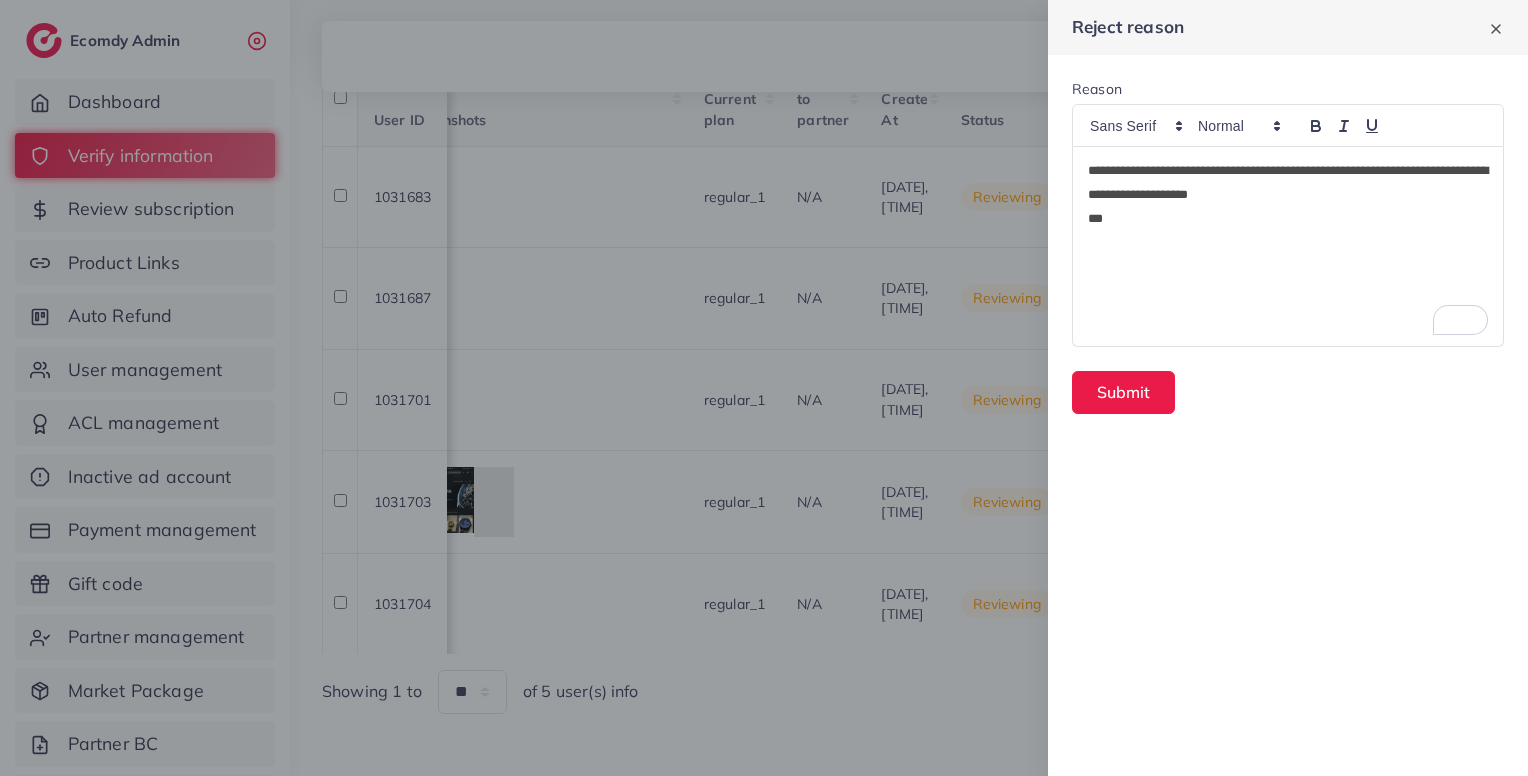scroll, scrollTop: 0, scrollLeft: 0, axis: both 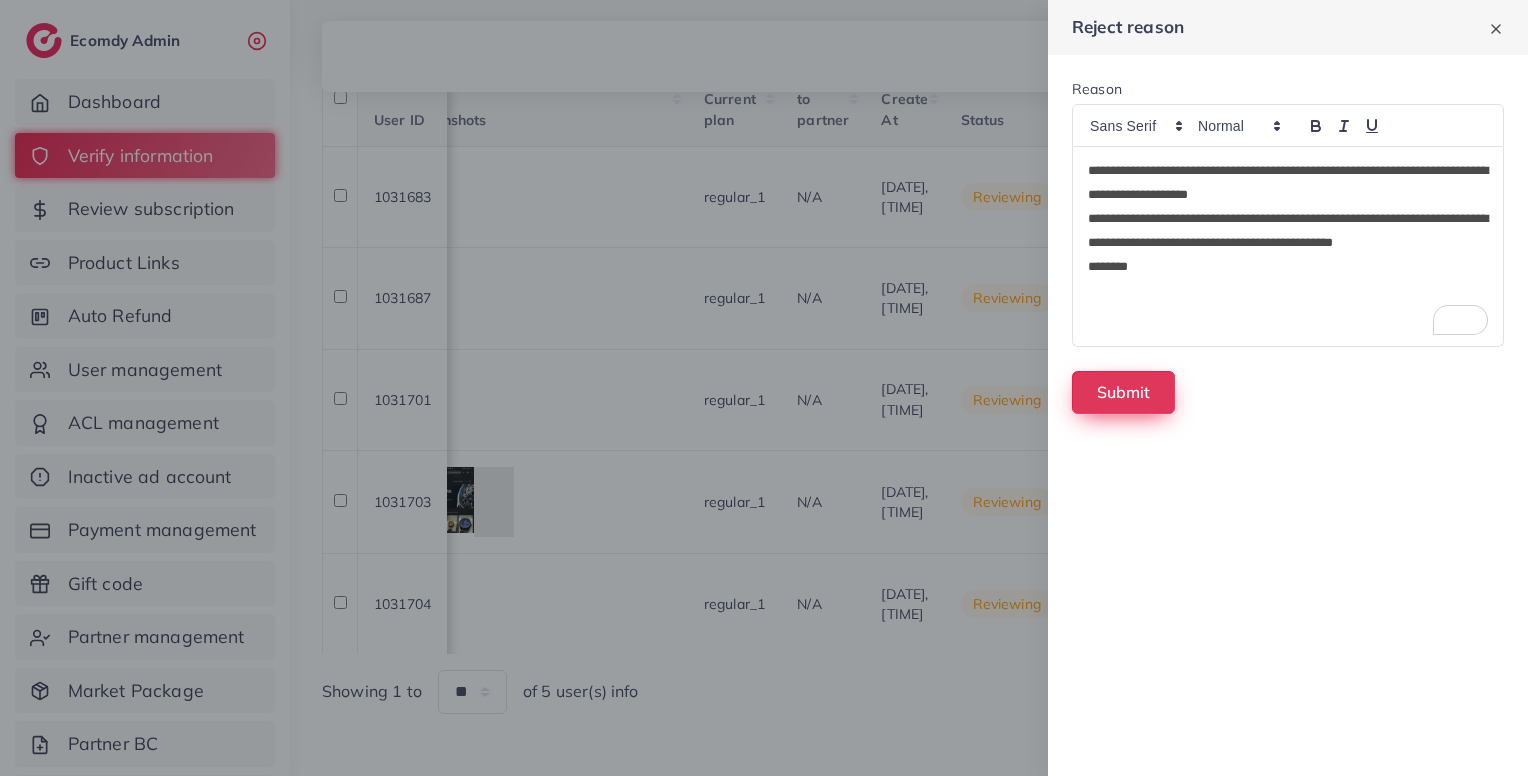click on "Submit" at bounding box center [1123, 392] 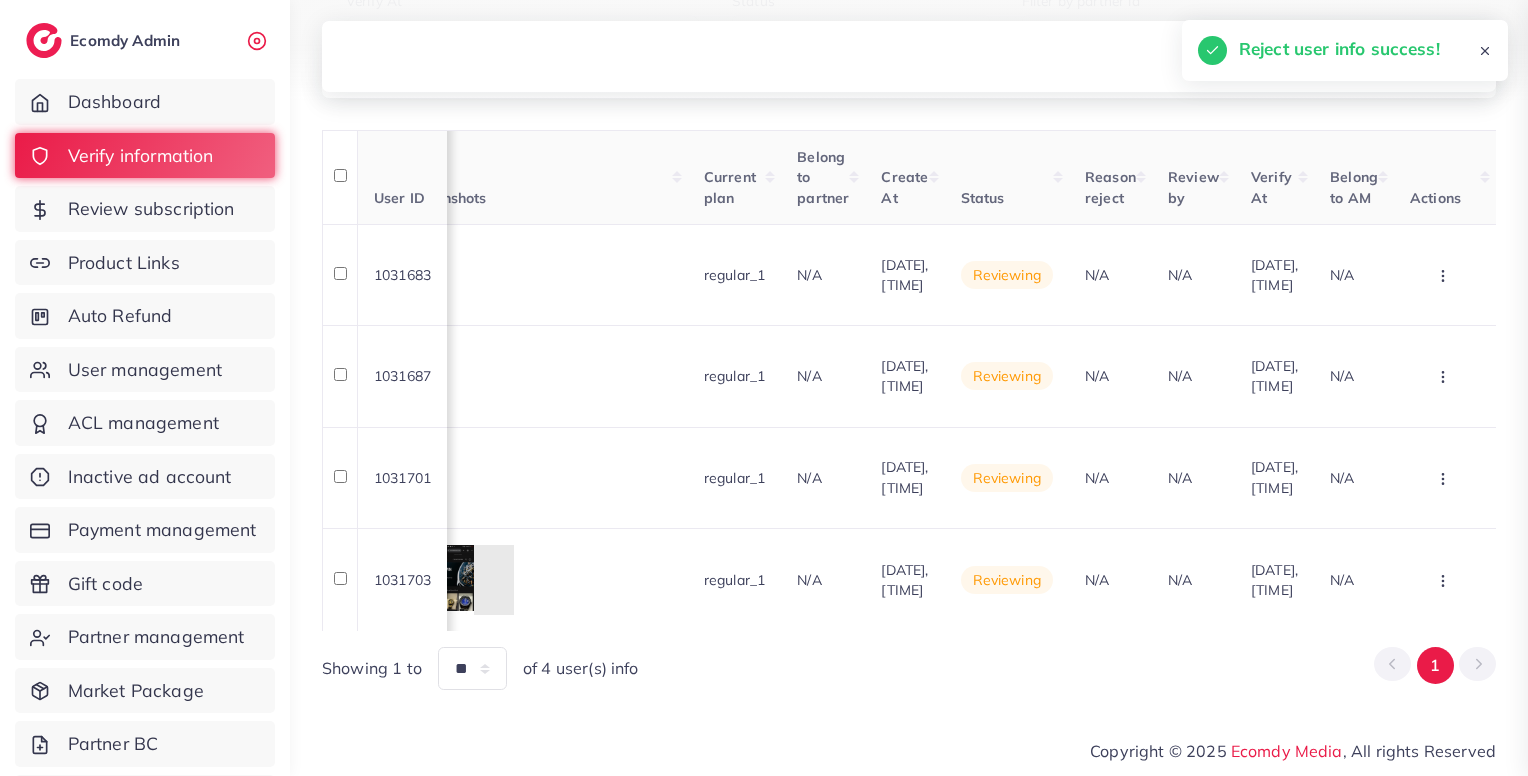 scroll, scrollTop: 308, scrollLeft: 0, axis: vertical 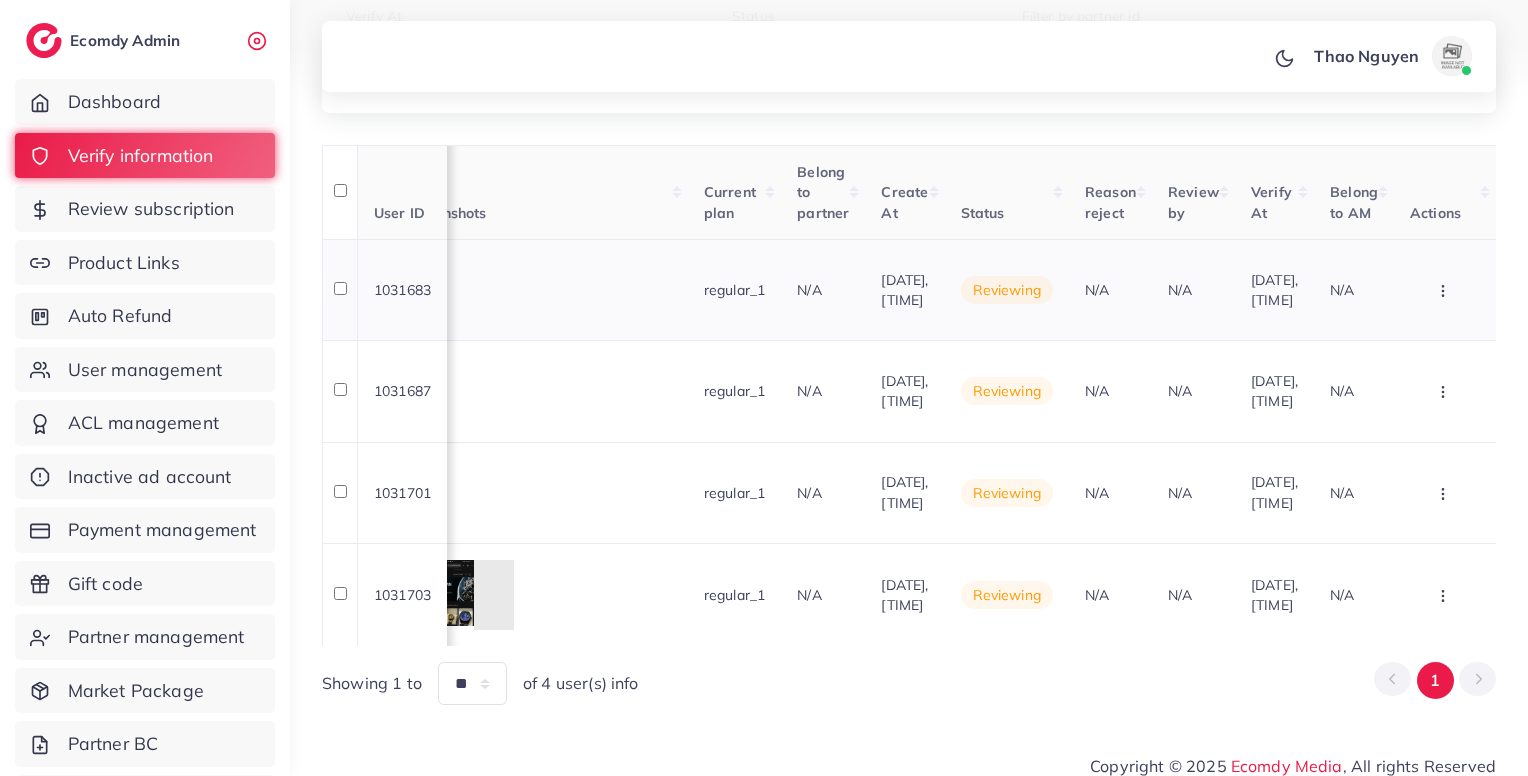 click 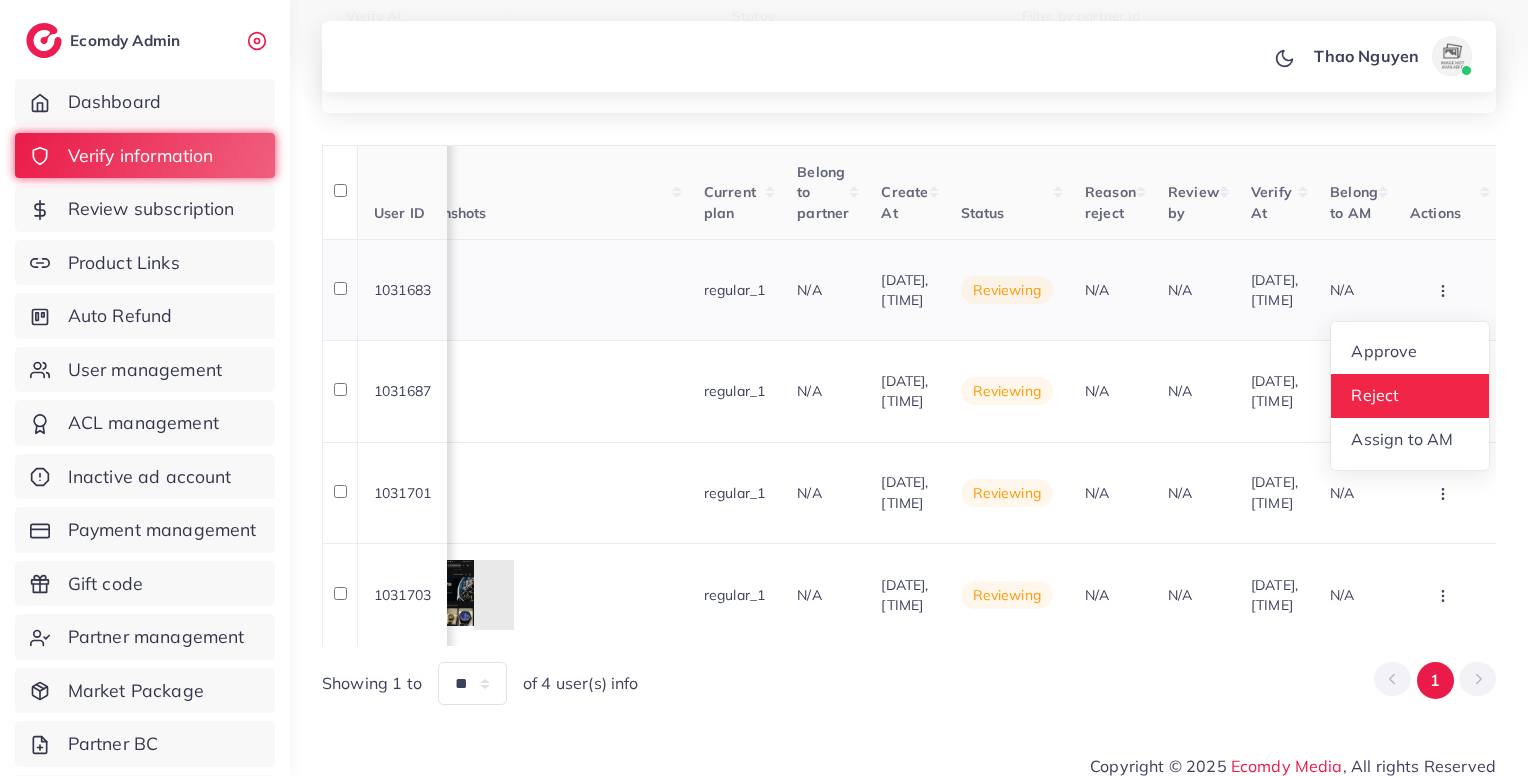 click on "Reject" at bounding box center [1410, 396] 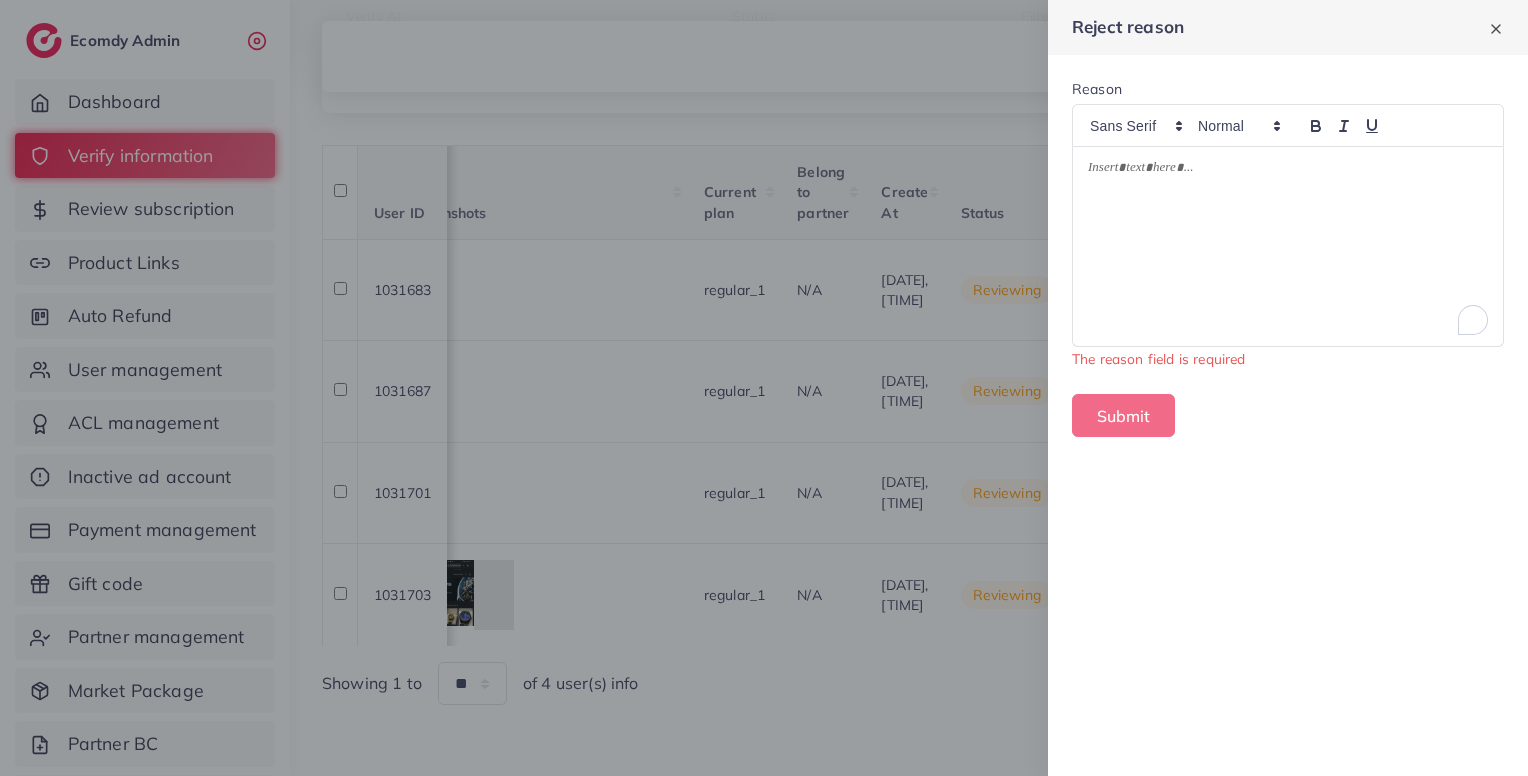 click at bounding box center (1288, 247) 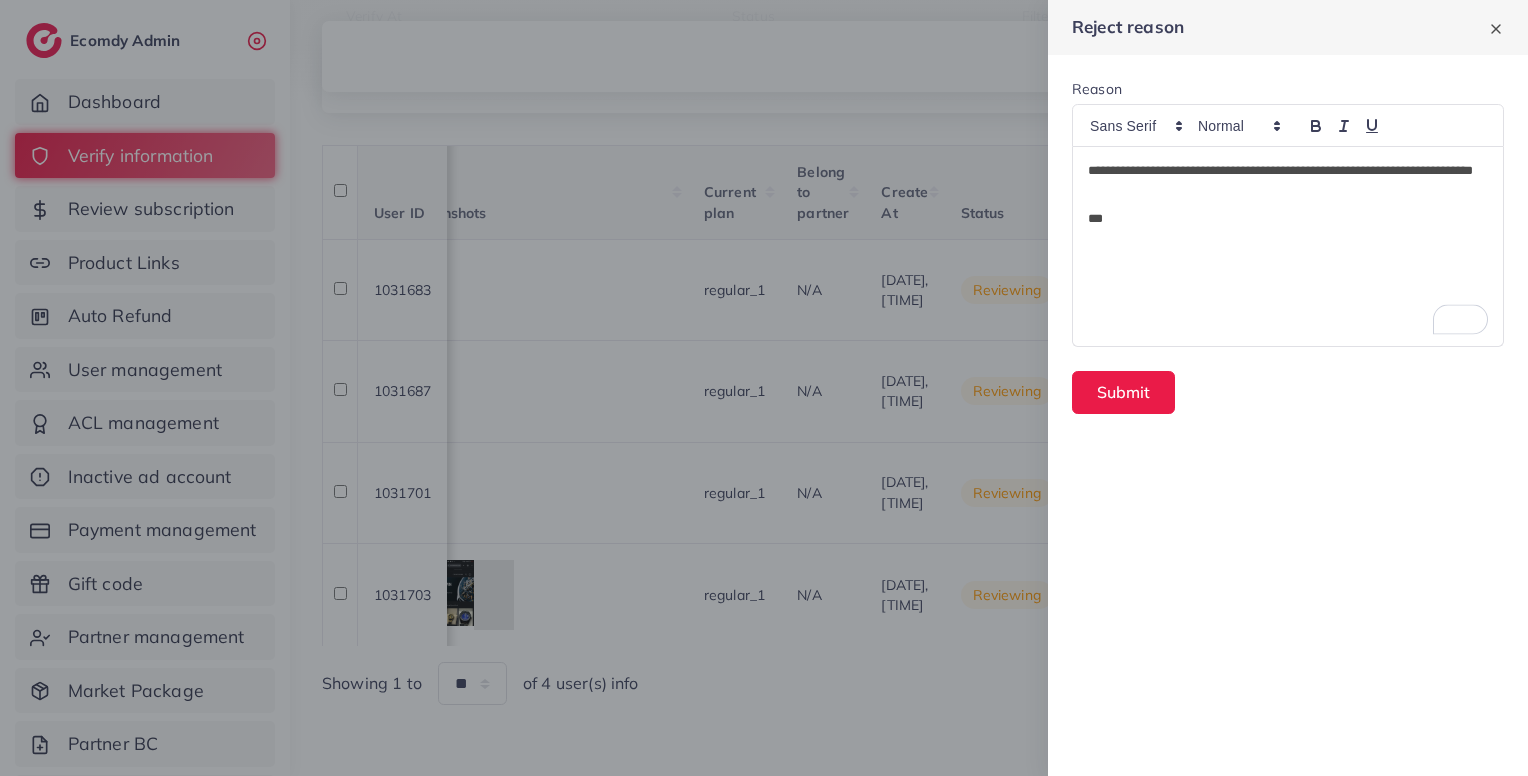 click on "**" at bounding box center [1288, 219] 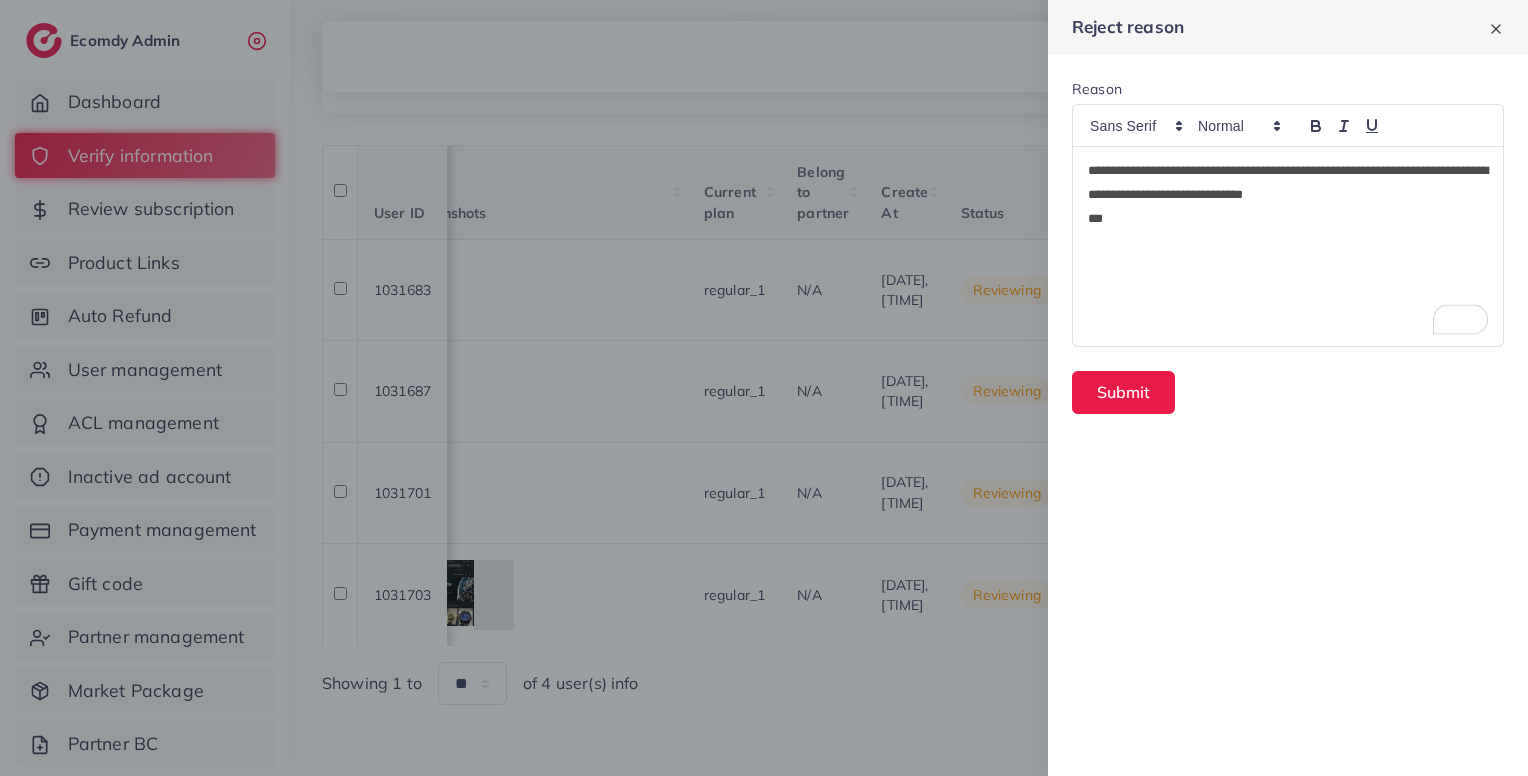 click on "**" at bounding box center (1288, 219) 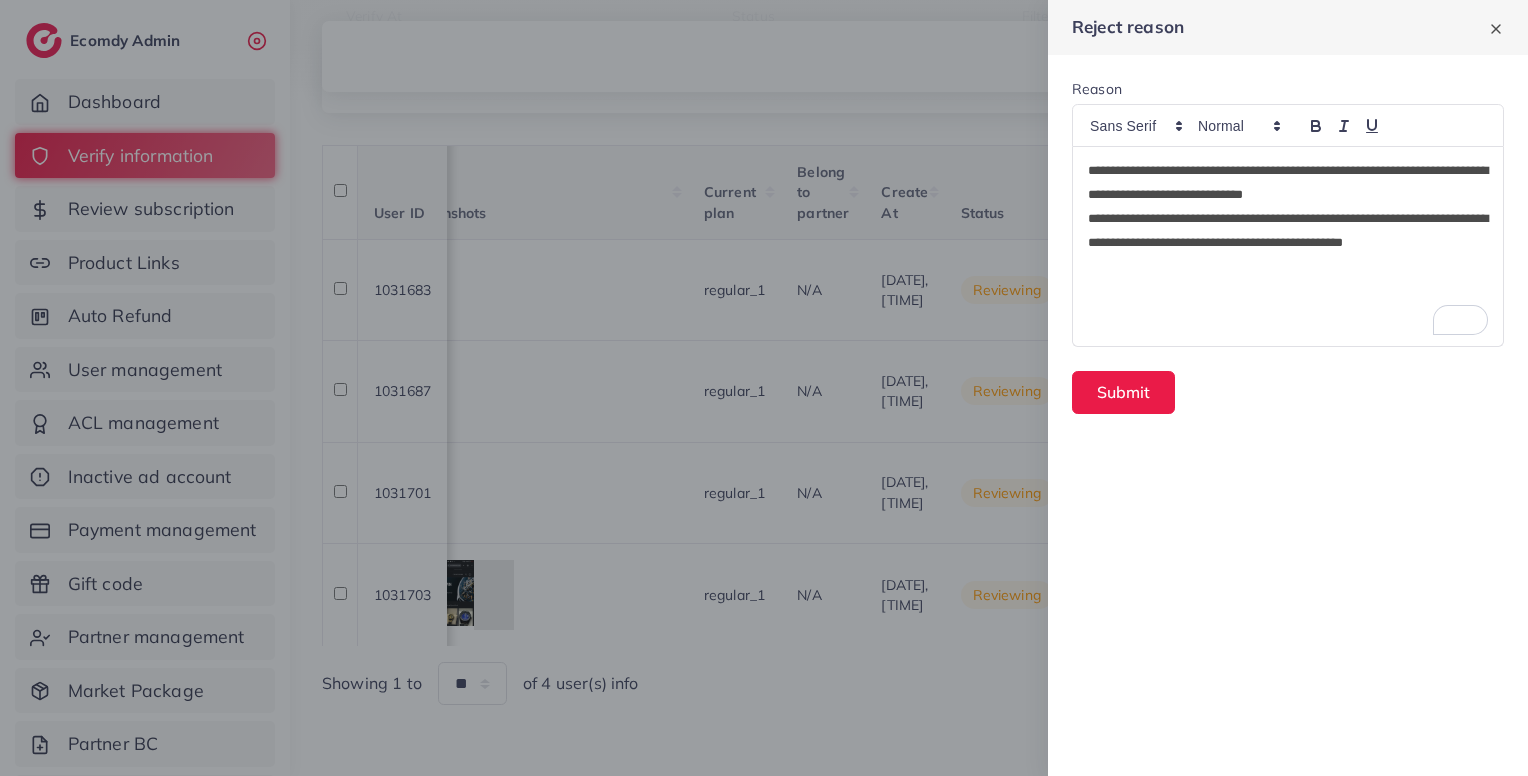 scroll, scrollTop: 0, scrollLeft: 0, axis: both 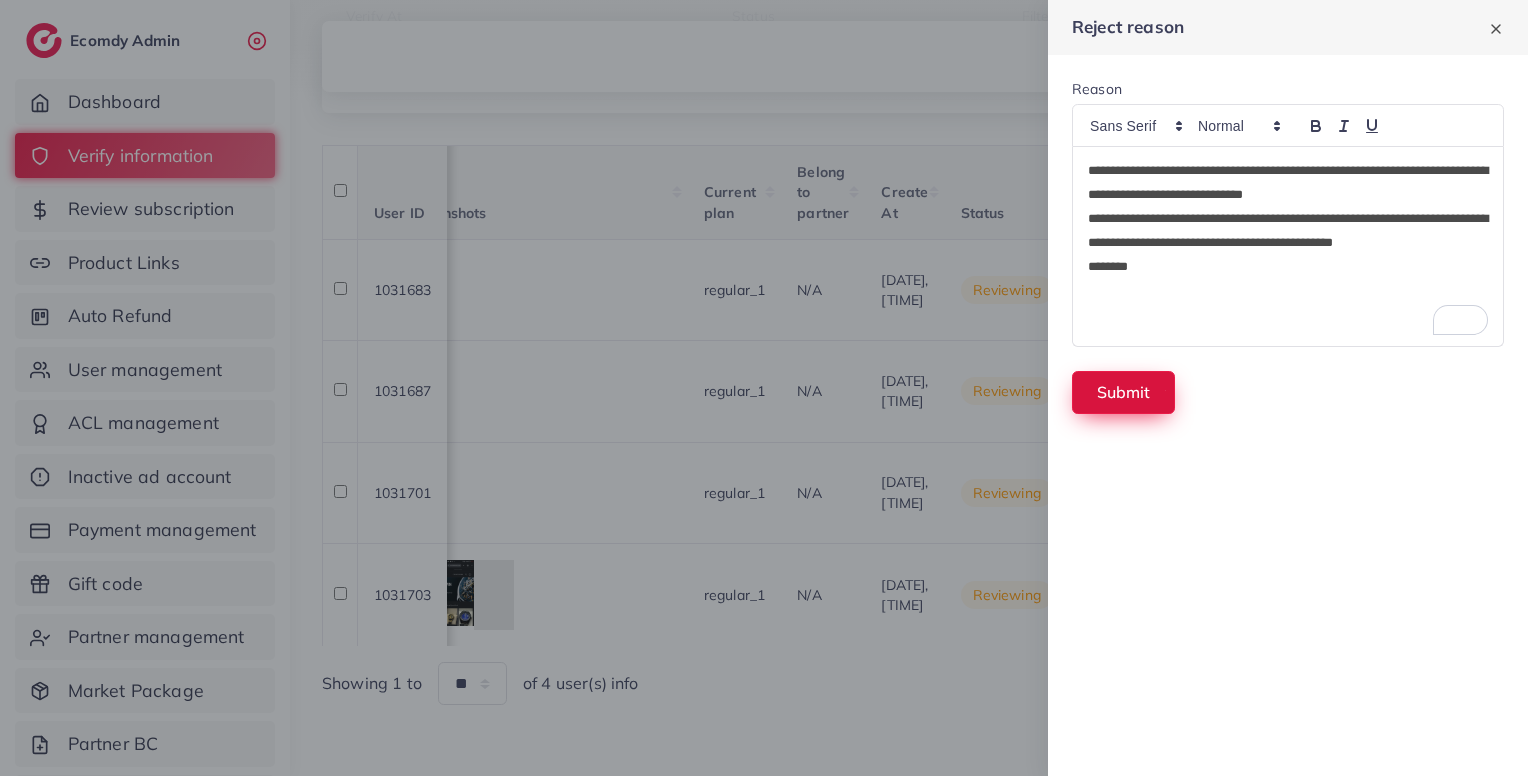 click on "Submit" at bounding box center [1123, 392] 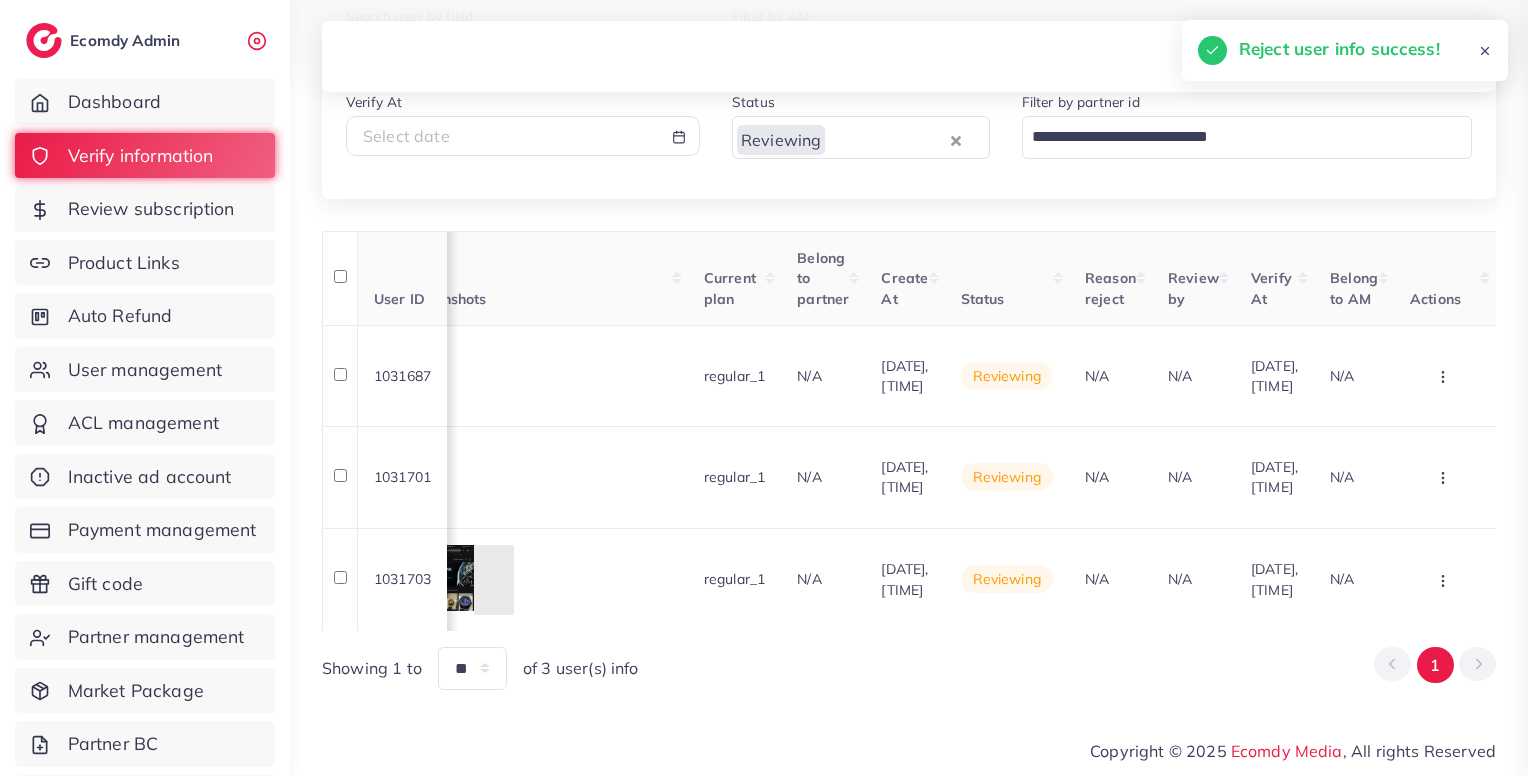 scroll, scrollTop: 215, scrollLeft: 0, axis: vertical 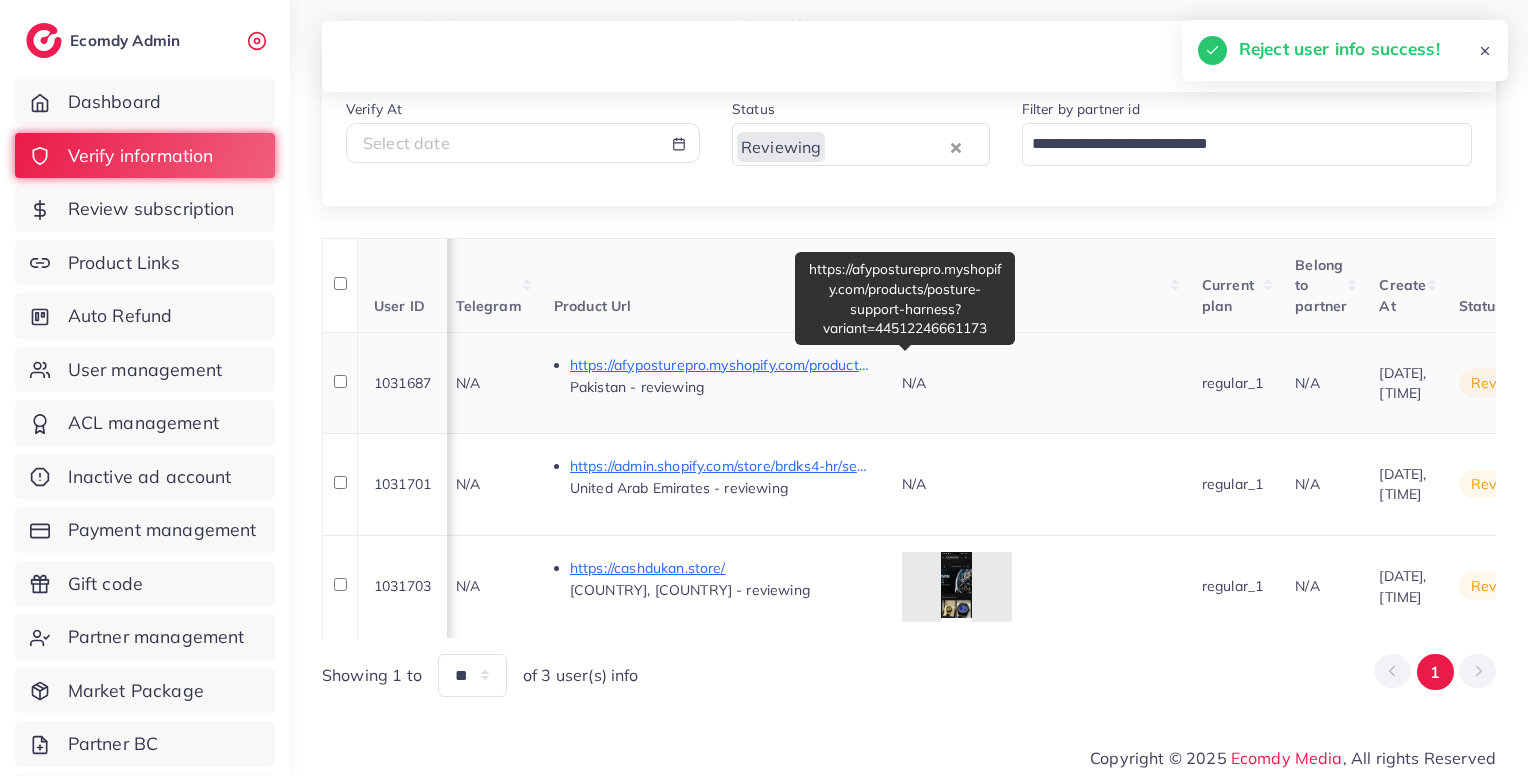 click on "https://afyposturepro.myshopify.com/products/posture-support-harness?variant=44512246661173" at bounding box center (720, 365) 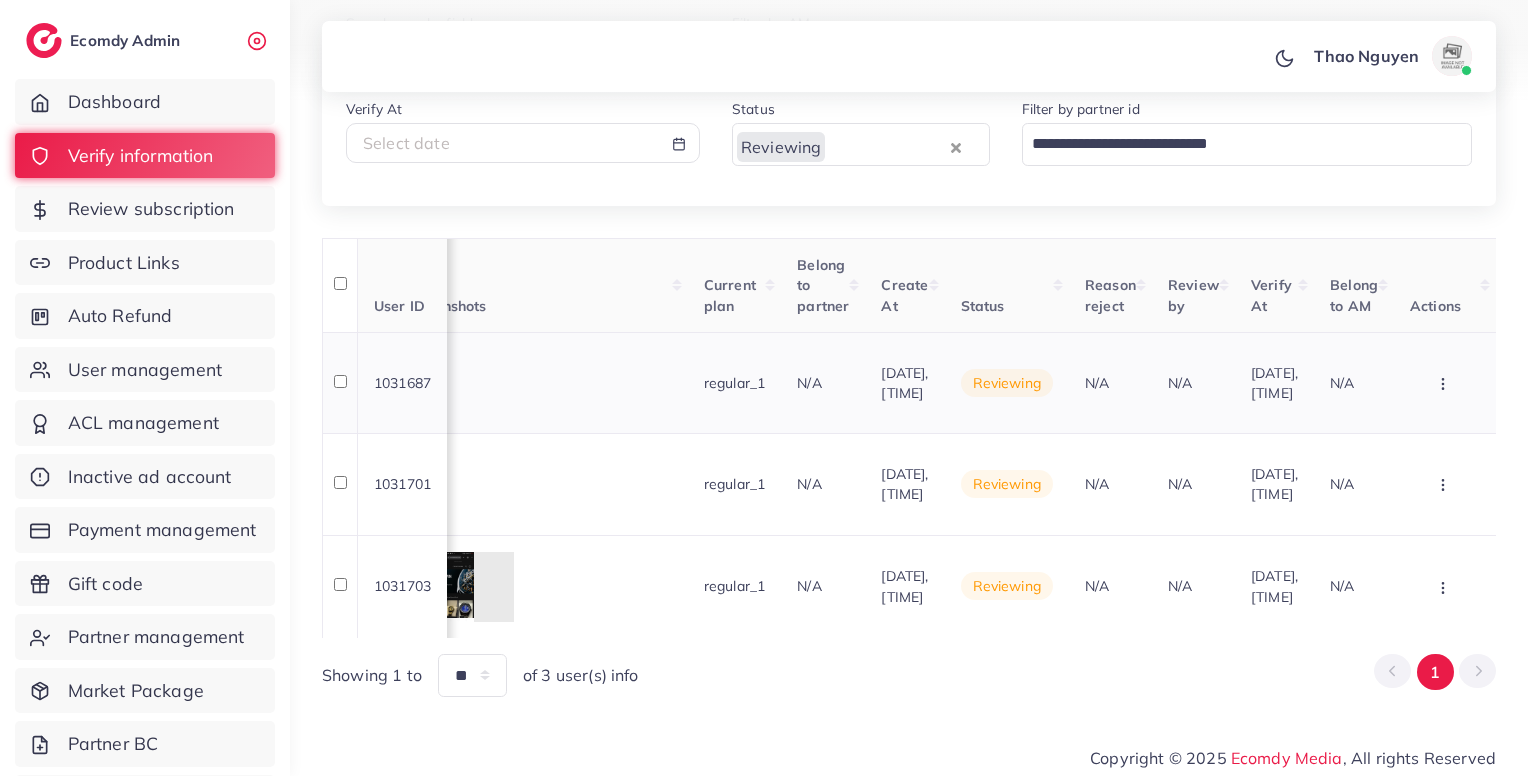 scroll, scrollTop: 0, scrollLeft: 1738, axis: horizontal 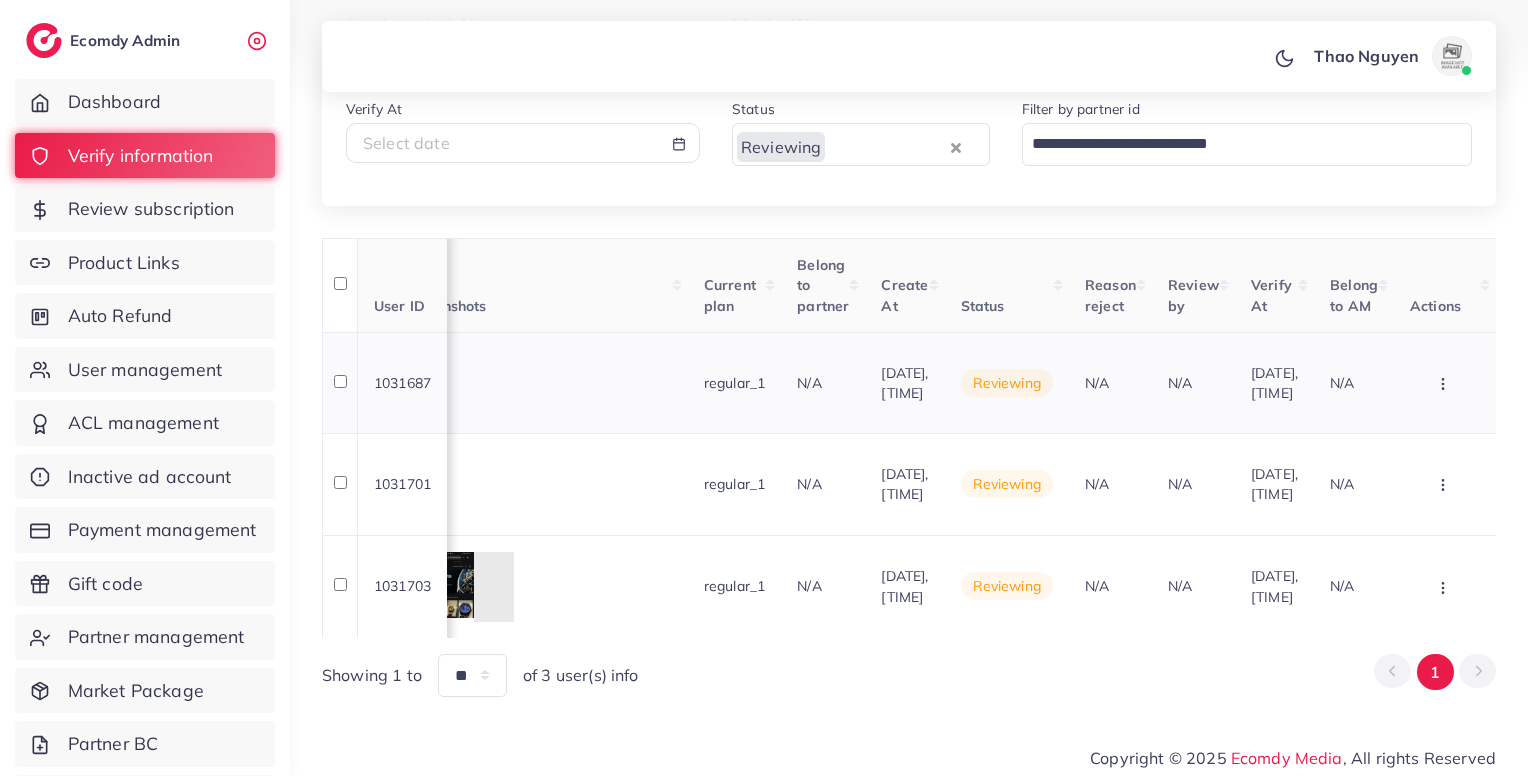 click 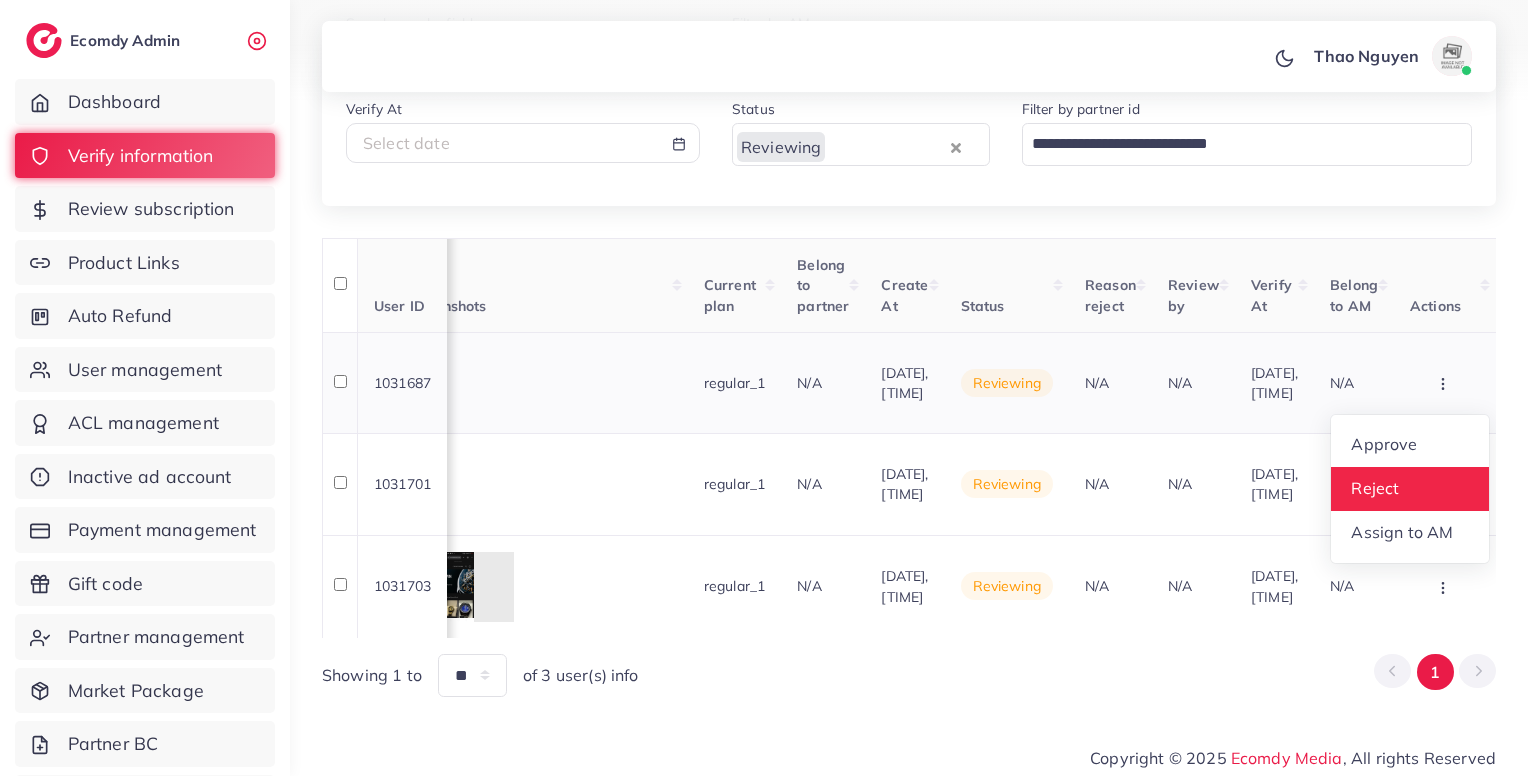 click on "Reject" at bounding box center (1410, 489) 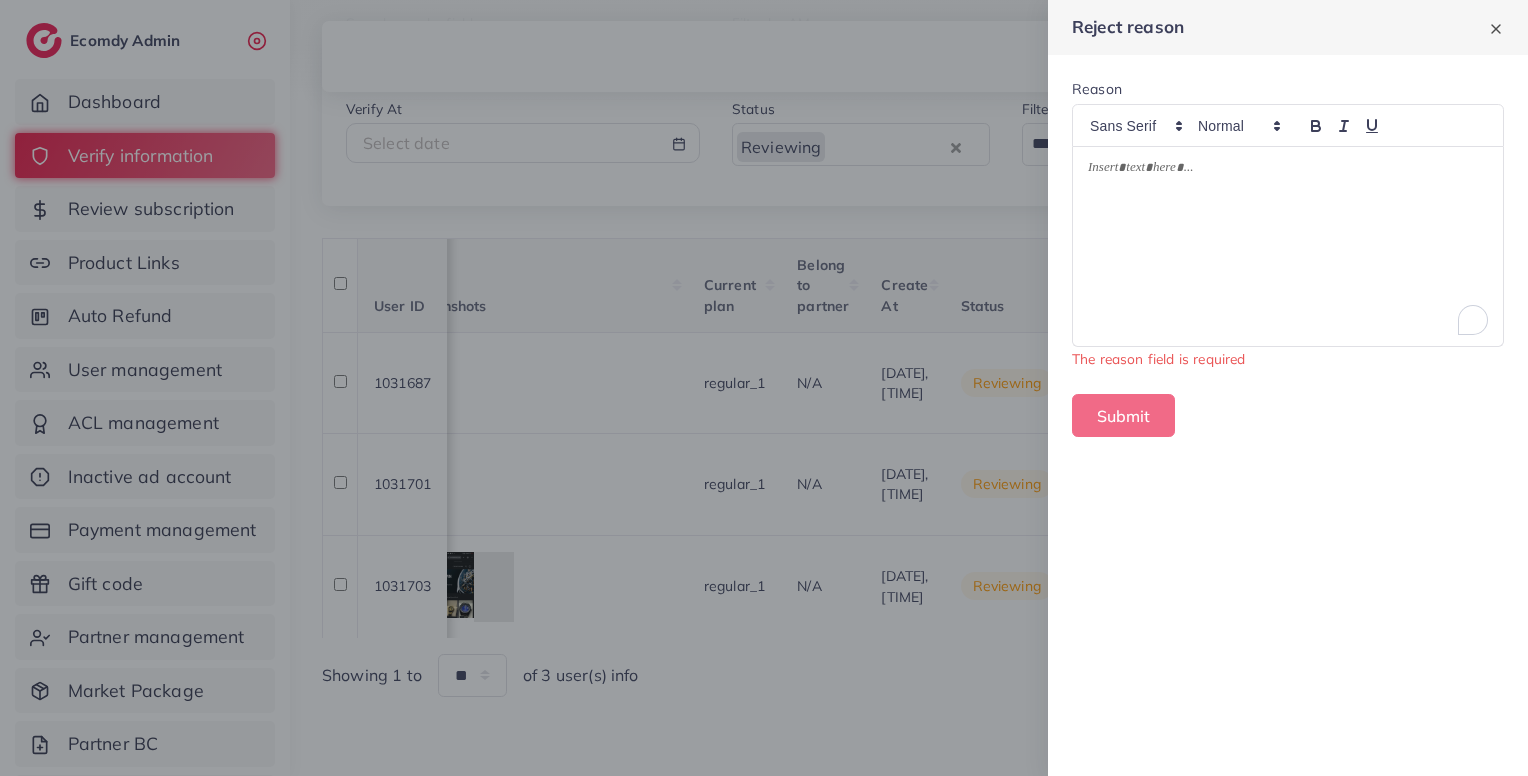 click at bounding box center (1288, 247) 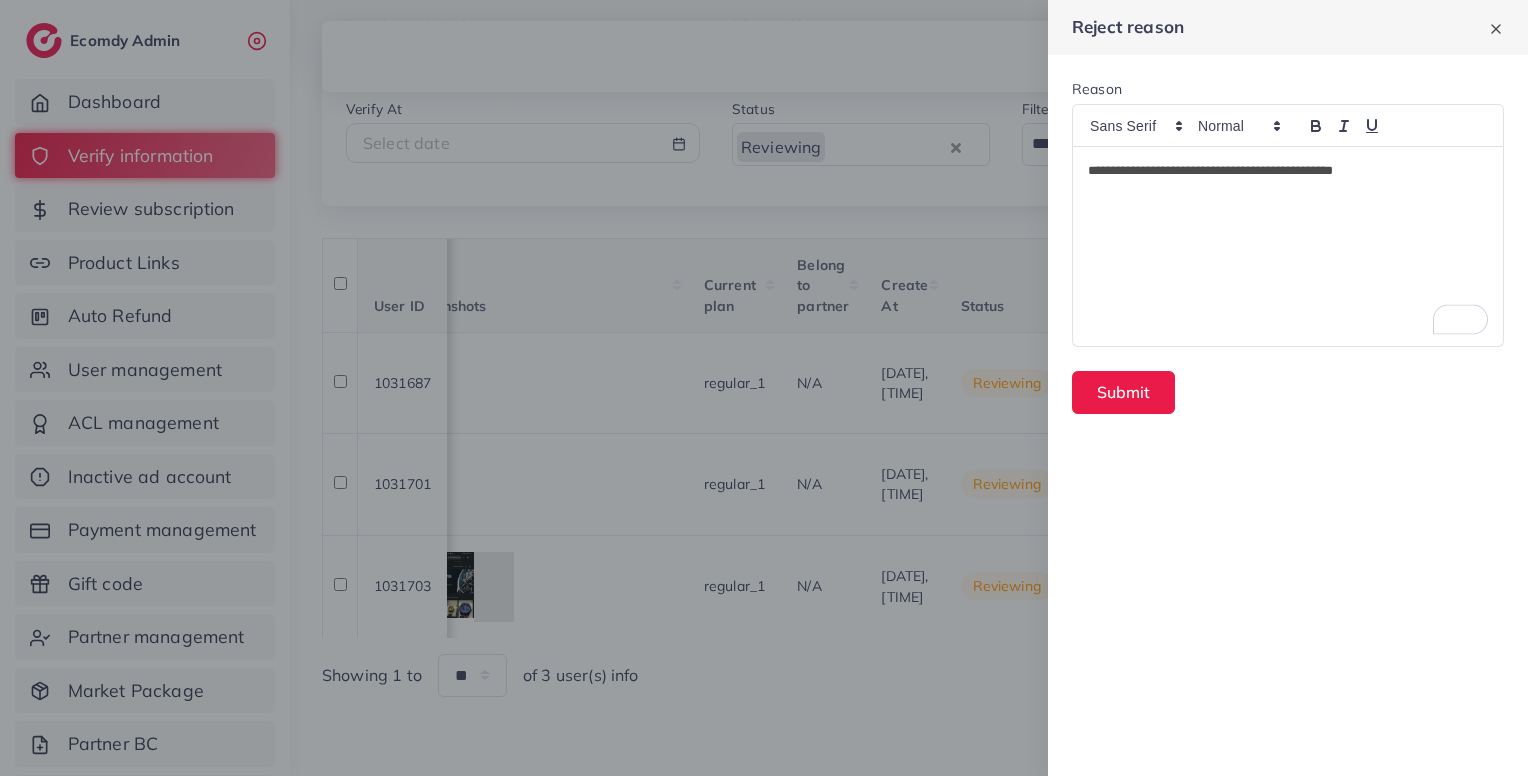 click on "**********" at bounding box center [1288, 171] 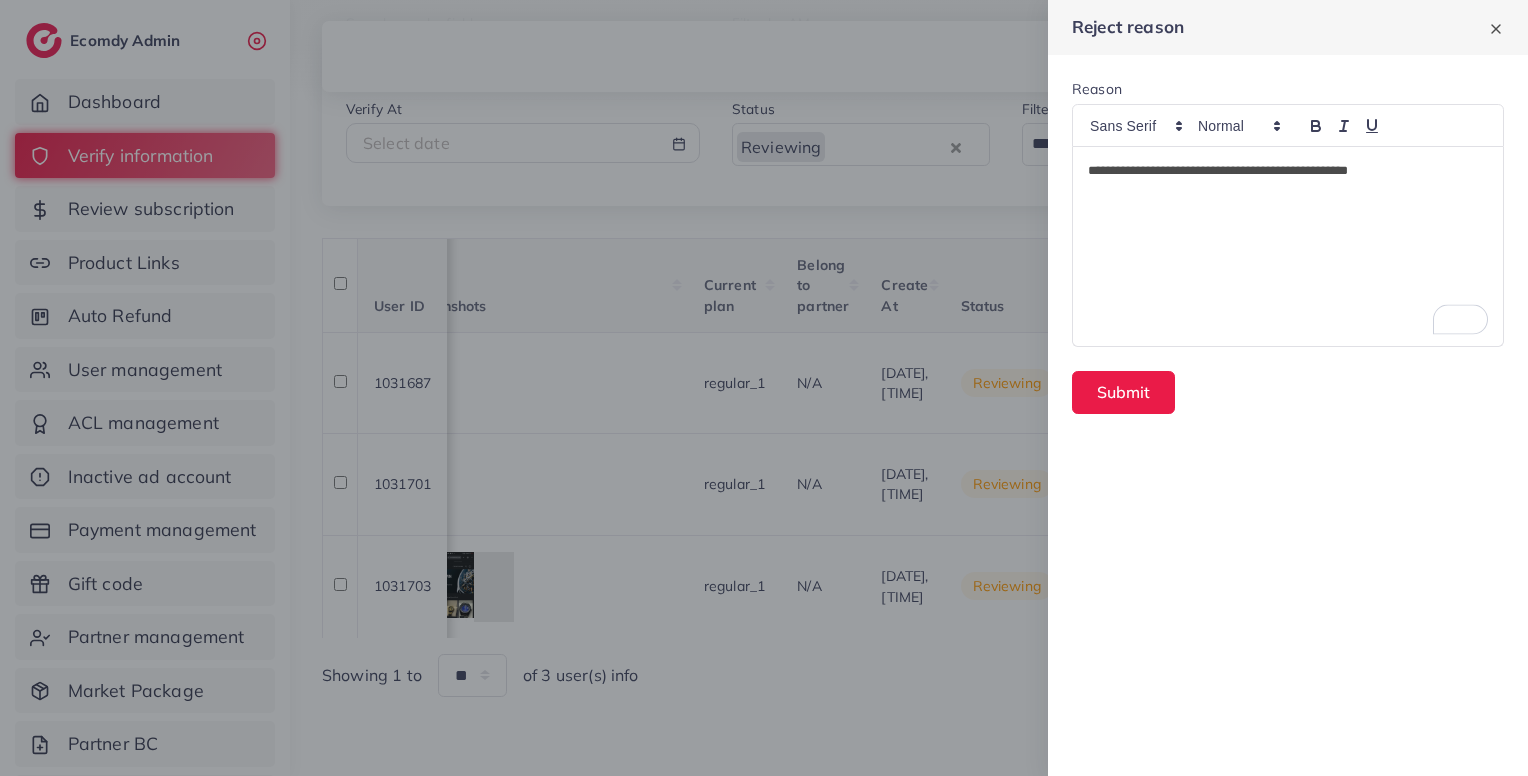 click on "**********" at bounding box center (1288, 171) 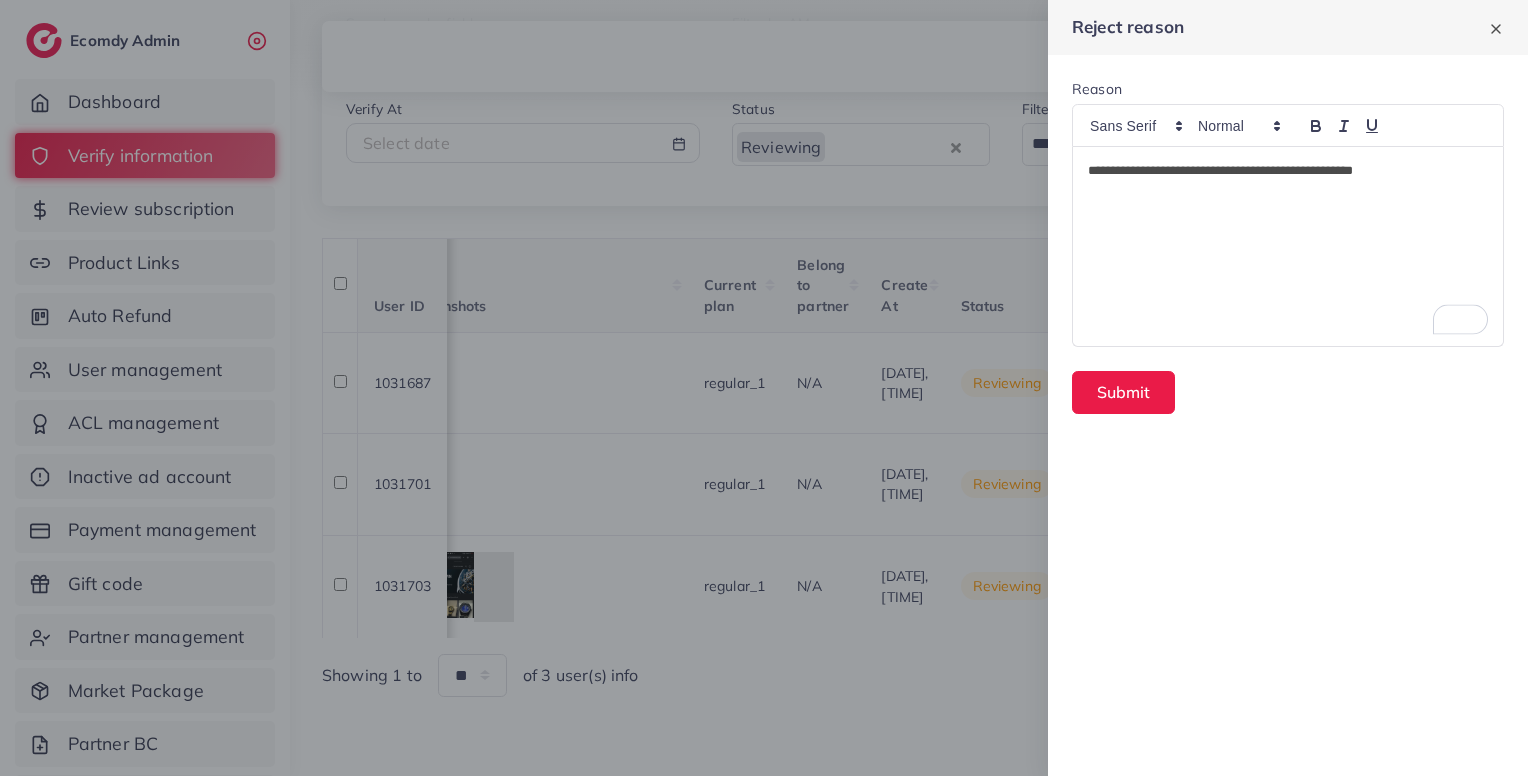 click on "**********" at bounding box center (1288, 171) 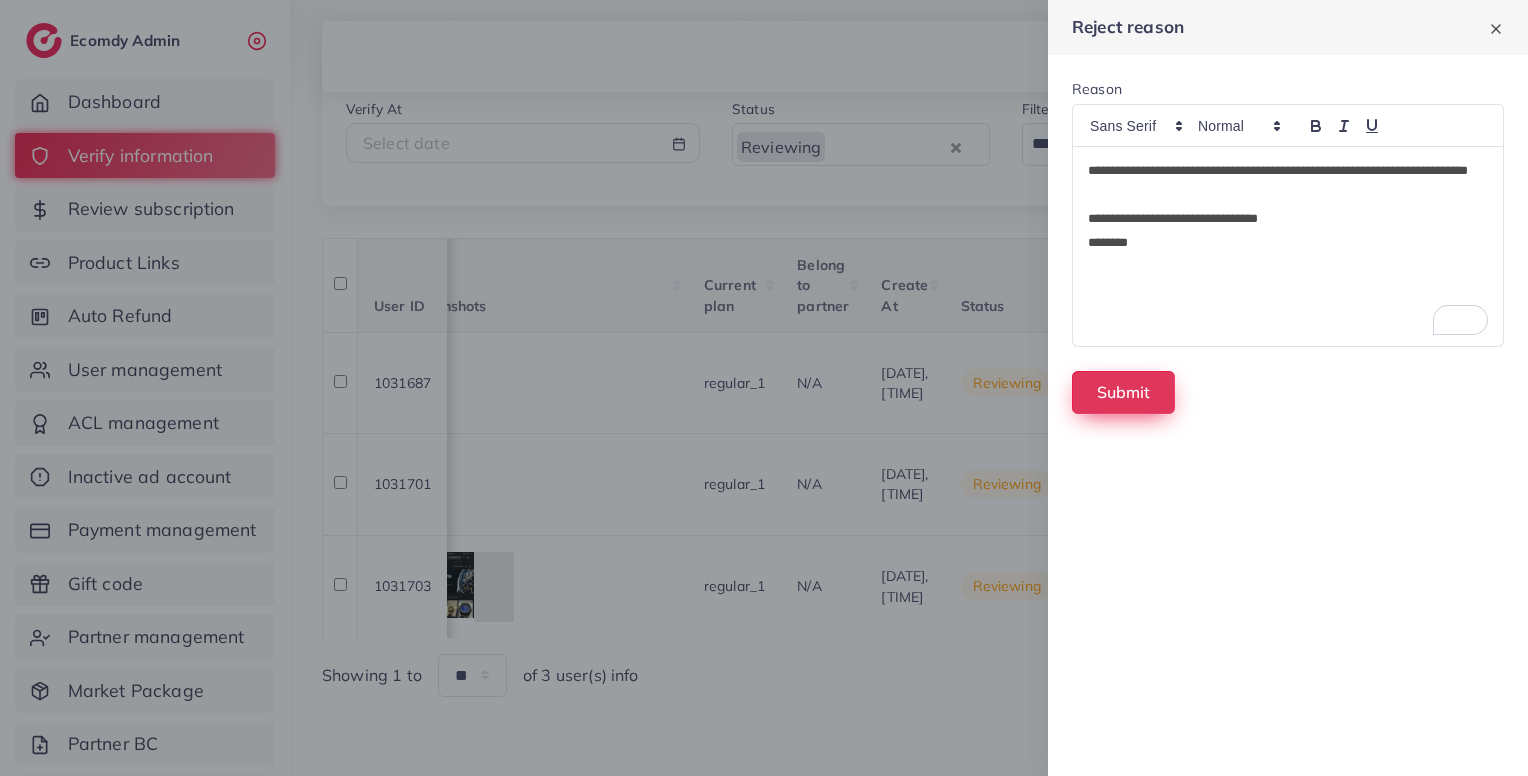 click on "Submit" at bounding box center (1123, 392) 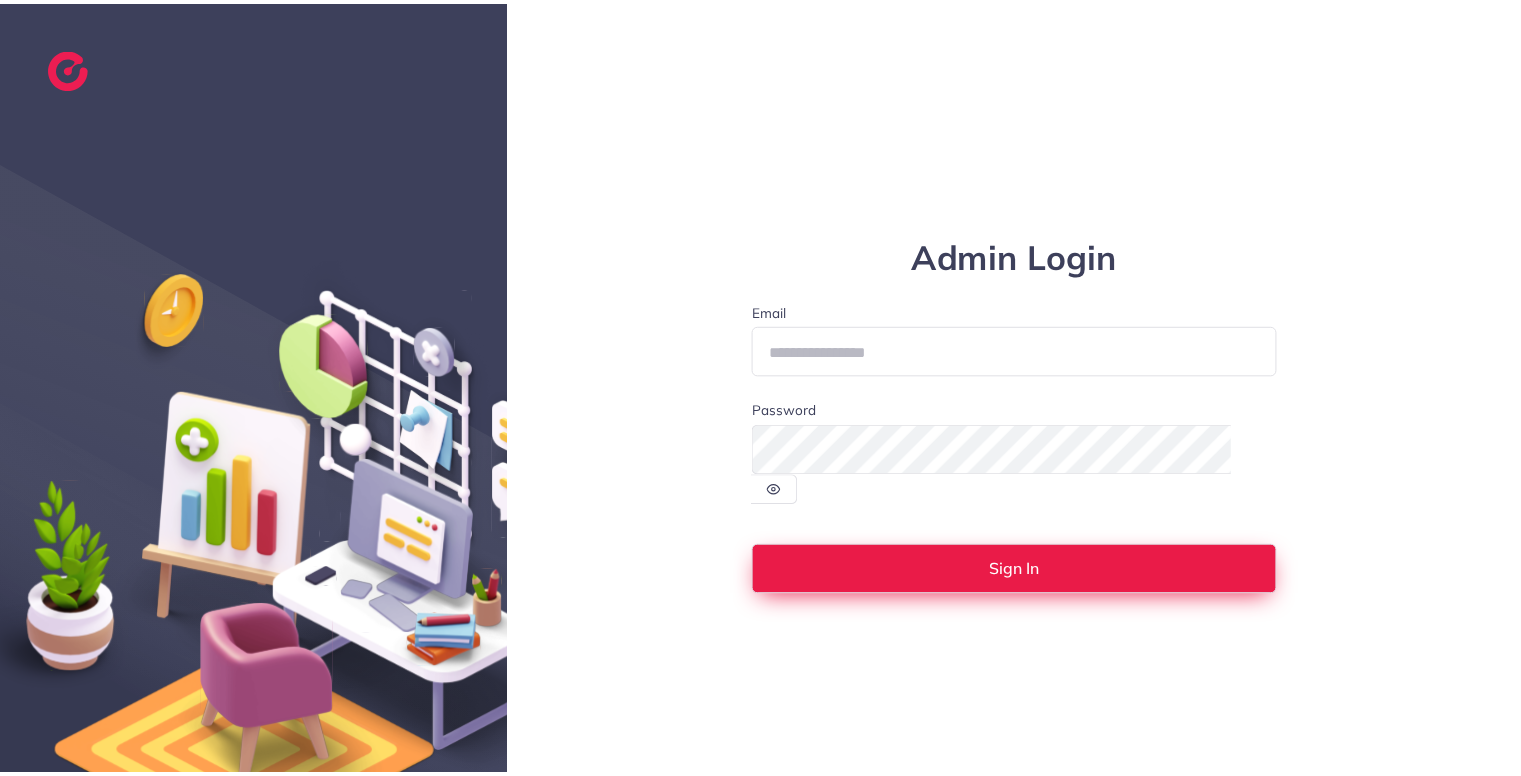 scroll, scrollTop: 0, scrollLeft: 0, axis: both 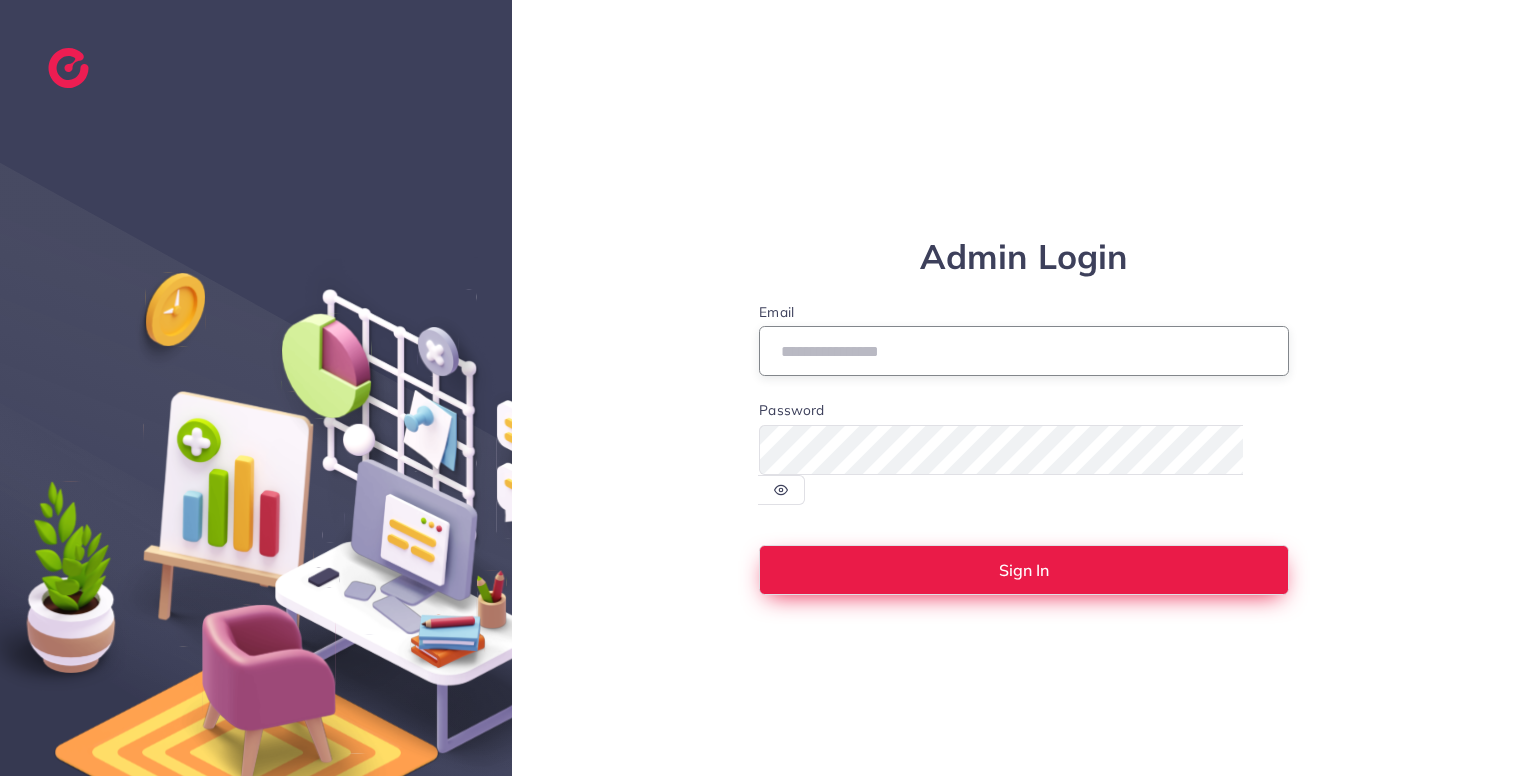 type on "**********" 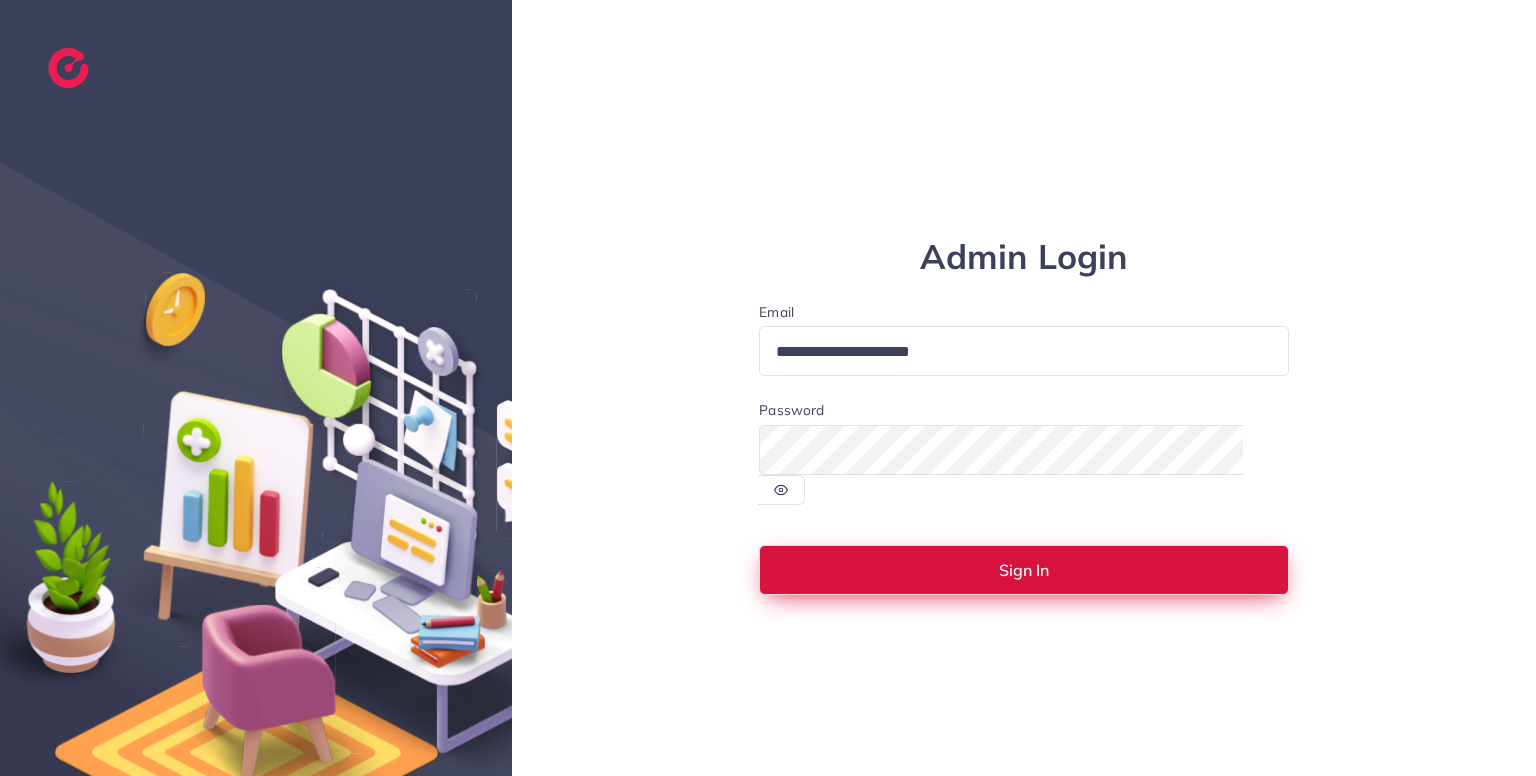 click on "Sign In" at bounding box center [1024, 570] 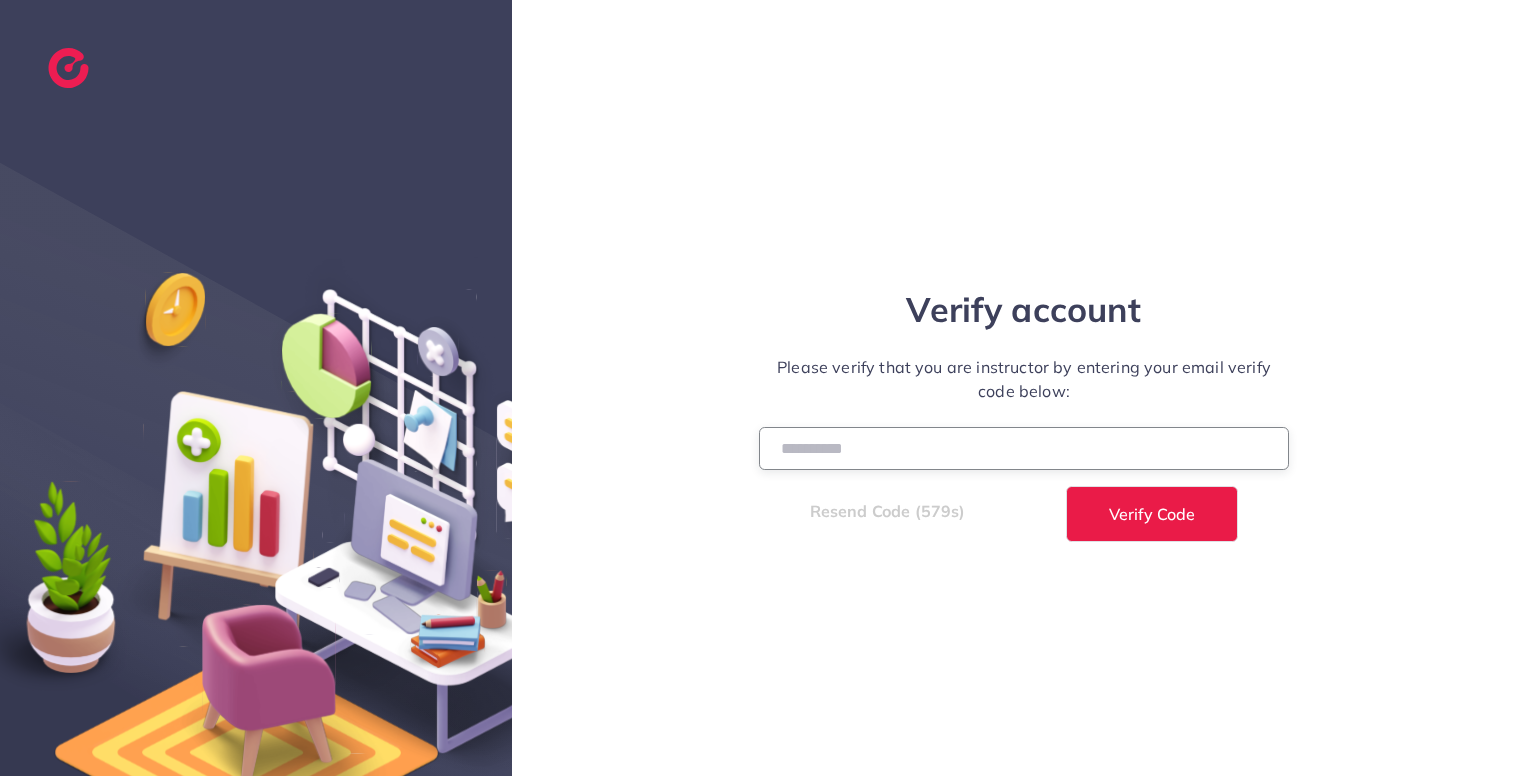click at bounding box center [1024, 448] 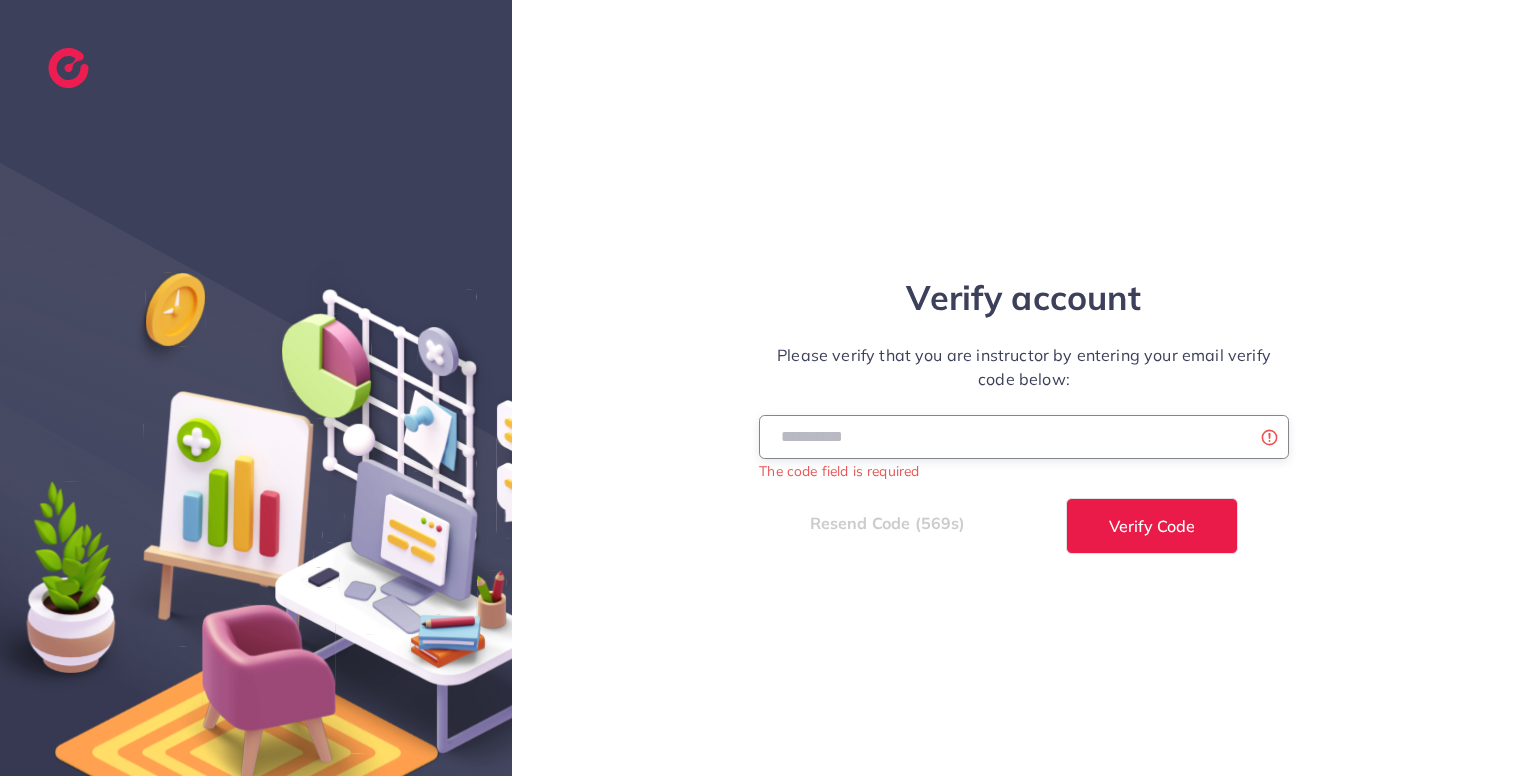 click at bounding box center [1024, 436] 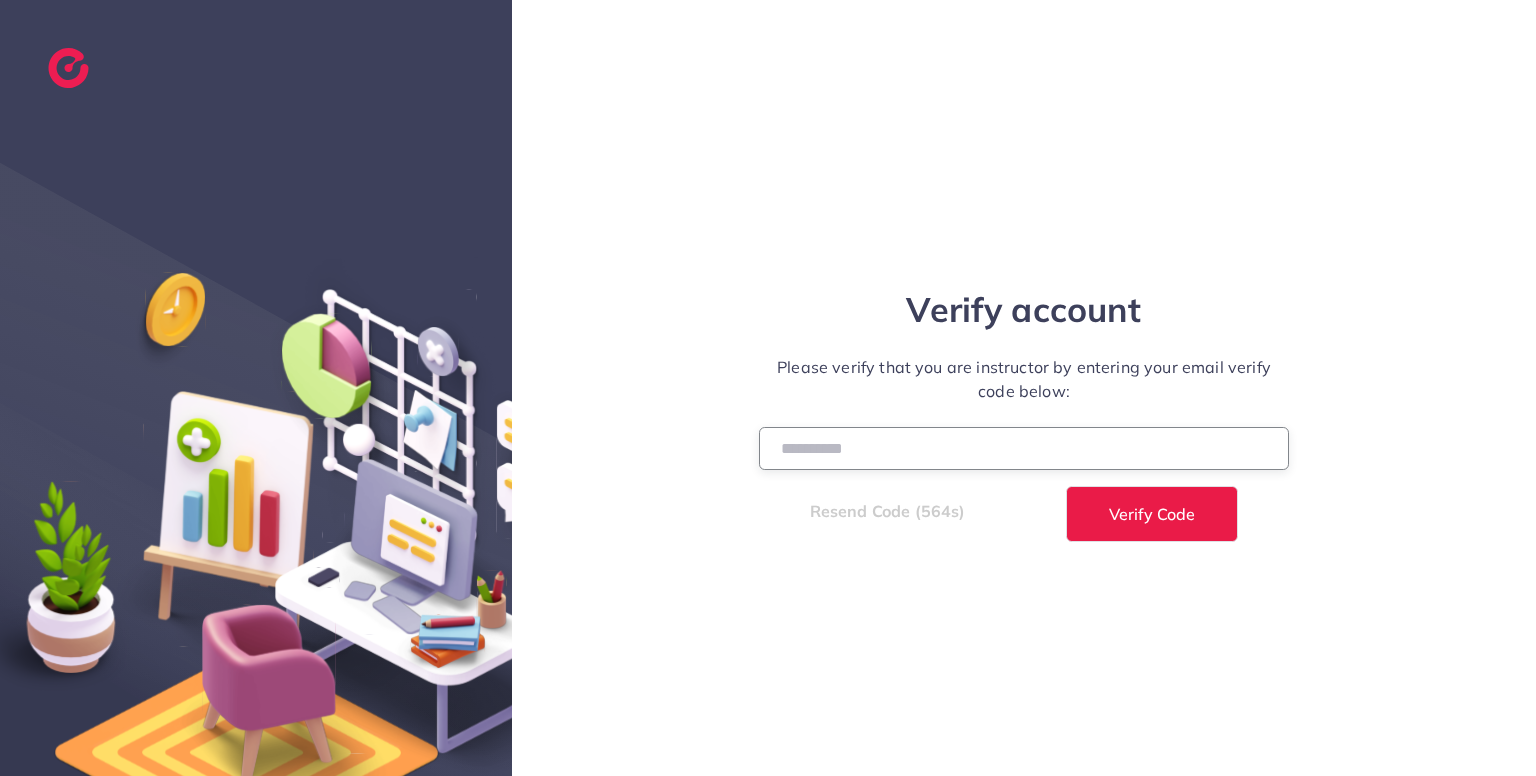 type on "******" 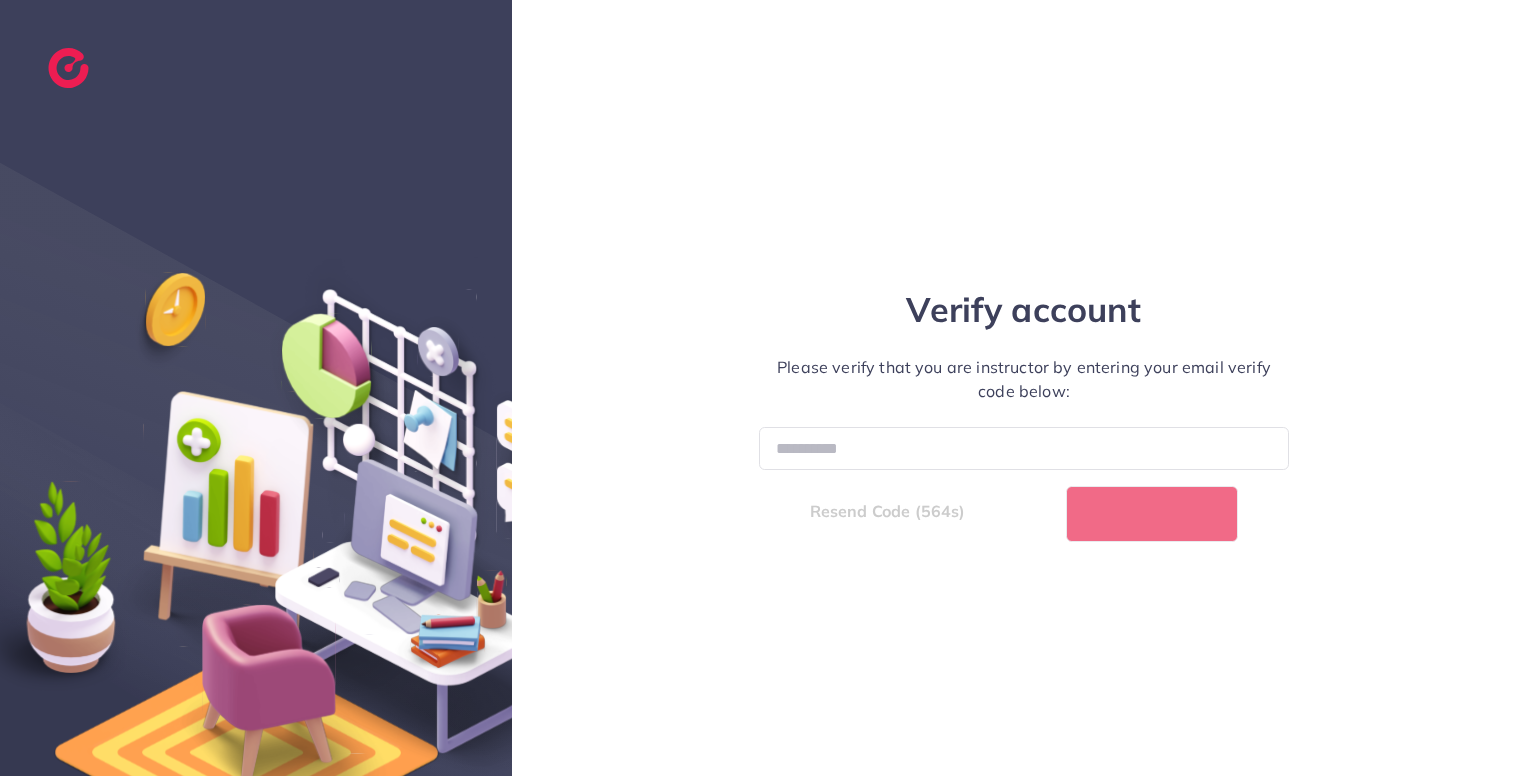 select on "*" 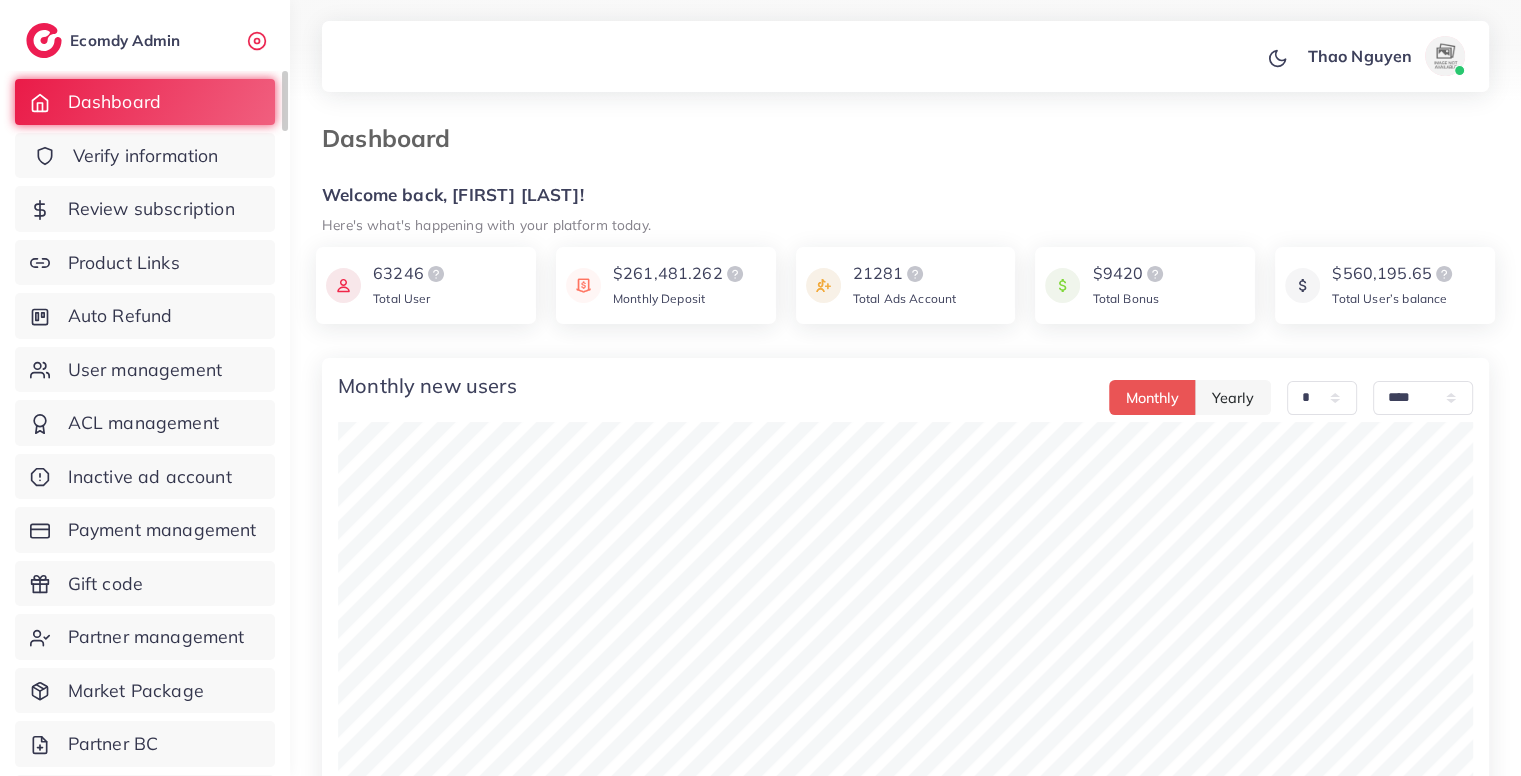 click on "Verify information" at bounding box center (145, 156) 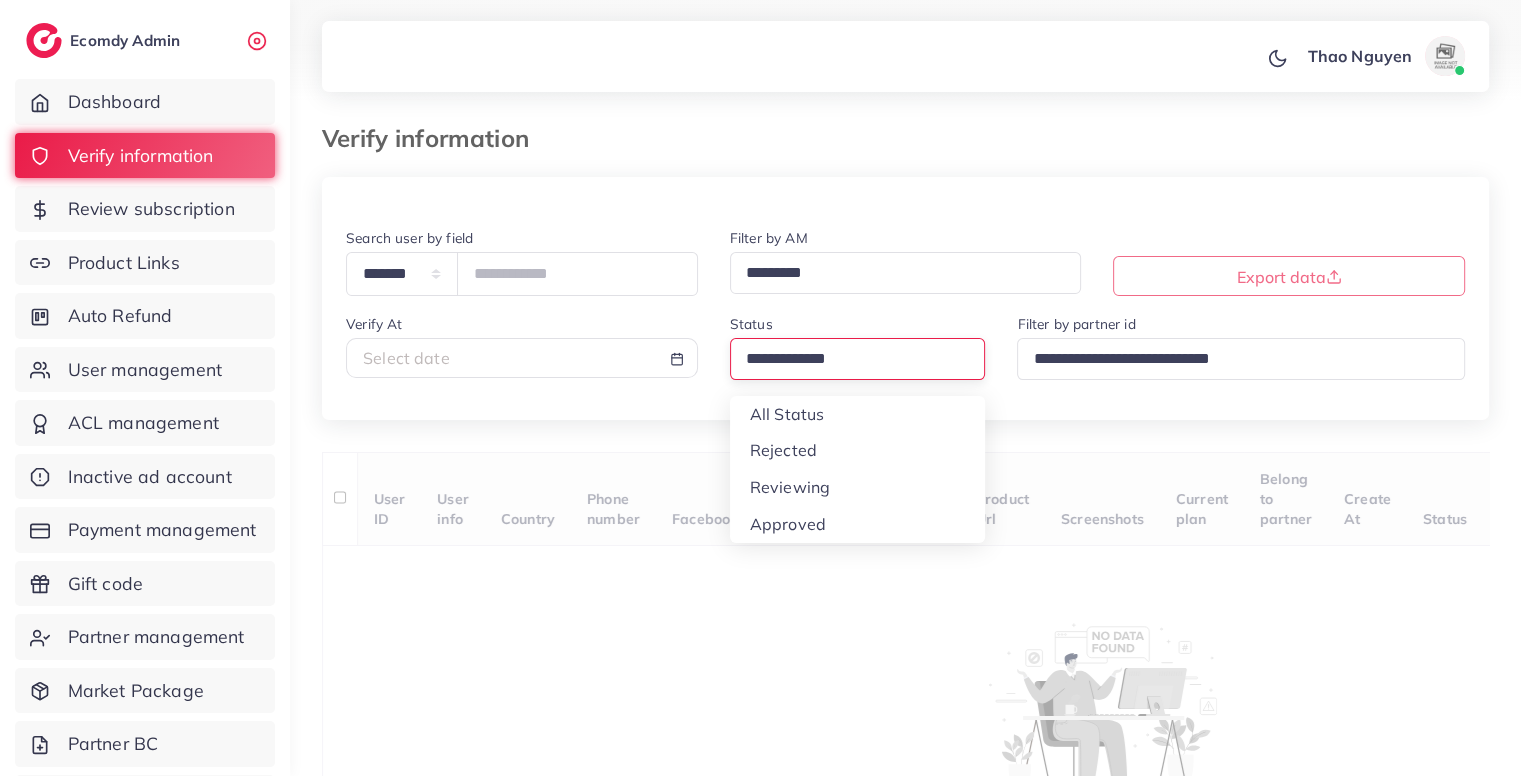 click at bounding box center [849, 359] 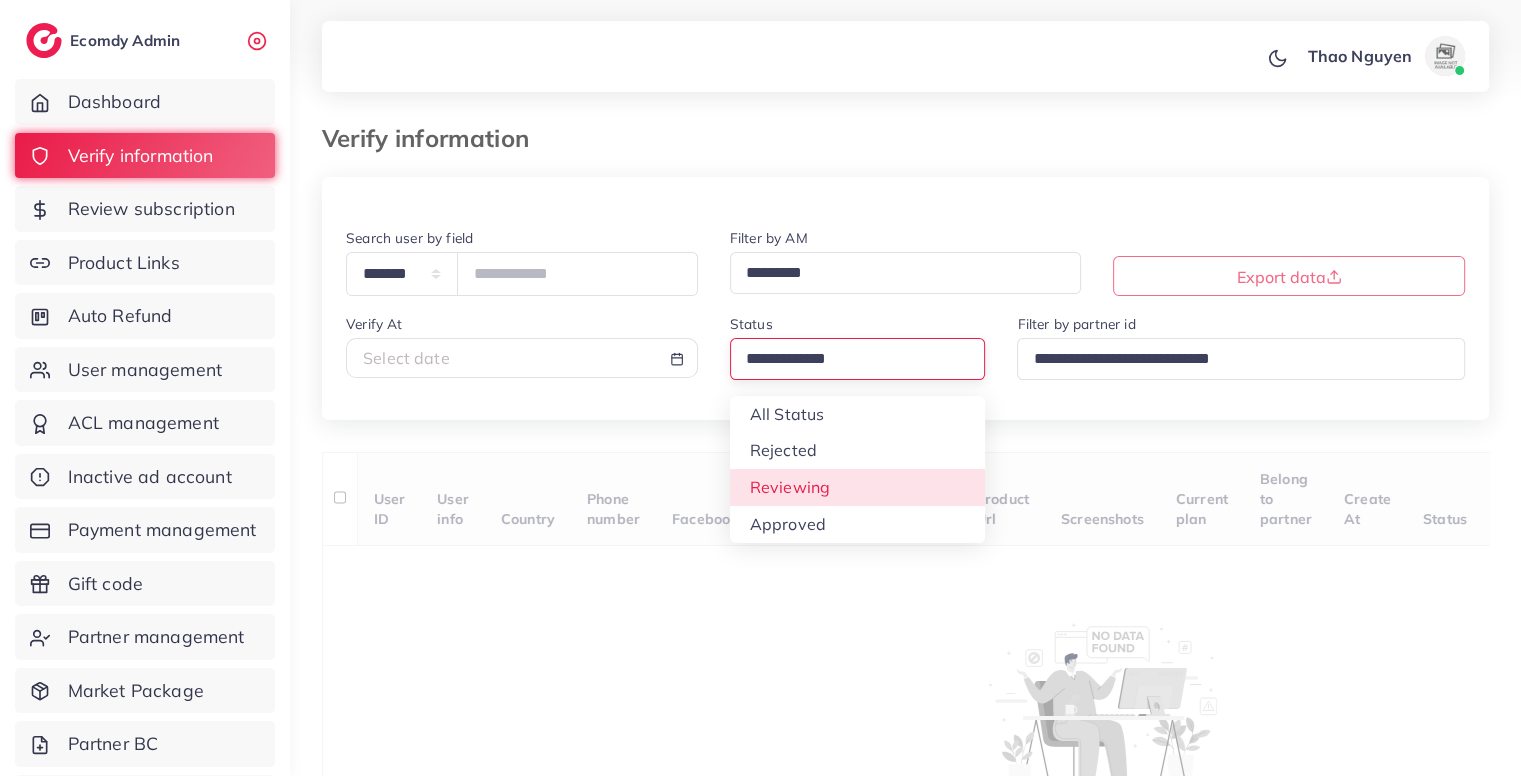 click on "**********" at bounding box center (905, 519) 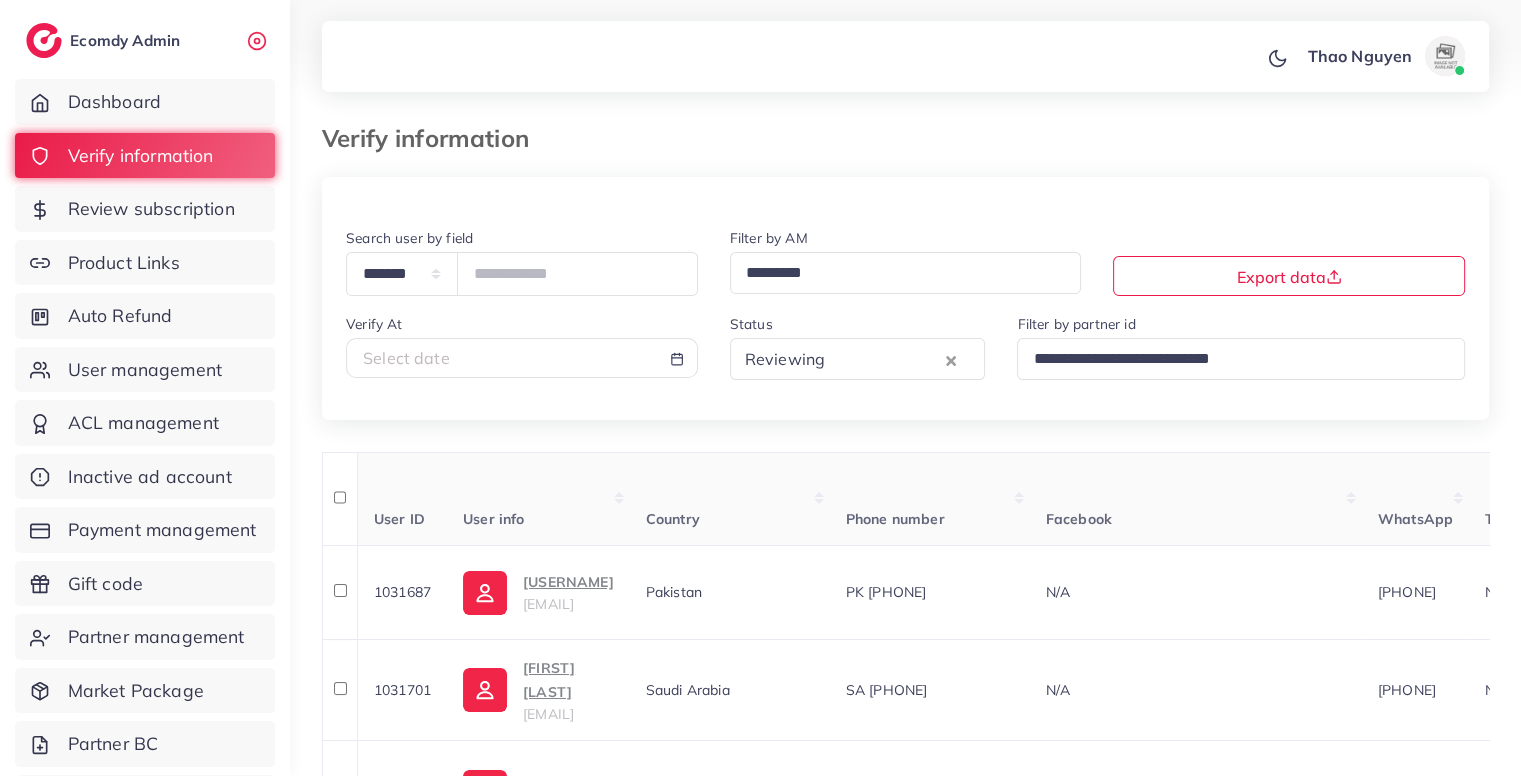 scroll, scrollTop: 220, scrollLeft: 0, axis: vertical 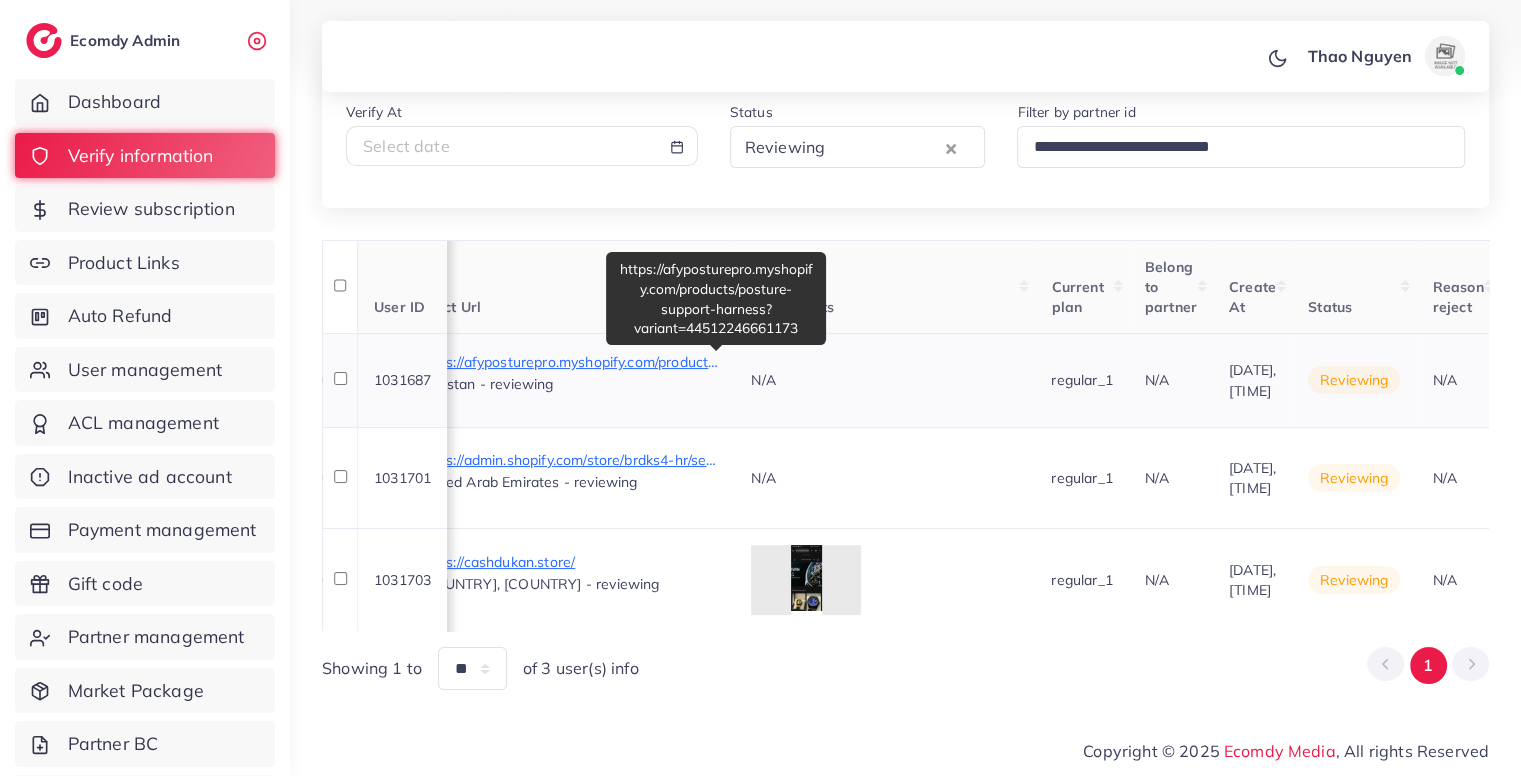 click on "https://afyposturepro.myshopify.com/products/posture-support-harness?variant=44512246661173" at bounding box center (569, 362) 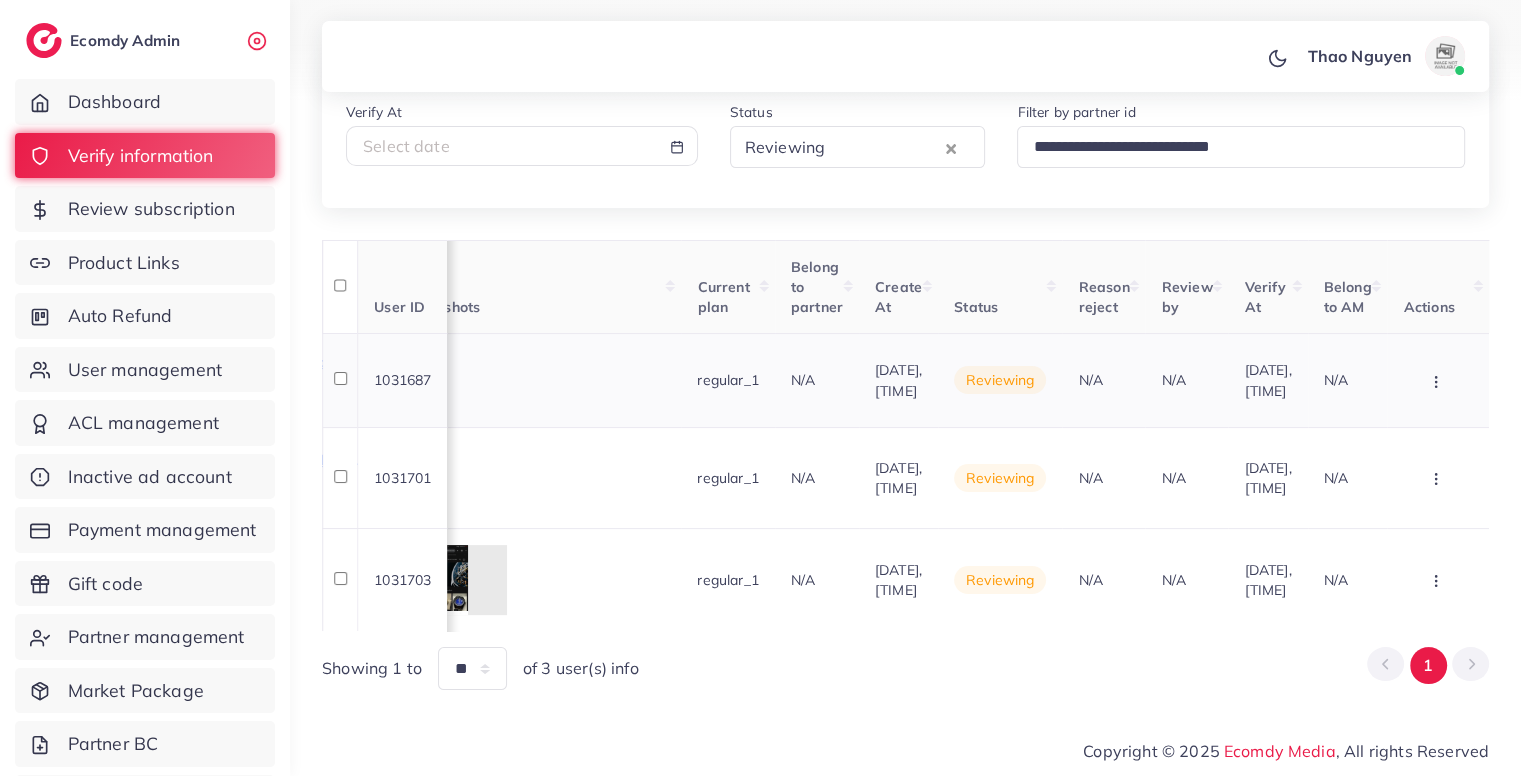 scroll, scrollTop: 0, scrollLeft: 1745, axis: horizontal 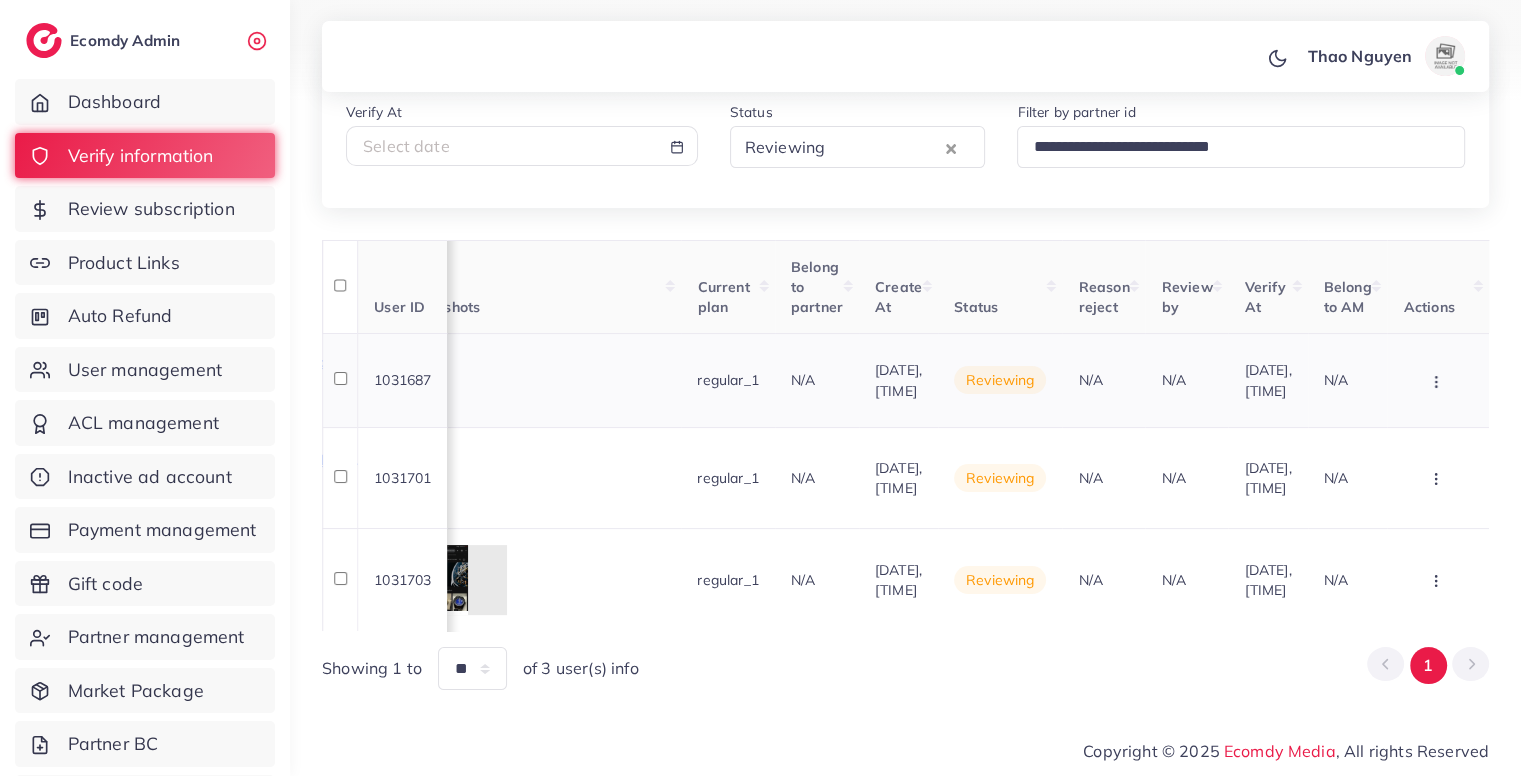click at bounding box center [1438, 380] 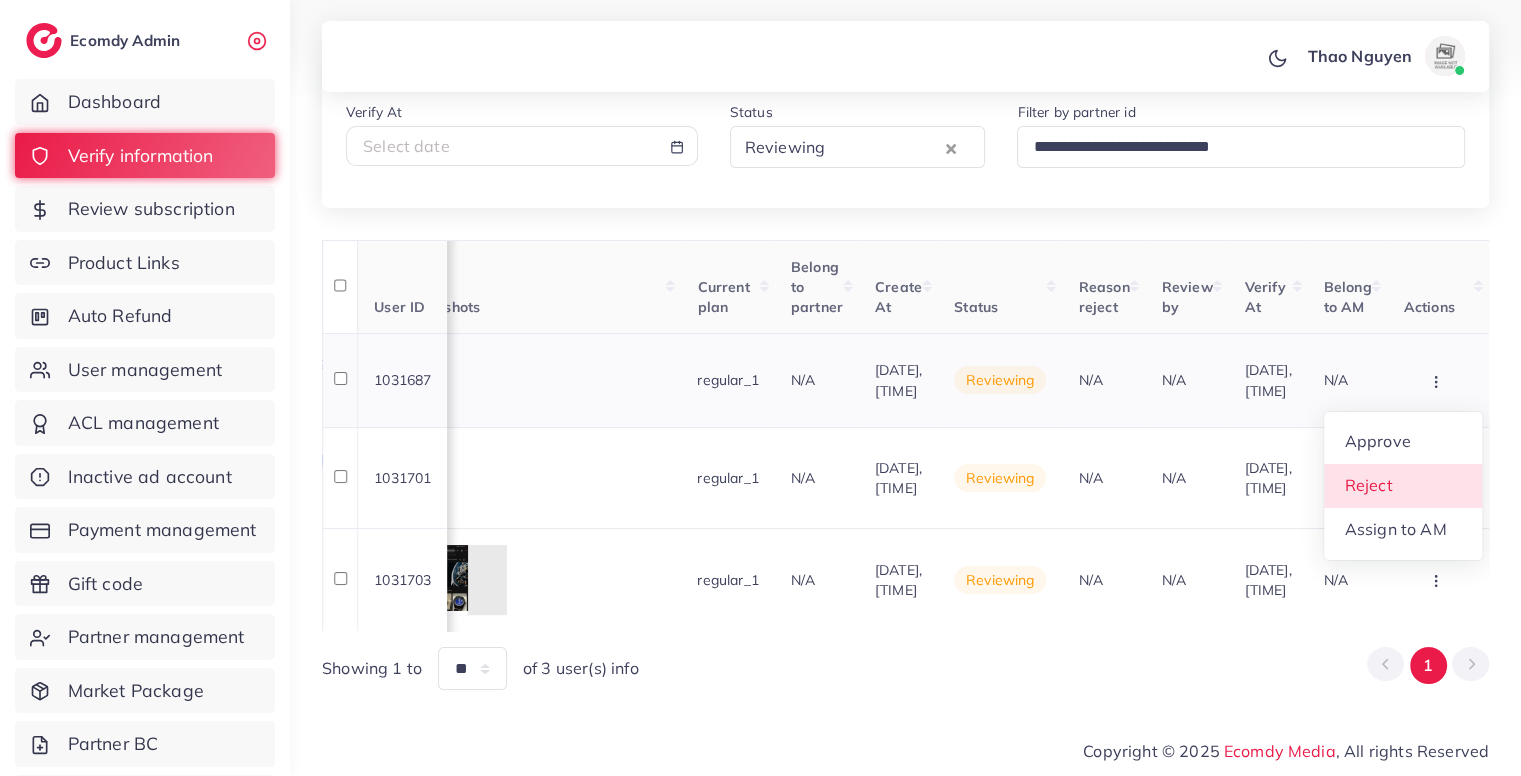 click on "Reject" at bounding box center (1403, 486) 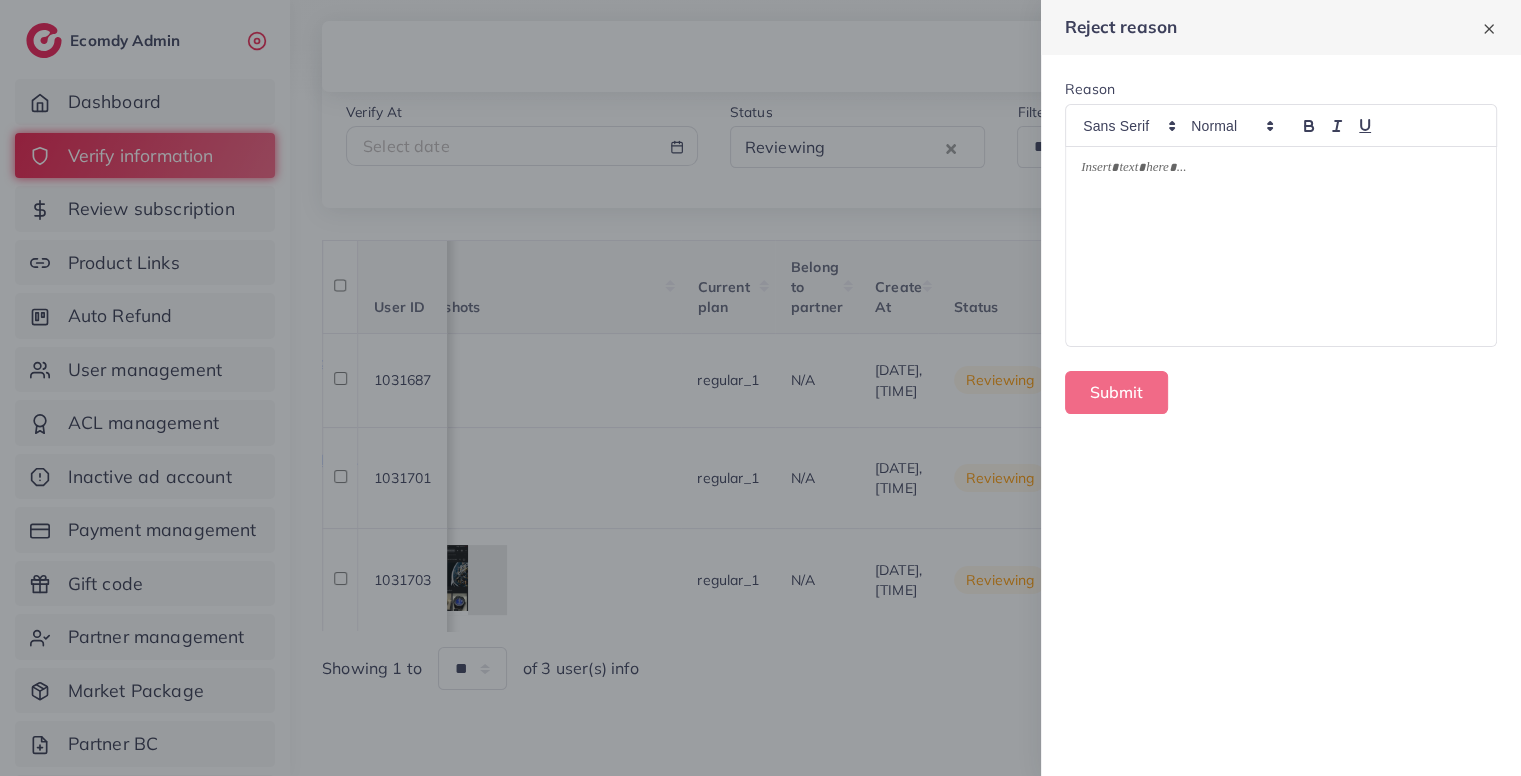 click at bounding box center [1281, 246] 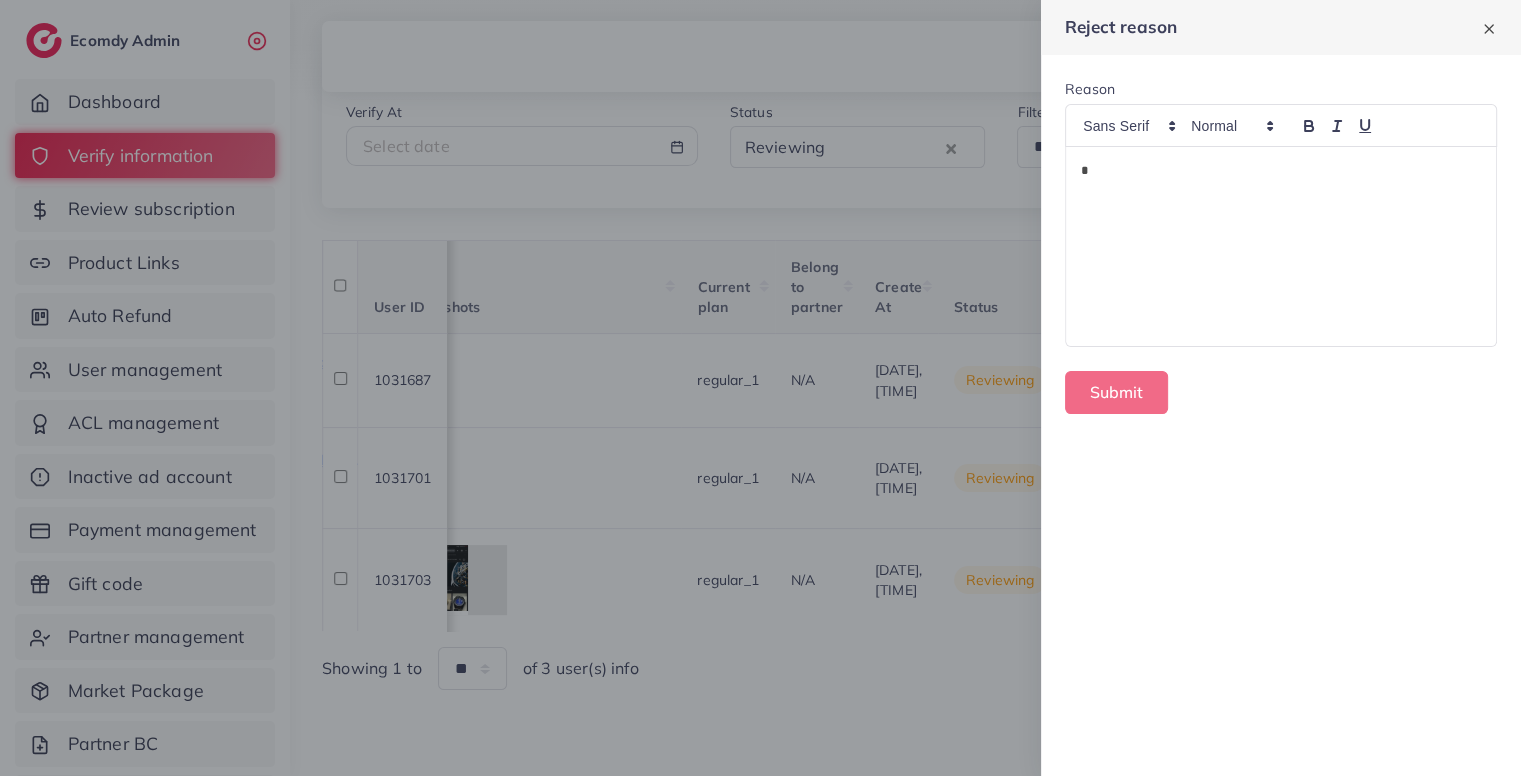 type 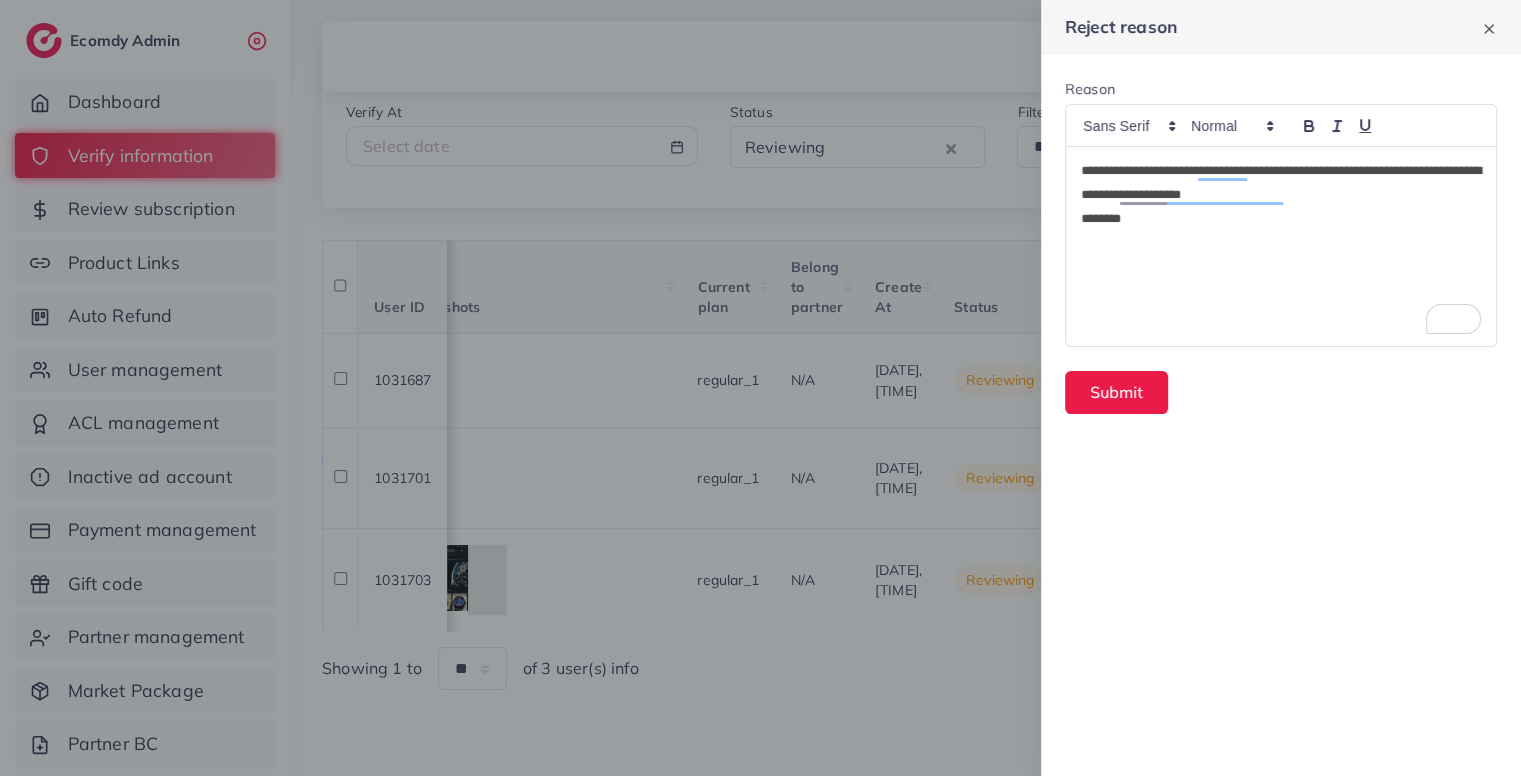 drag, startPoint x: 1313, startPoint y: 513, endPoint x: 1252, endPoint y: 300, distance: 221.56264 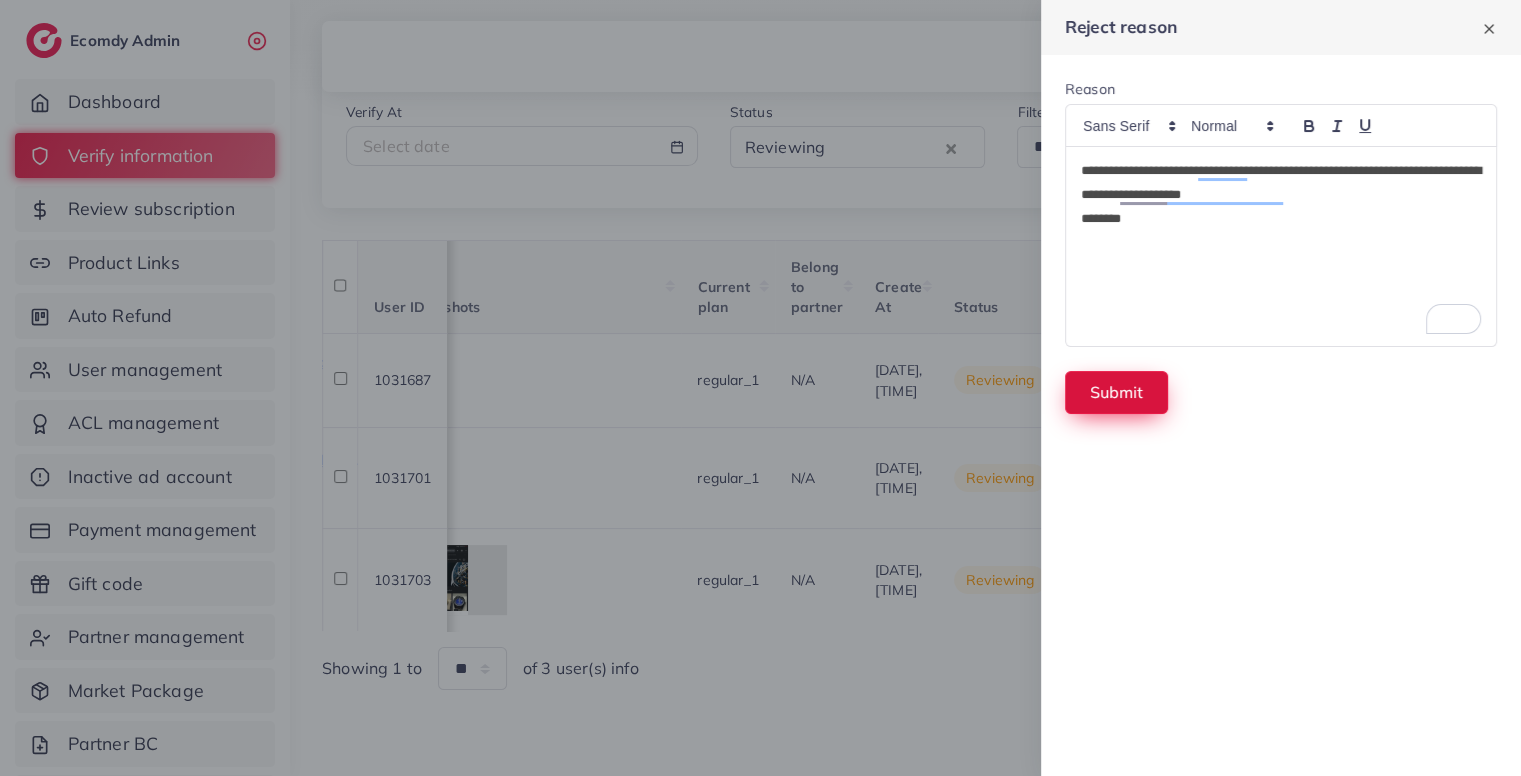 click on "Submit" at bounding box center [1116, 392] 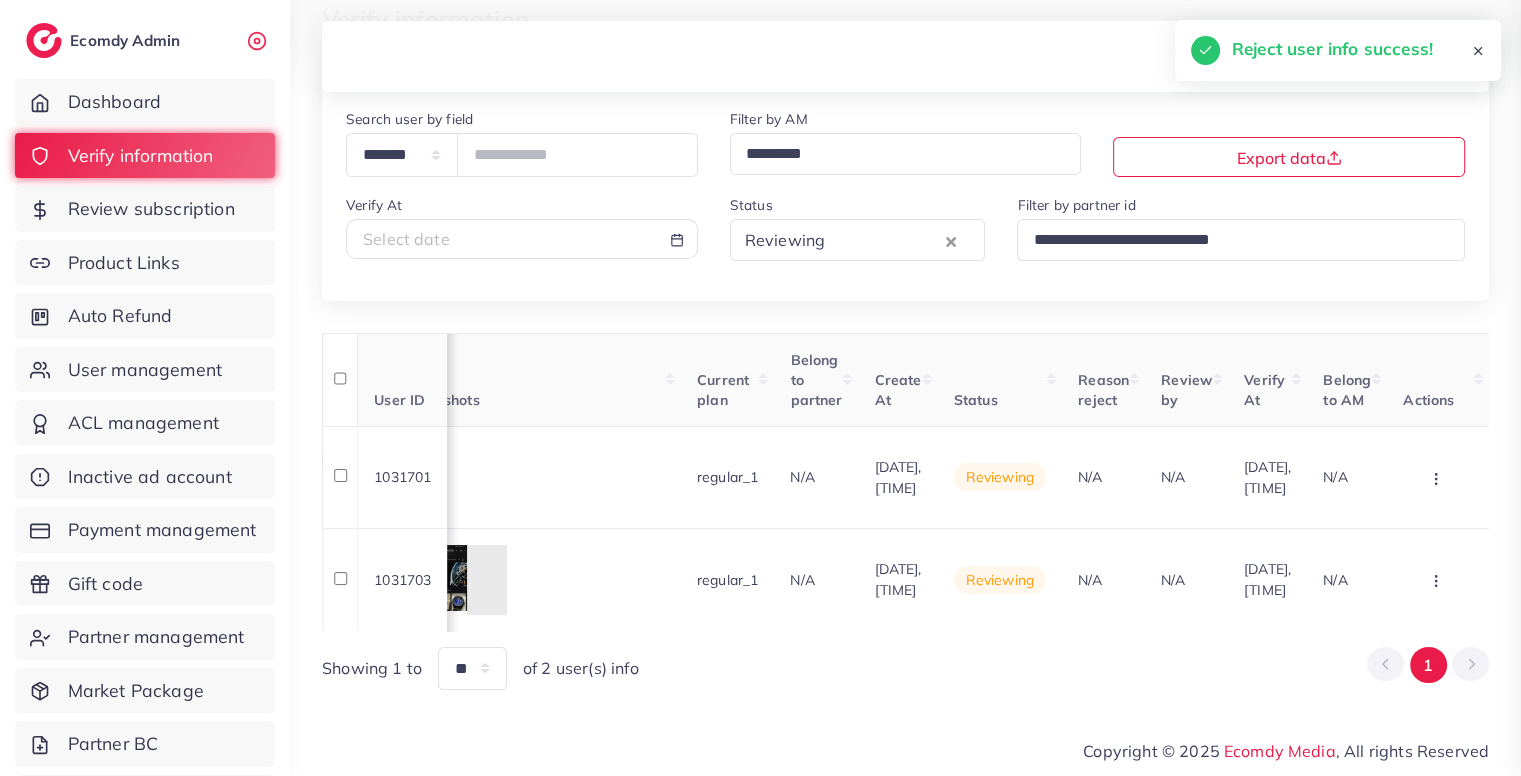 scroll, scrollTop: 126, scrollLeft: 0, axis: vertical 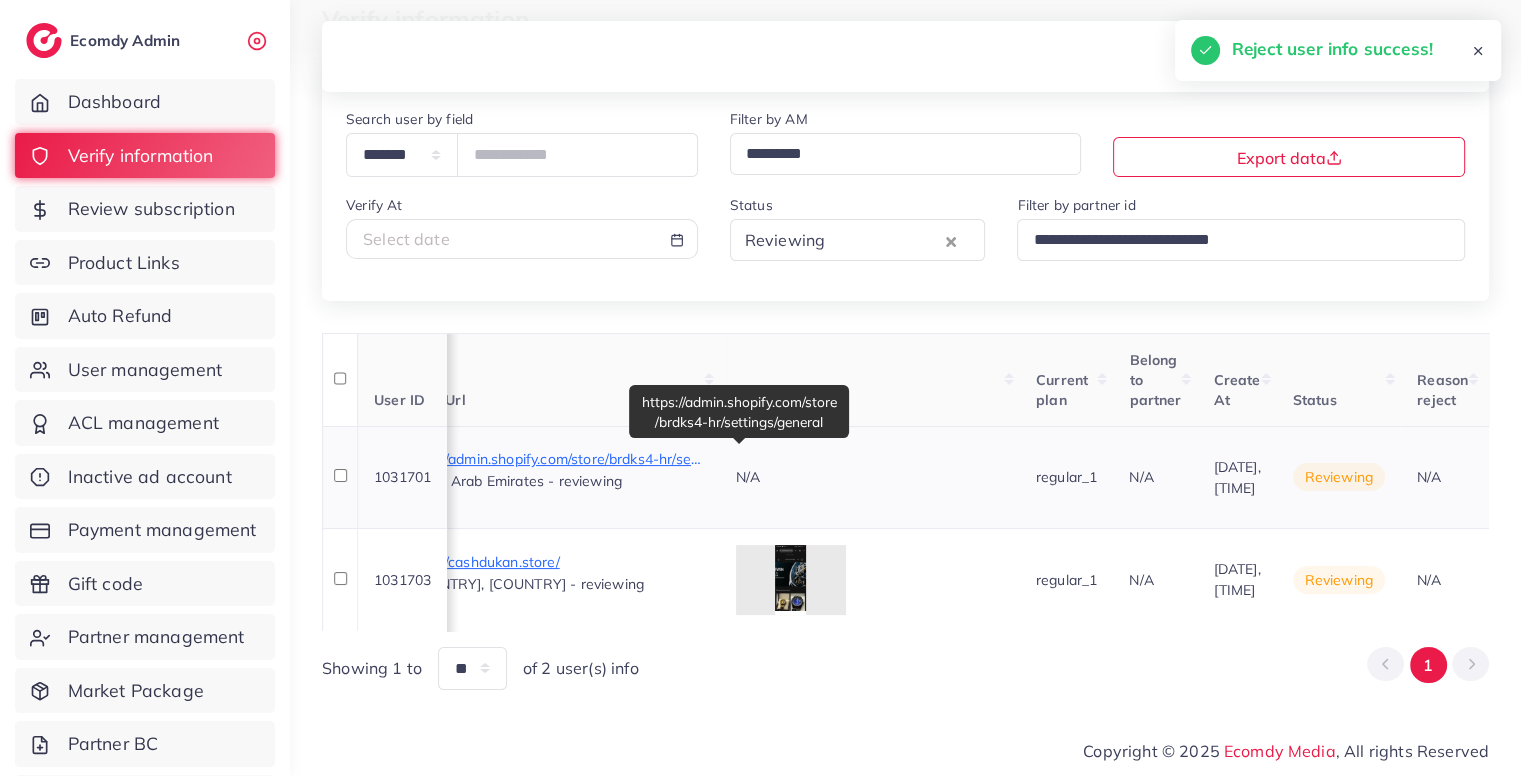 click on "https://admin.shopify.com/store/brdks4-hr/settings/general" at bounding box center [554, 459] 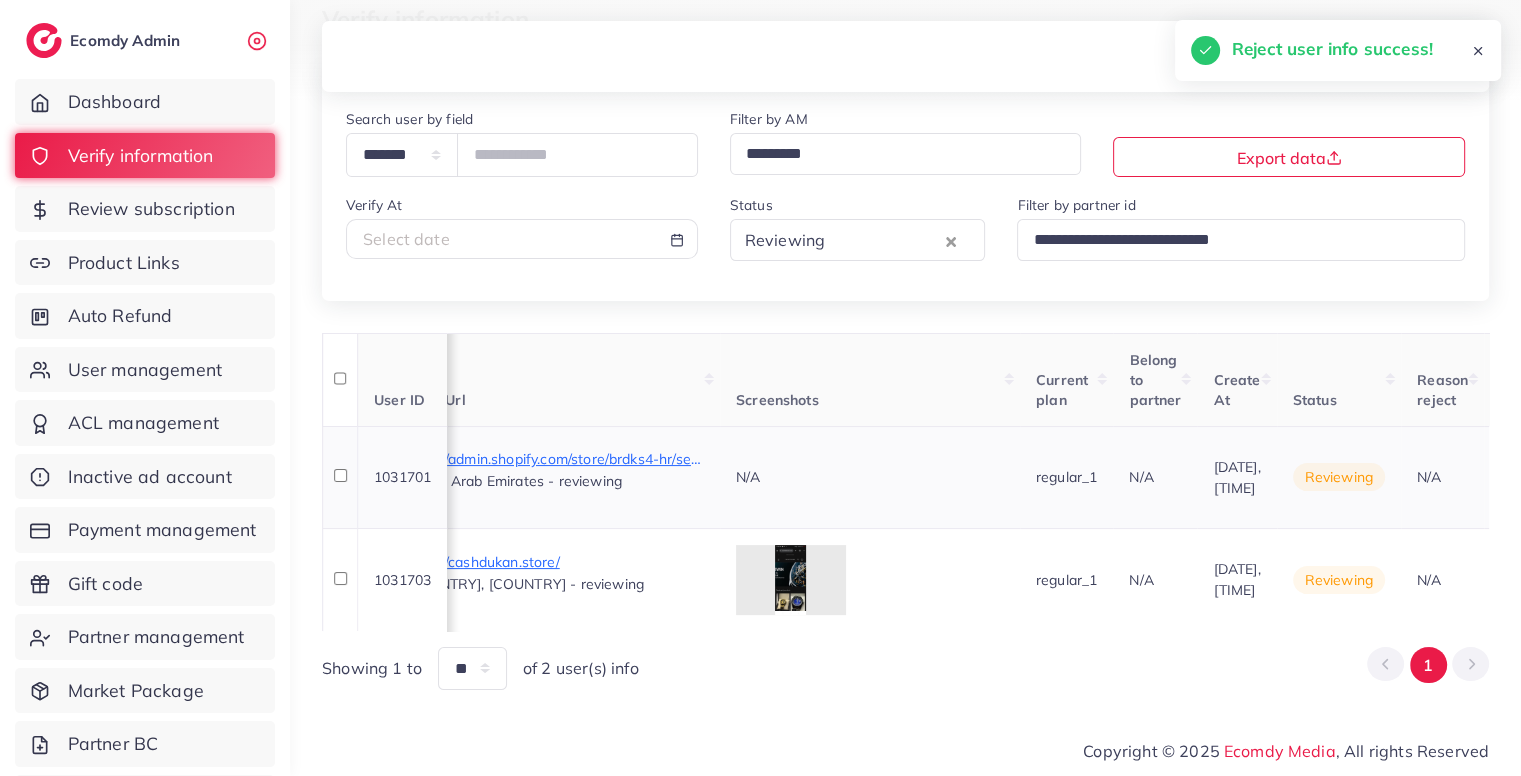 scroll, scrollTop: 0, scrollLeft: 1745, axis: horizontal 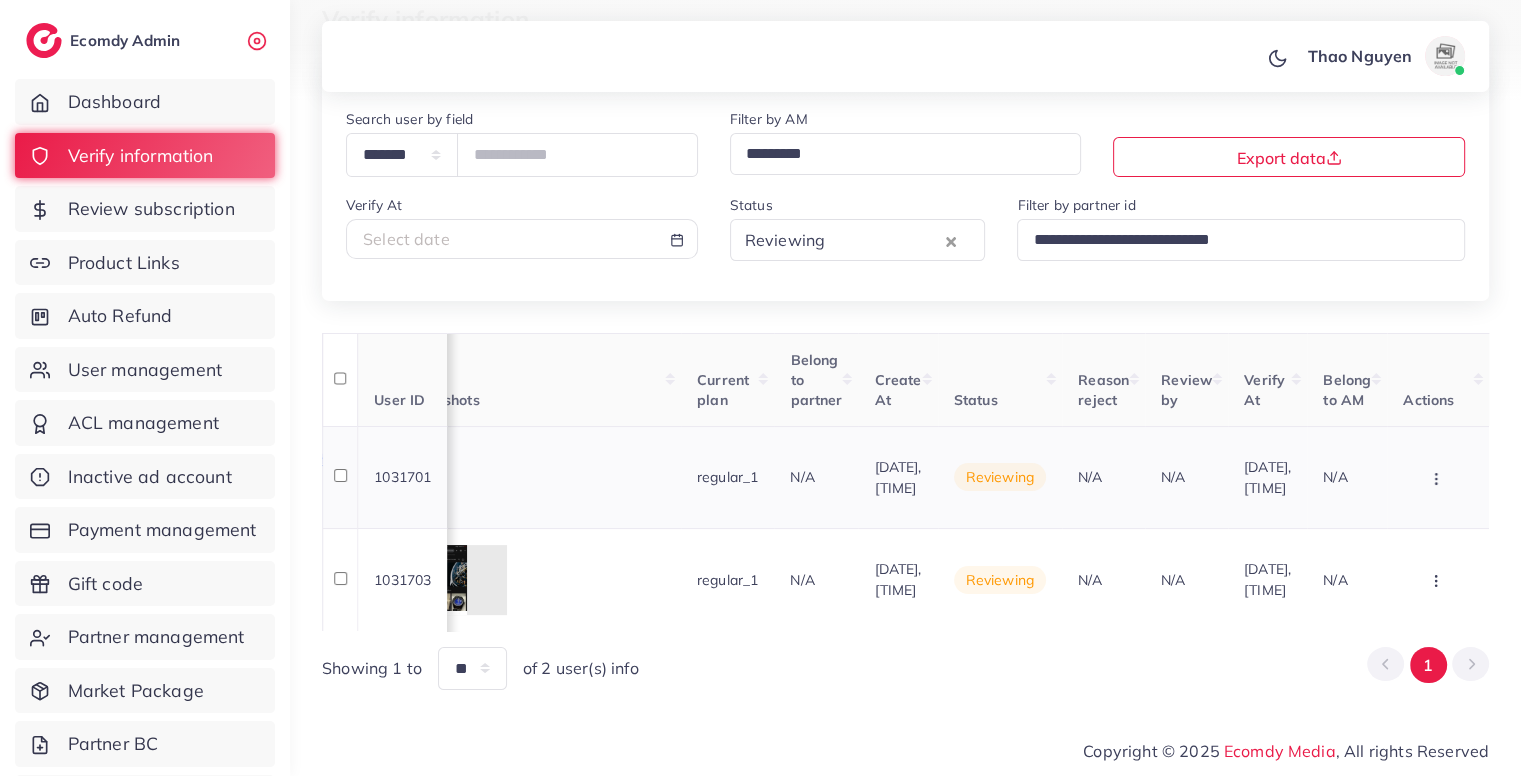 click at bounding box center (1438, 477) 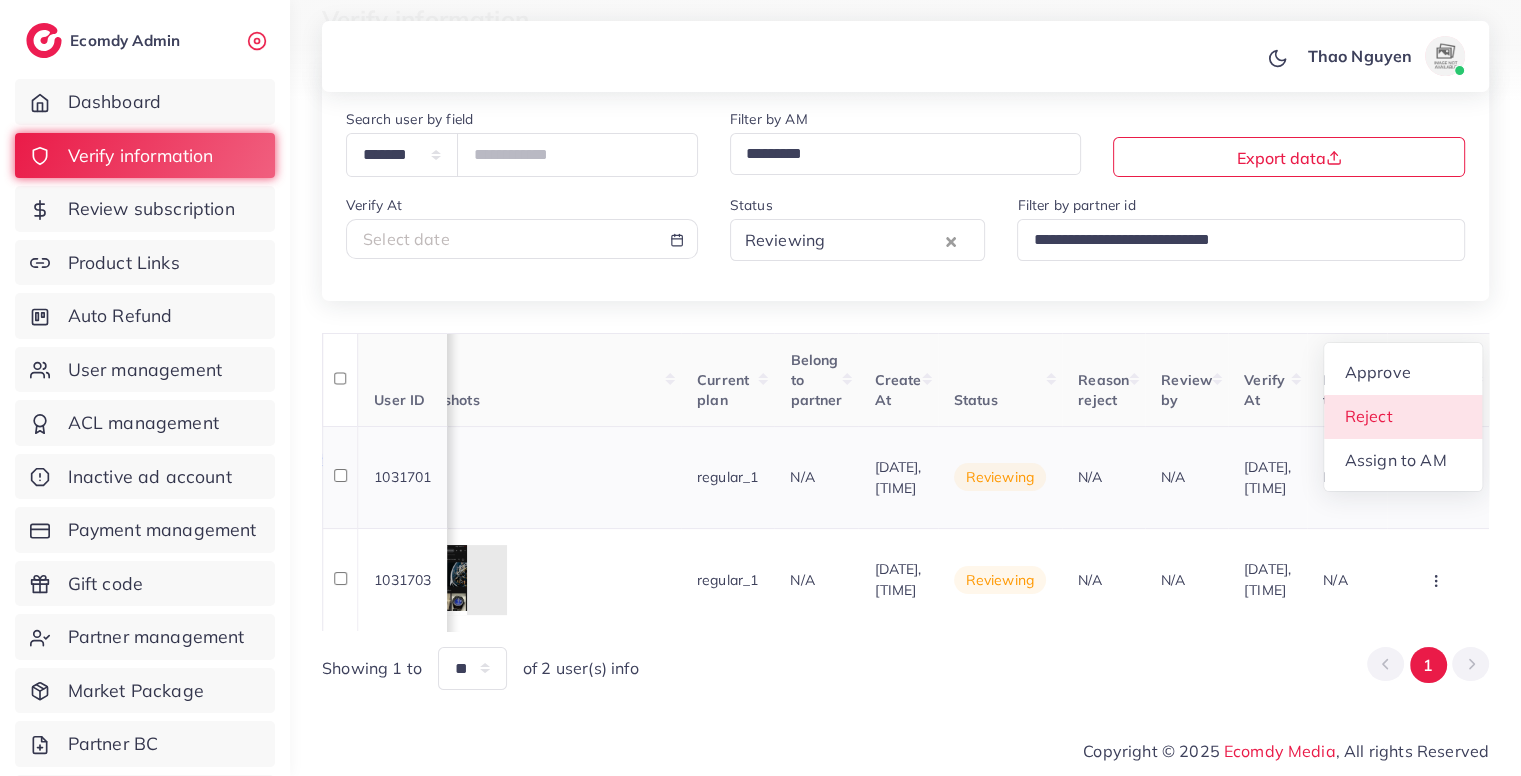 click on "Reject" at bounding box center (1403, 417) 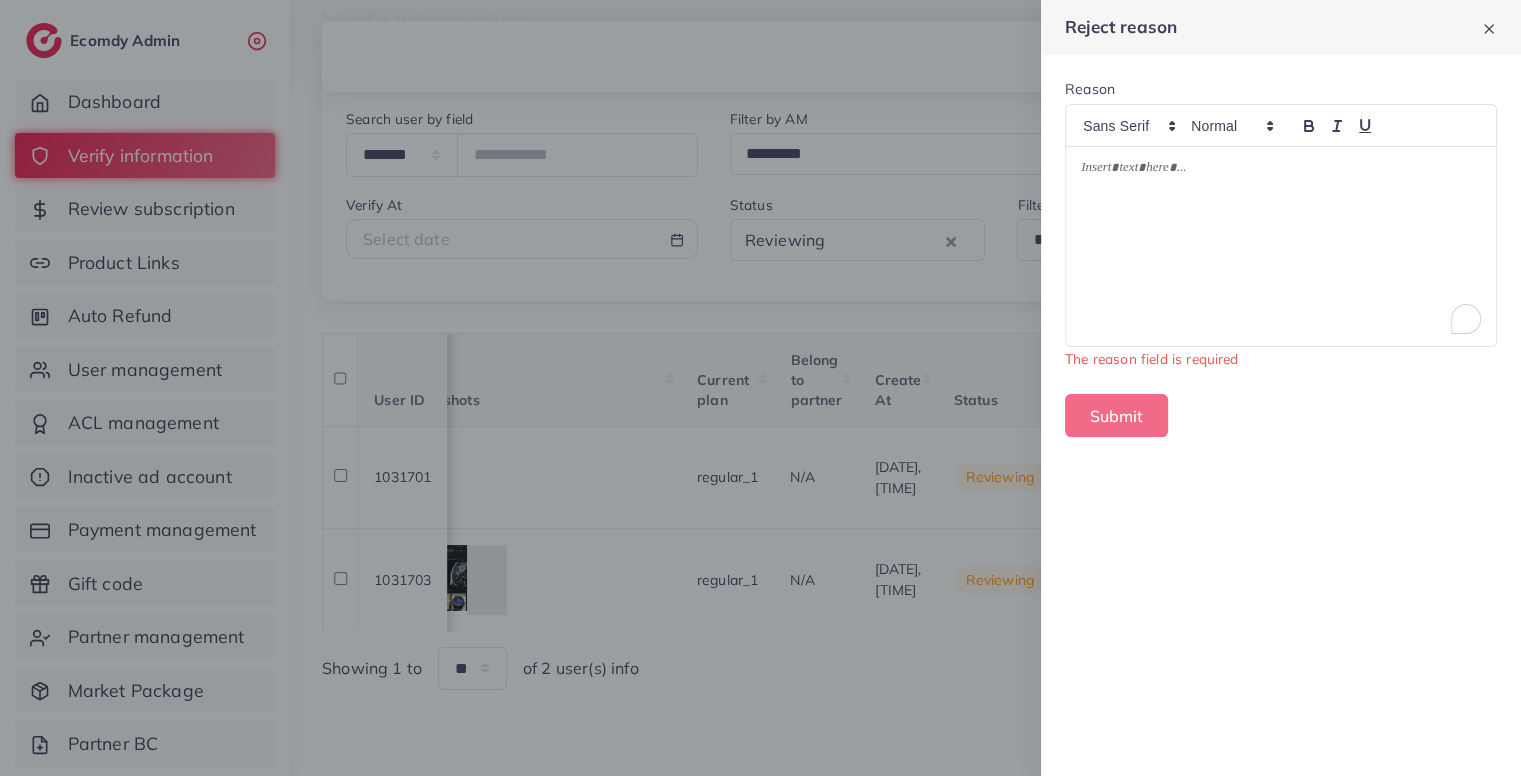 click at bounding box center [1281, 171] 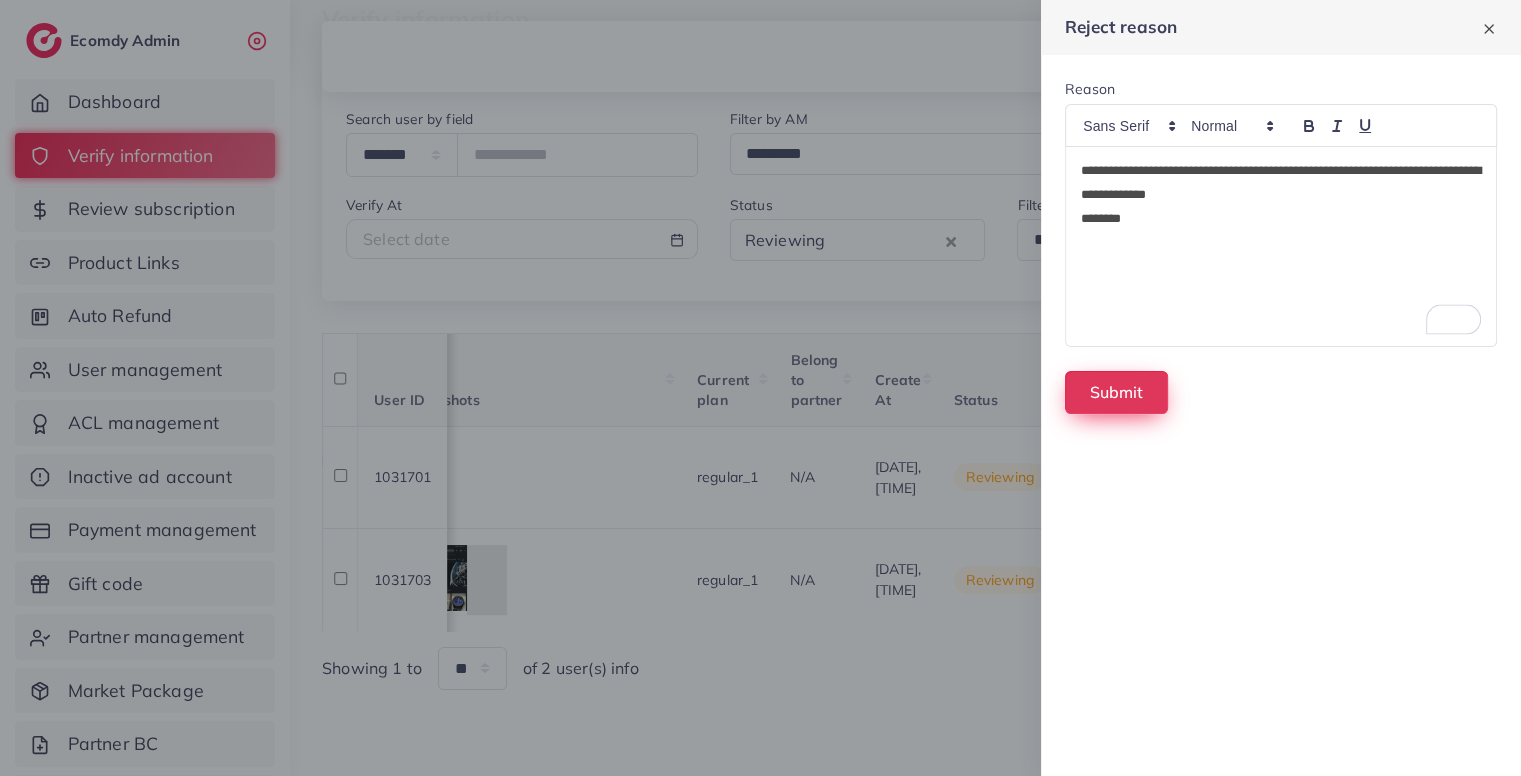 click on "Submit" at bounding box center [1116, 392] 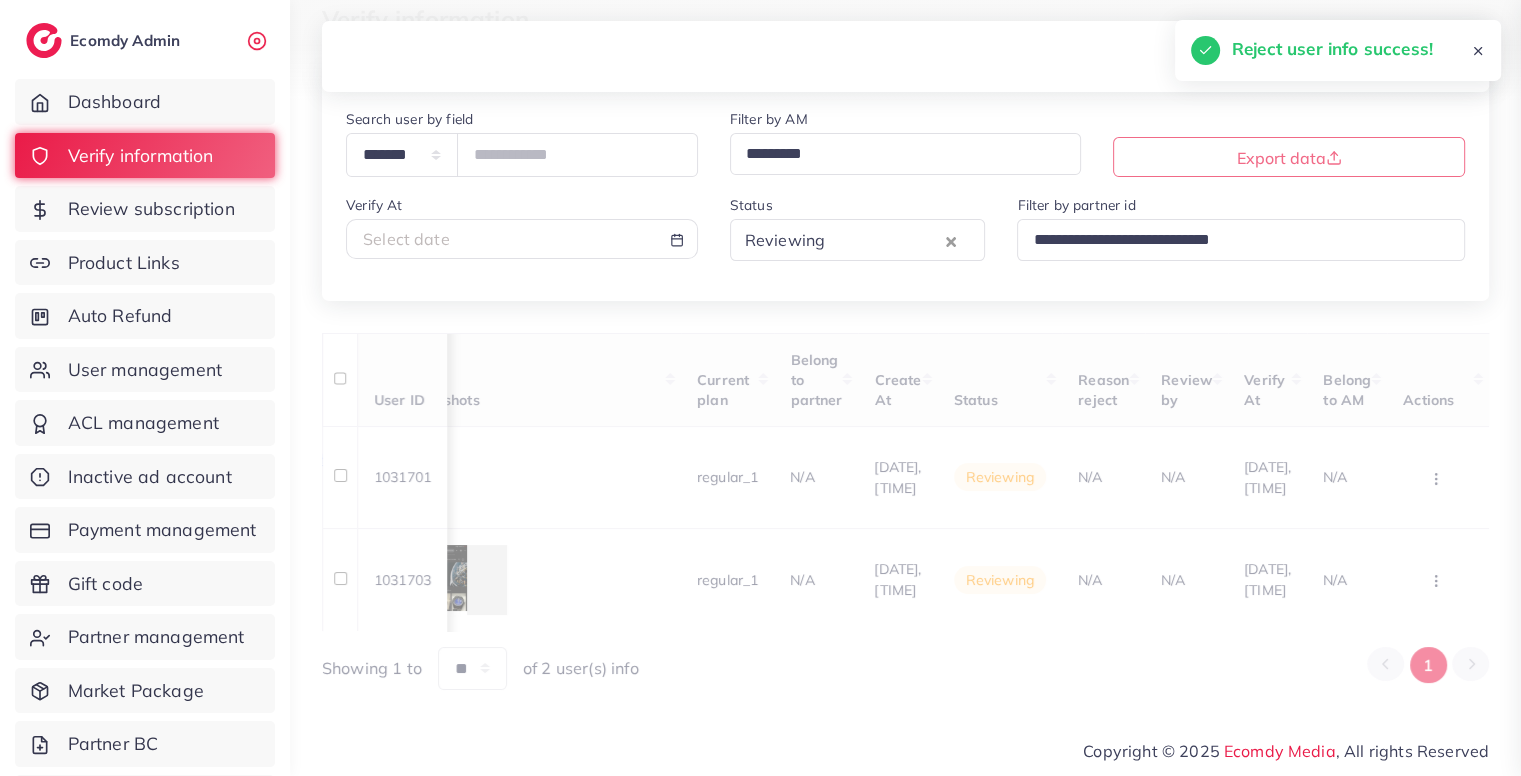 scroll, scrollTop: 0, scrollLeft: 1735, axis: horizontal 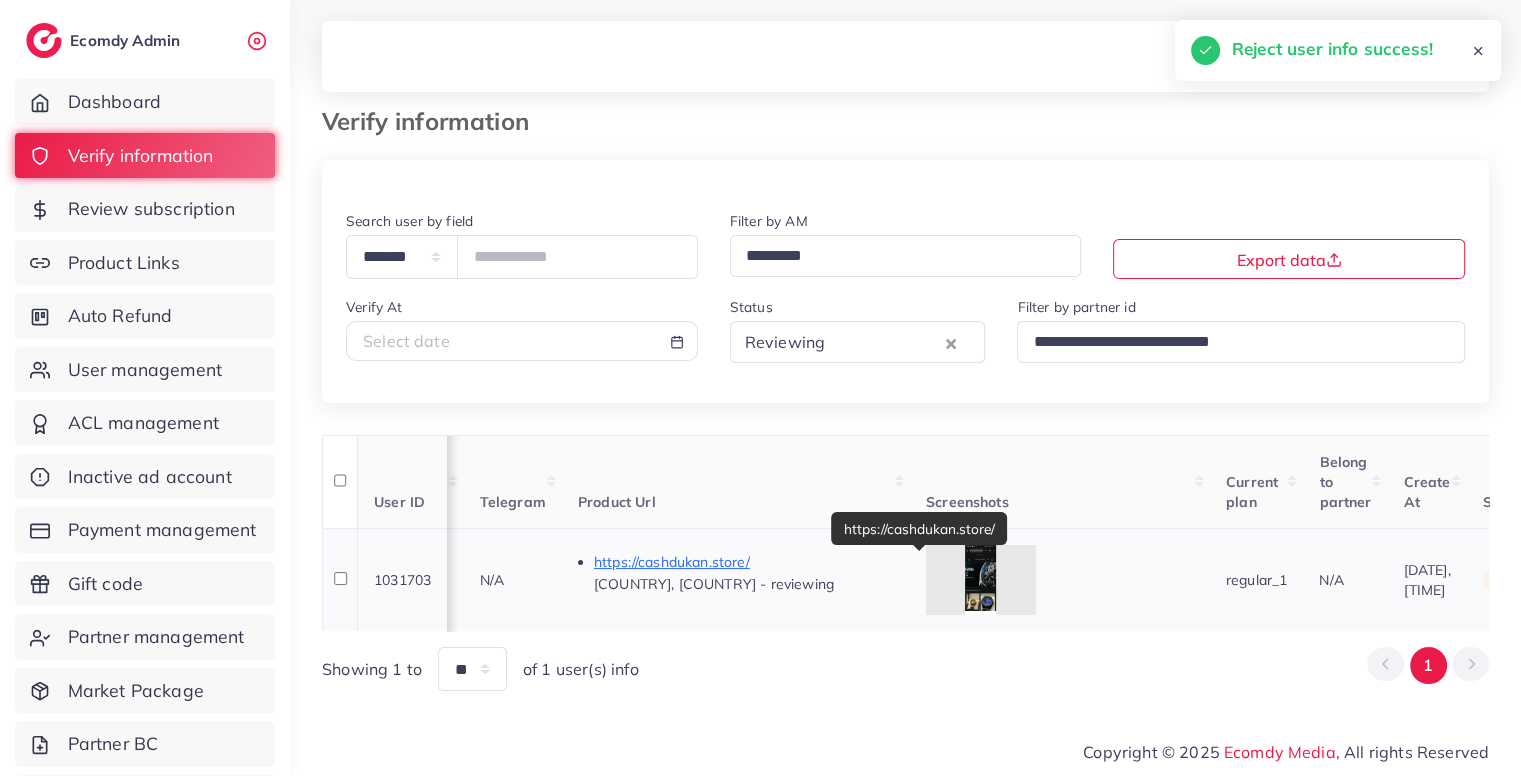 click on "https://cashdukan.store/" at bounding box center [744, 562] 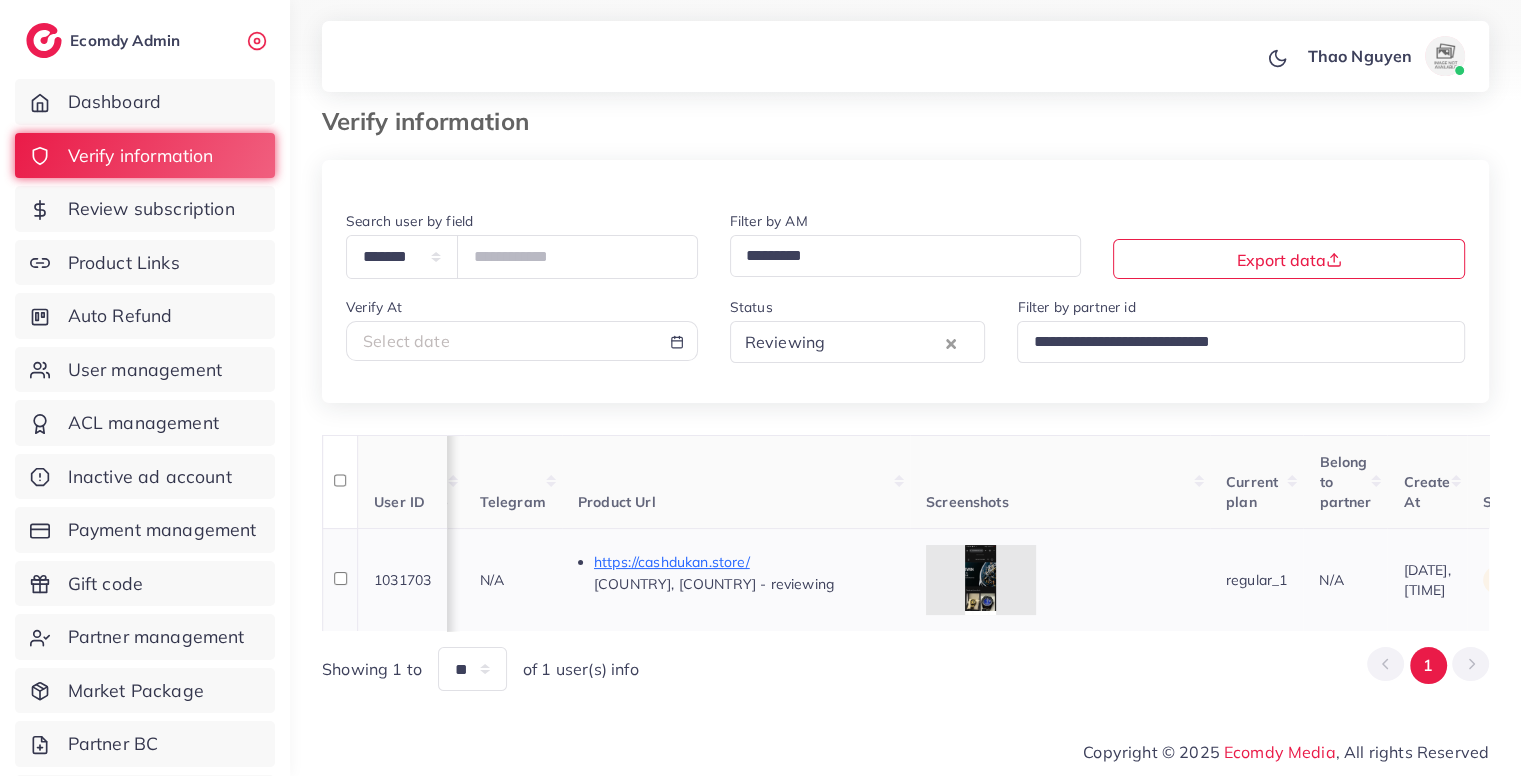 scroll, scrollTop: 0, scrollLeft: 1735, axis: horizontal 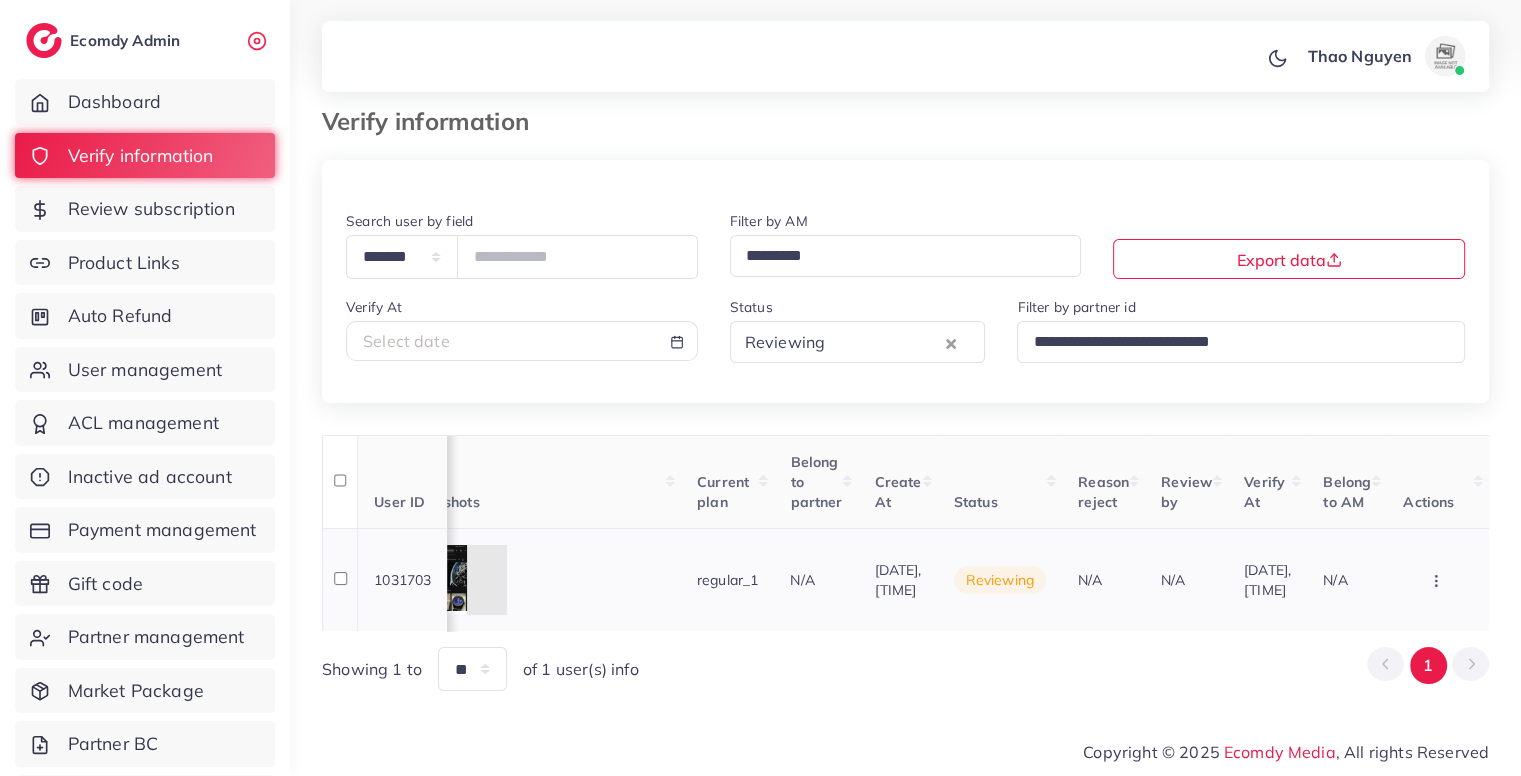 click at bounding box center (1438, 580) 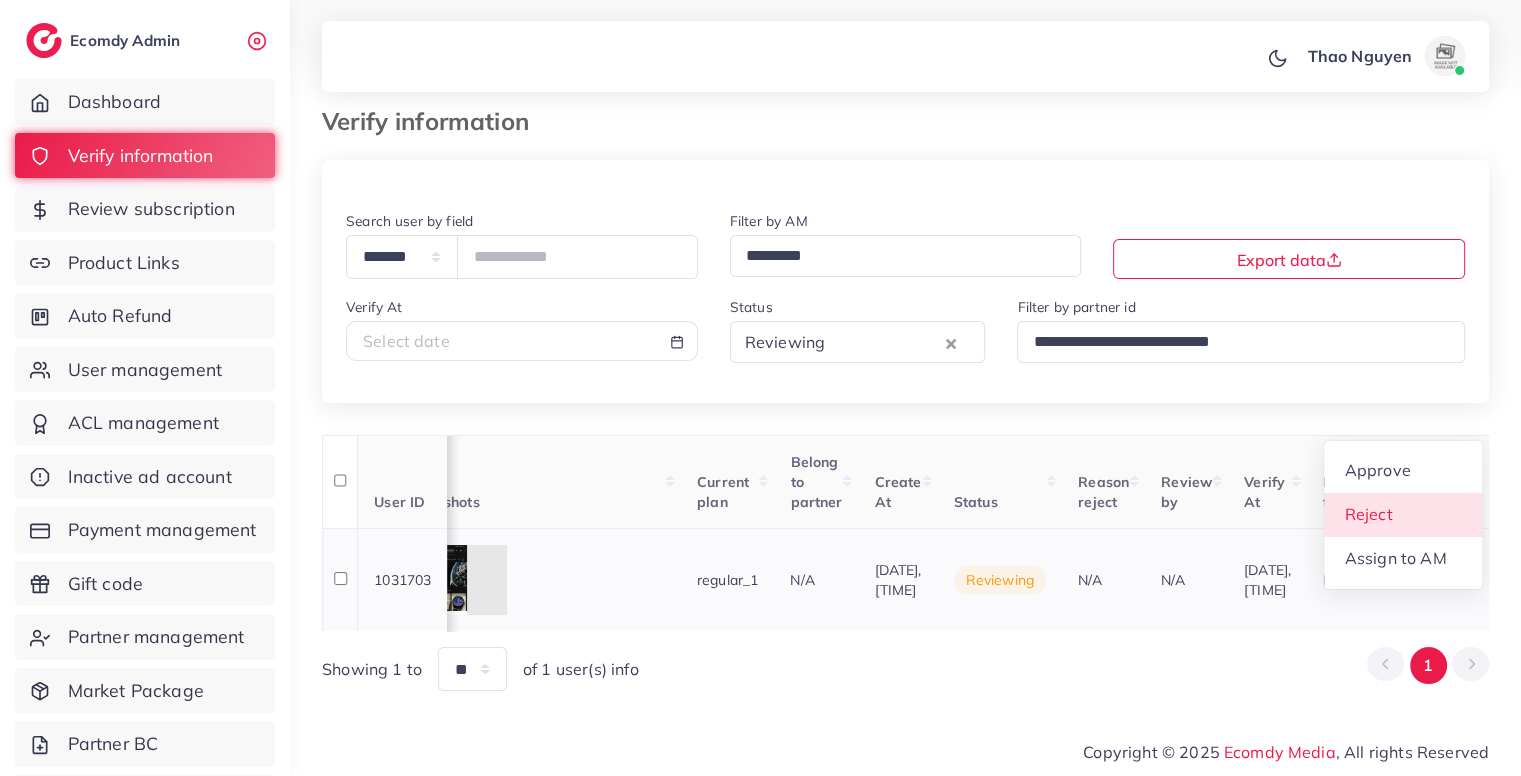 click on "Reject" at bounding box center (1368, 514) 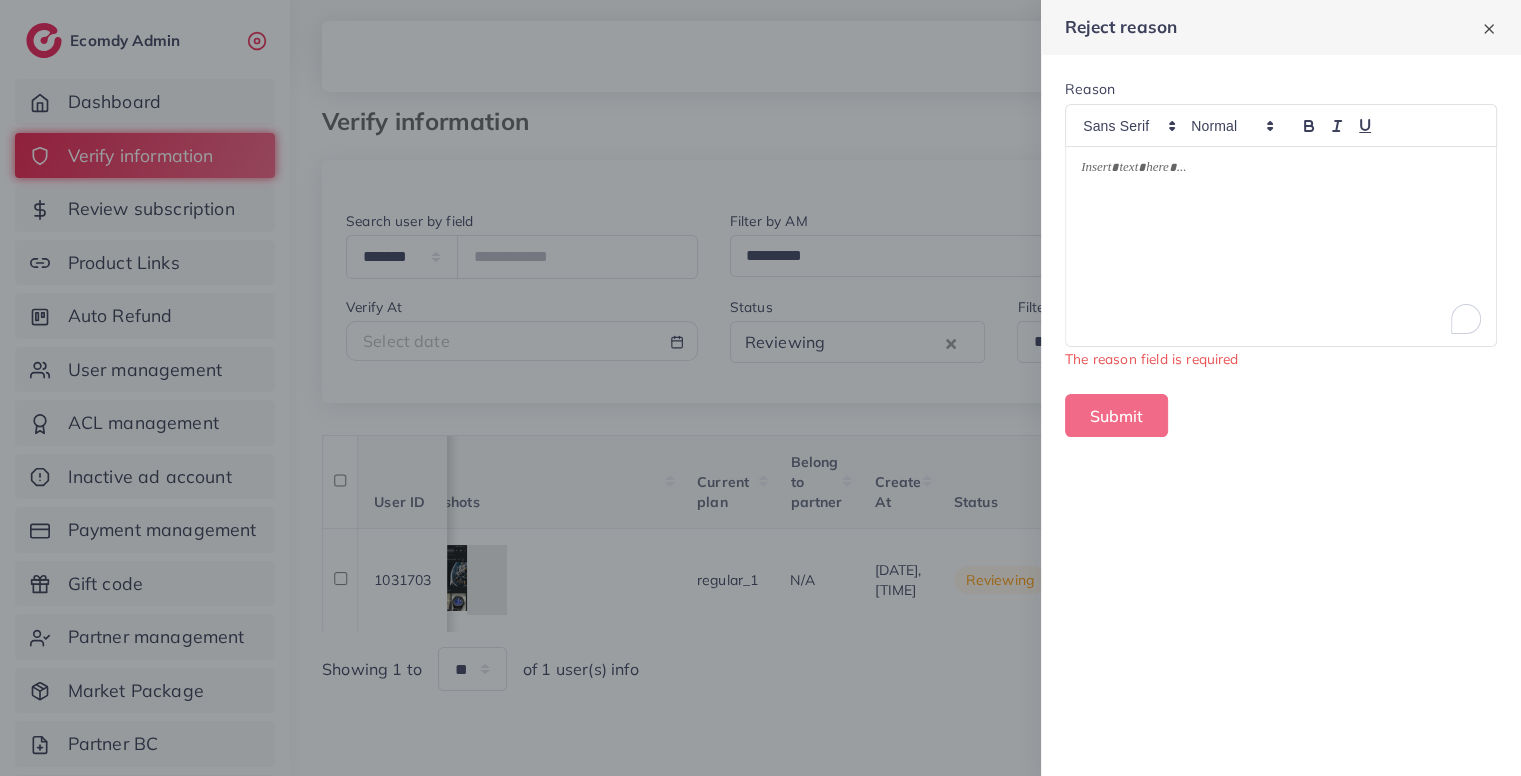 click at bounding box center (1281, 246) 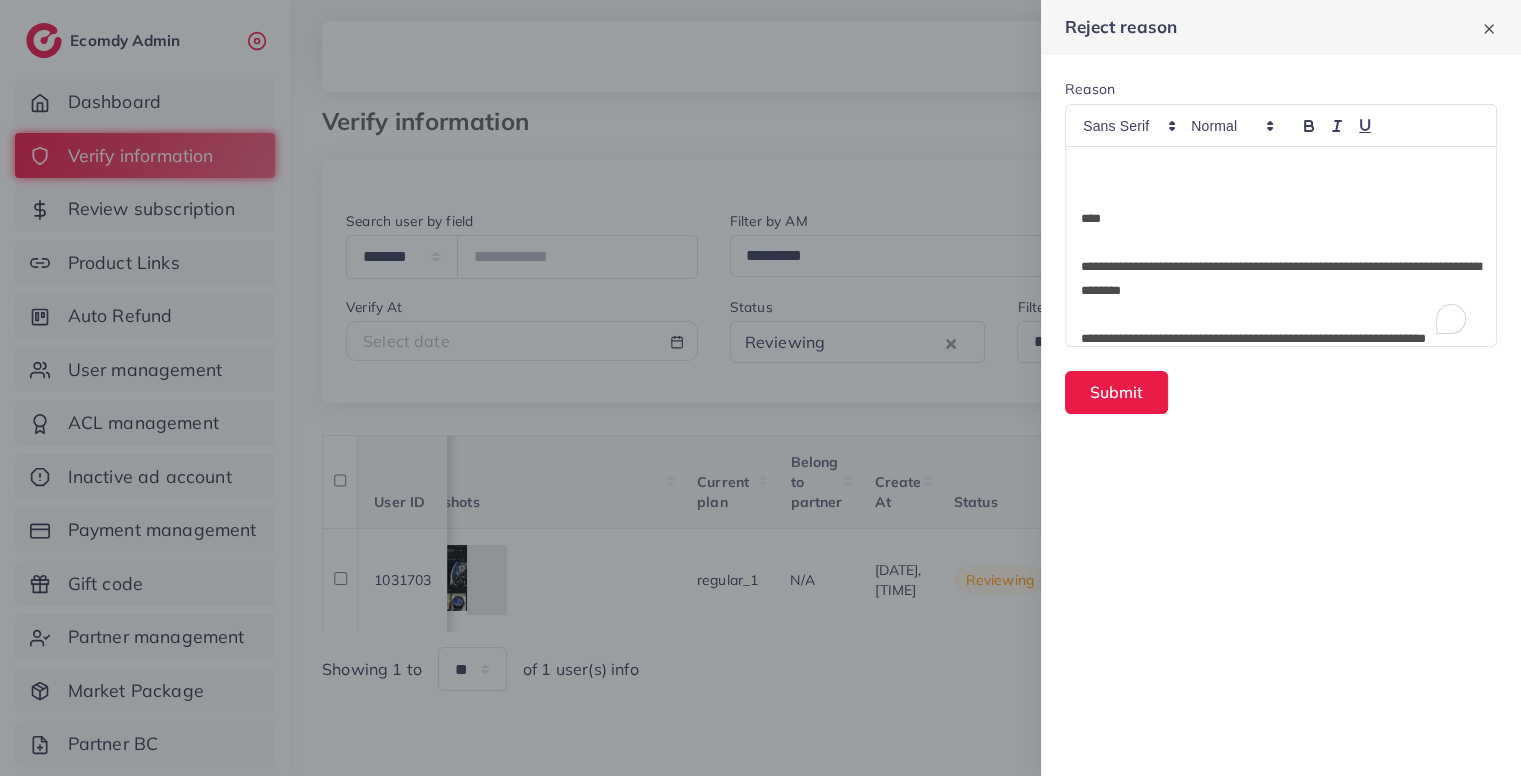 scroll, scrollTop: 0, scrollLeft: 0, axis: both 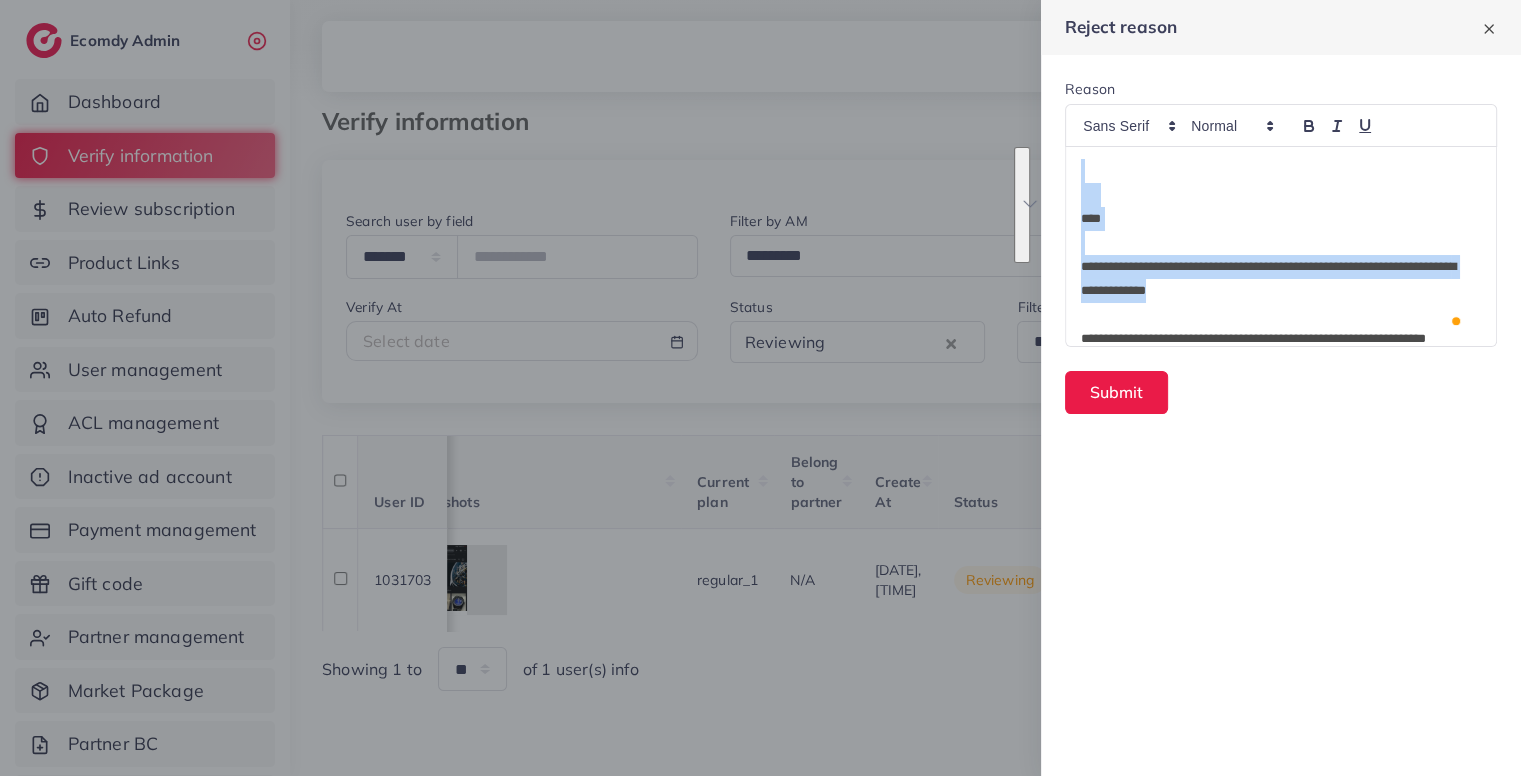drag, startPoint x: 1284, startPoint y: 287, endPoint x: 1114, endPoint y: 156, distance: 214.61827 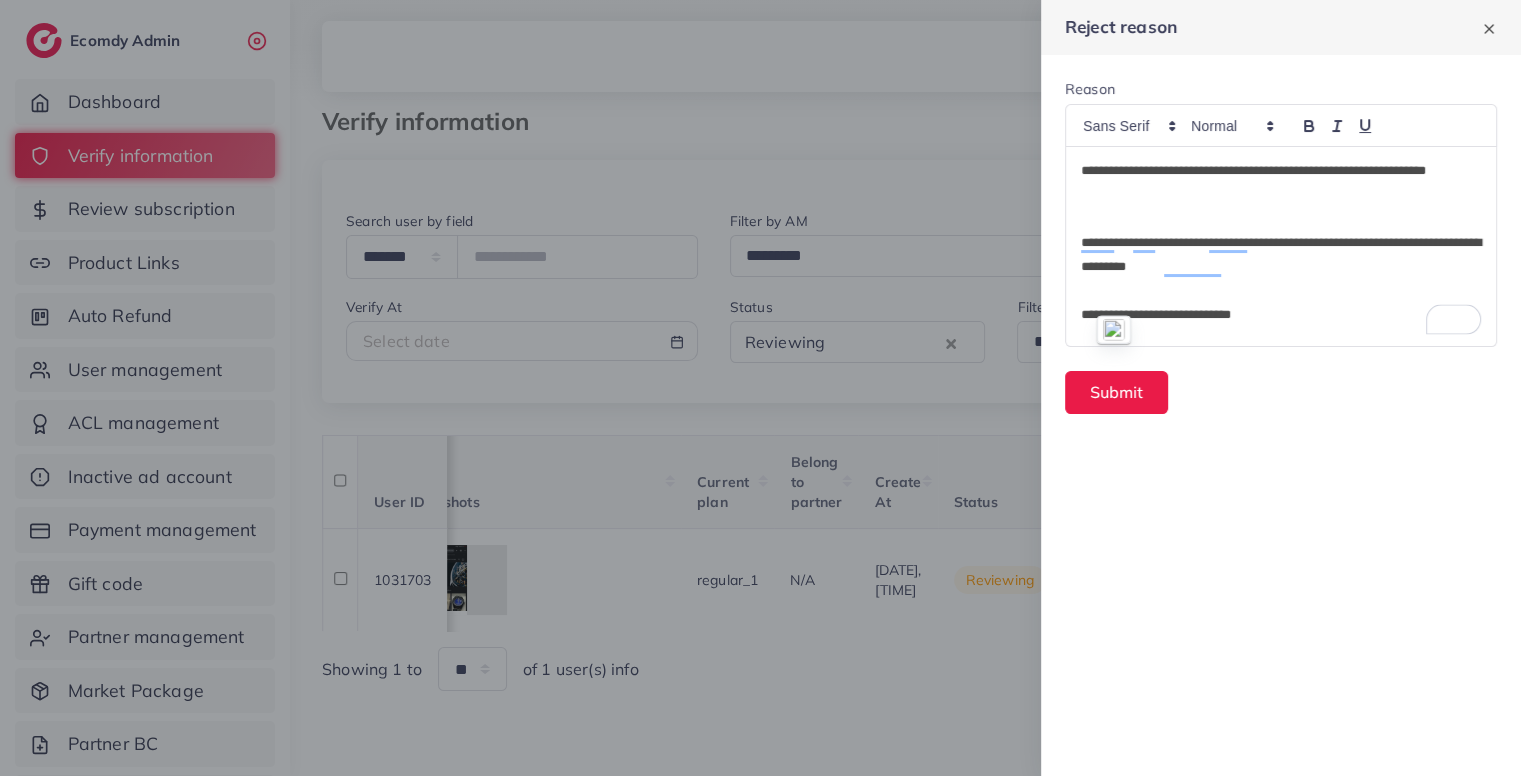 click on "**********" at bounding box center [1281, 183] 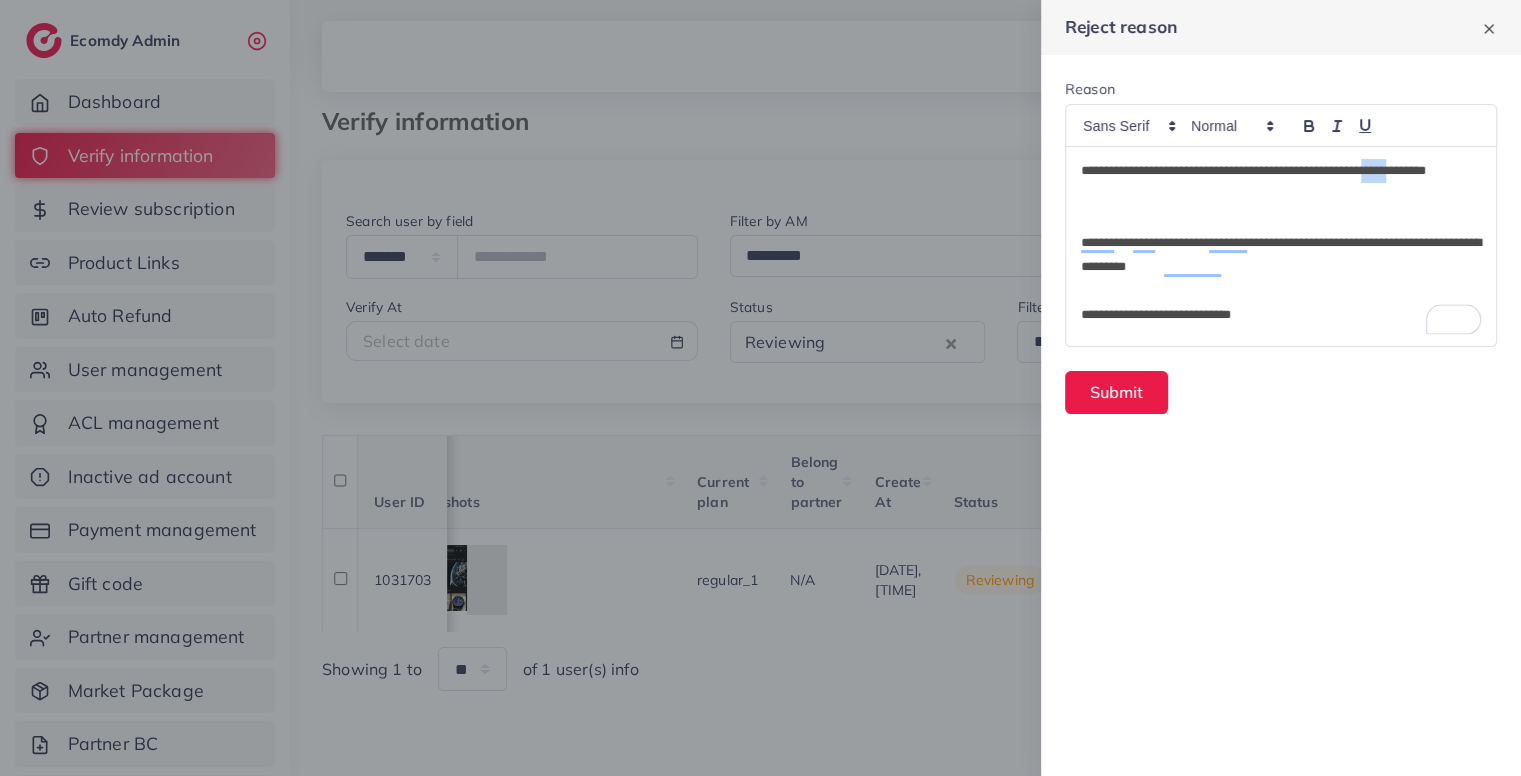 click on "**********" at bounding box center [1281, 183] 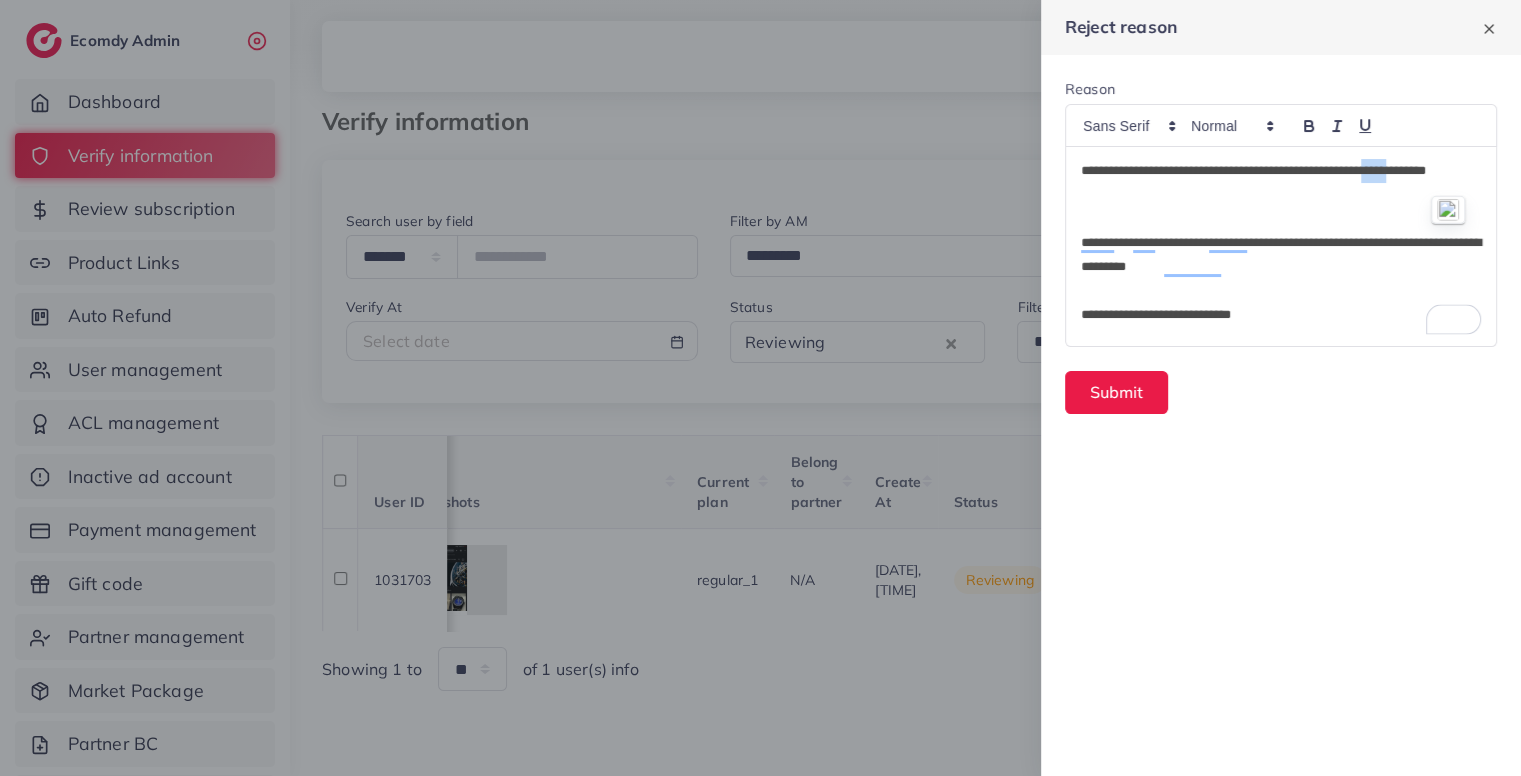 type 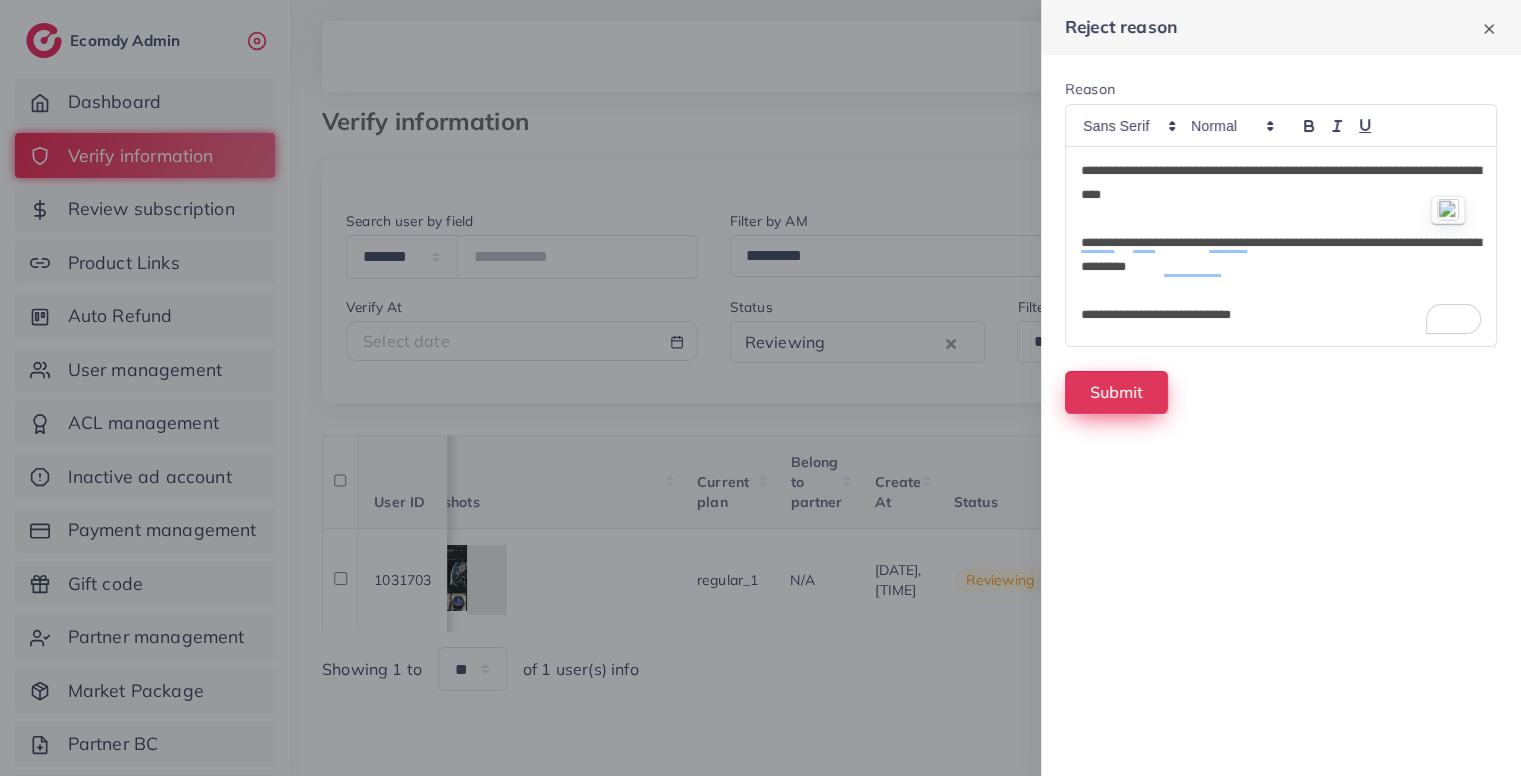 click on "Submit" at bounding box center [1116, 392] 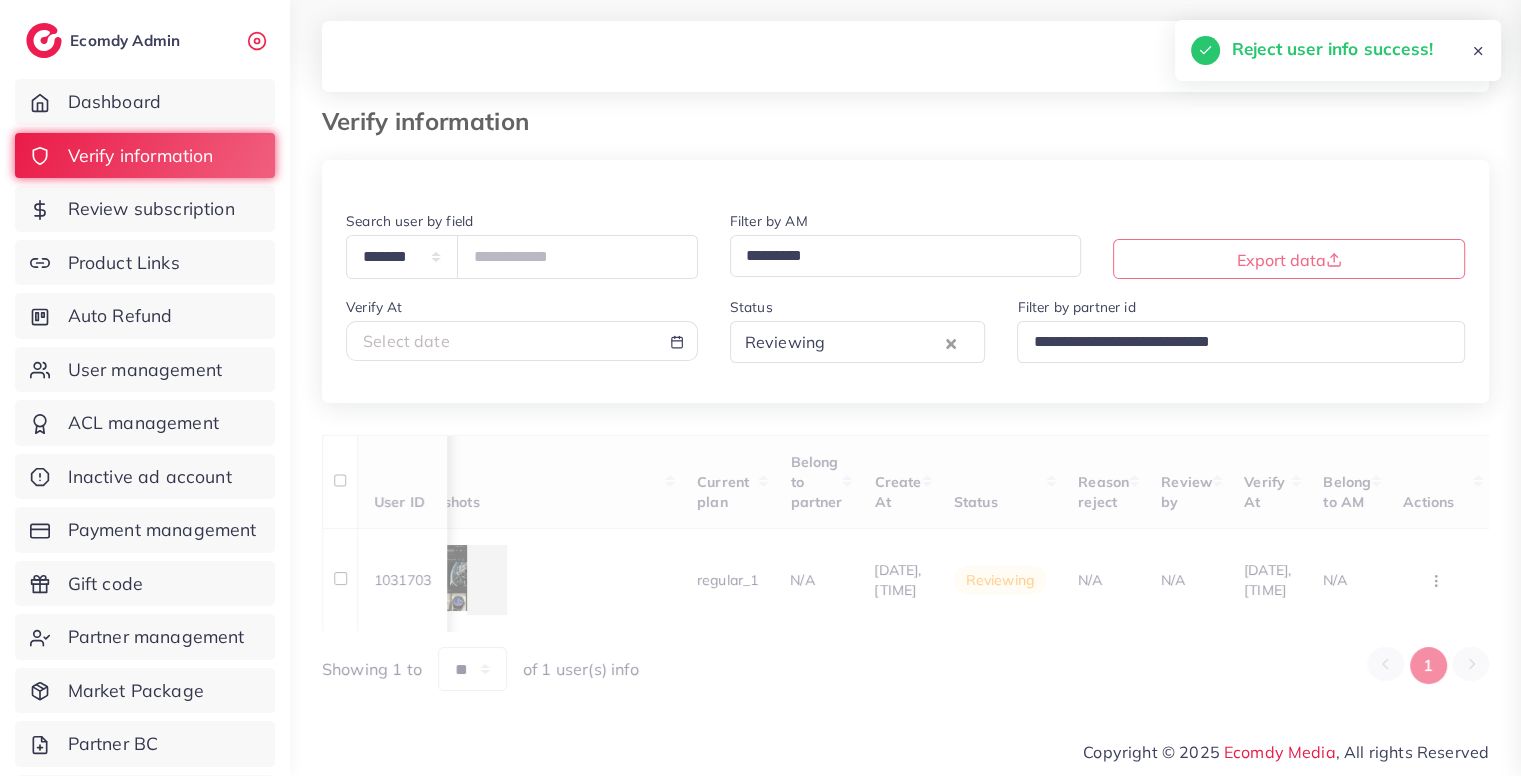 scroll, scrollTop: 0, scrollLeft: 383, axis: horizontal 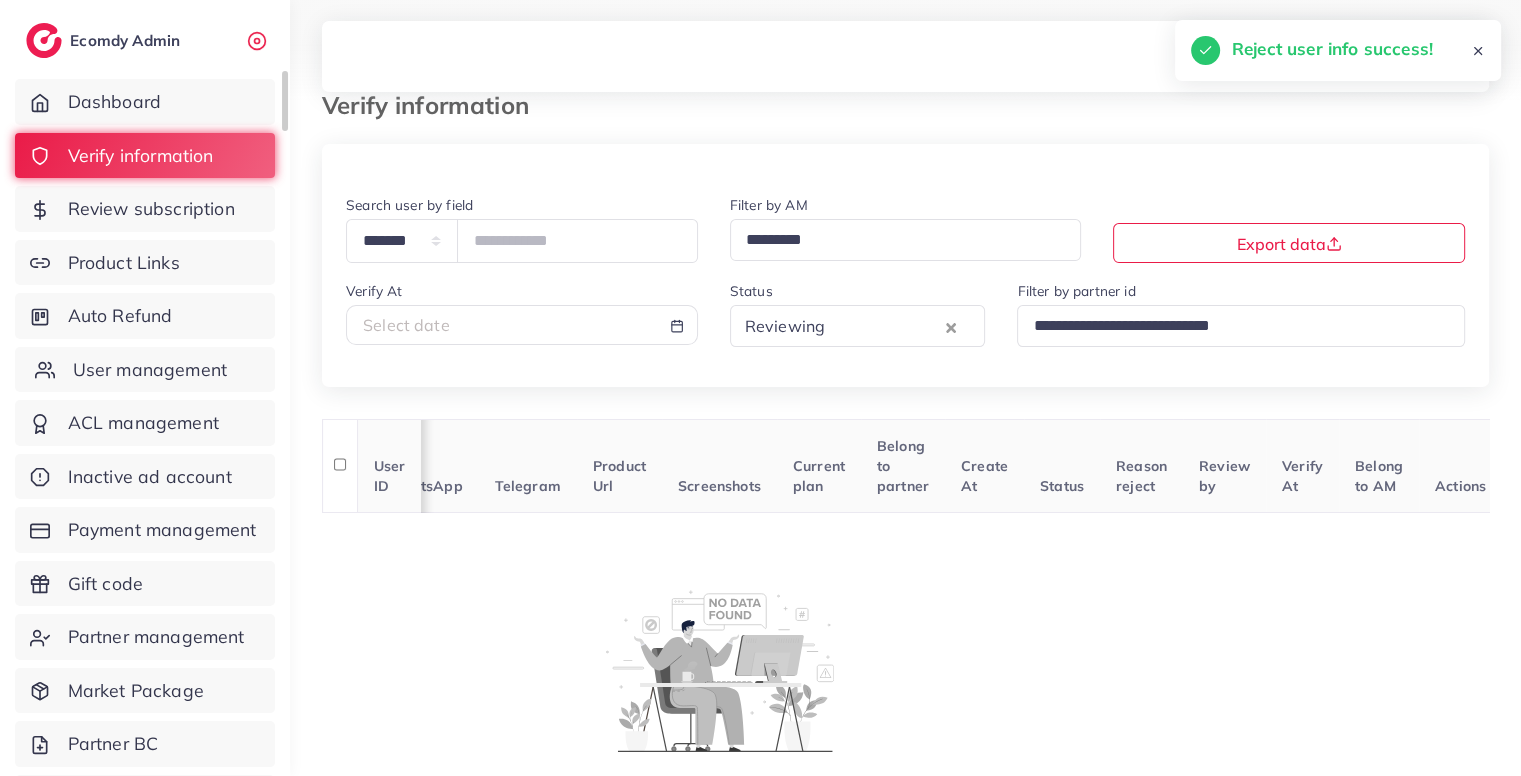 click on "User management" at bounding box center (150, 370) 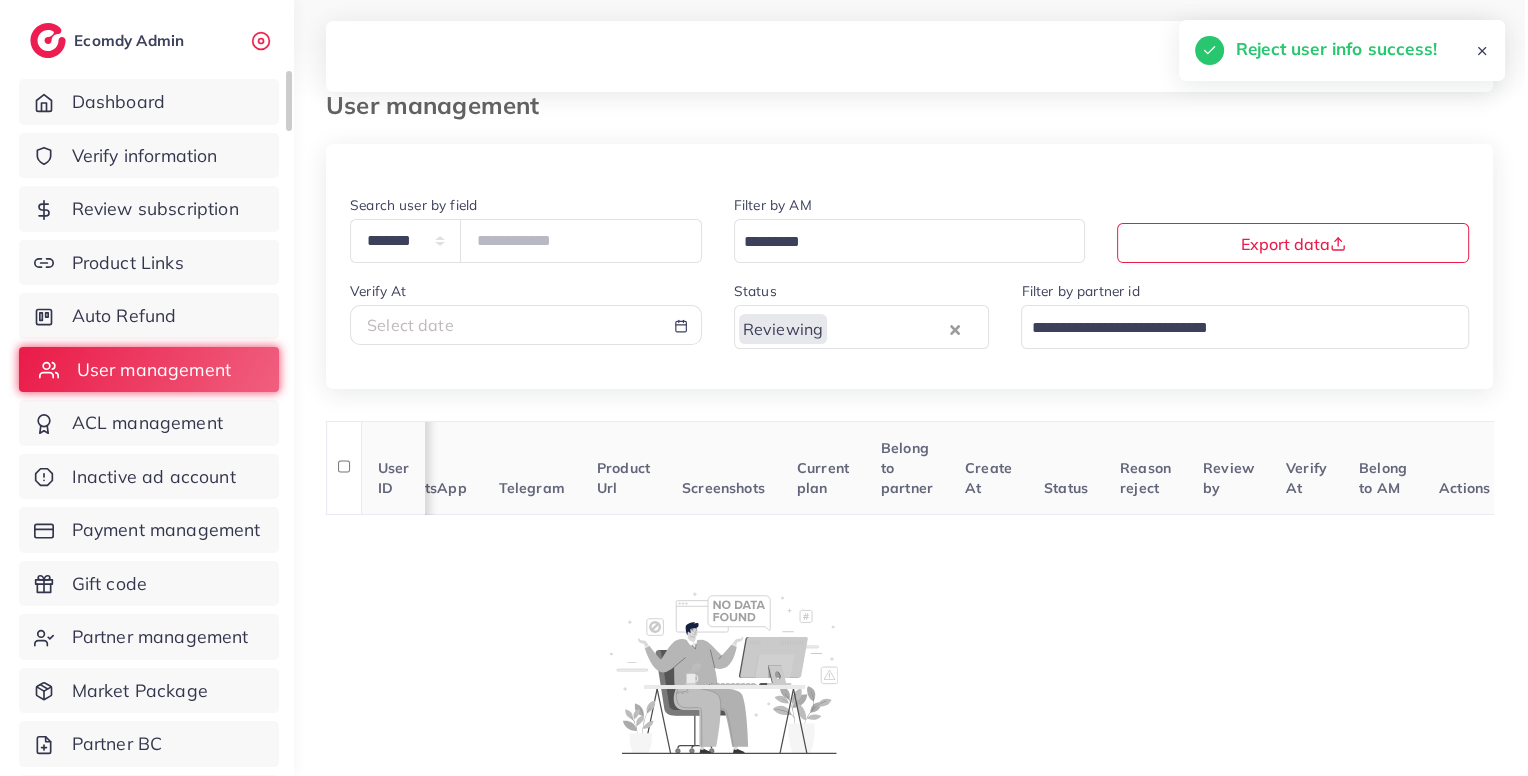 scroll, scrollTop: 0, scrollLeft: 0, axis: both 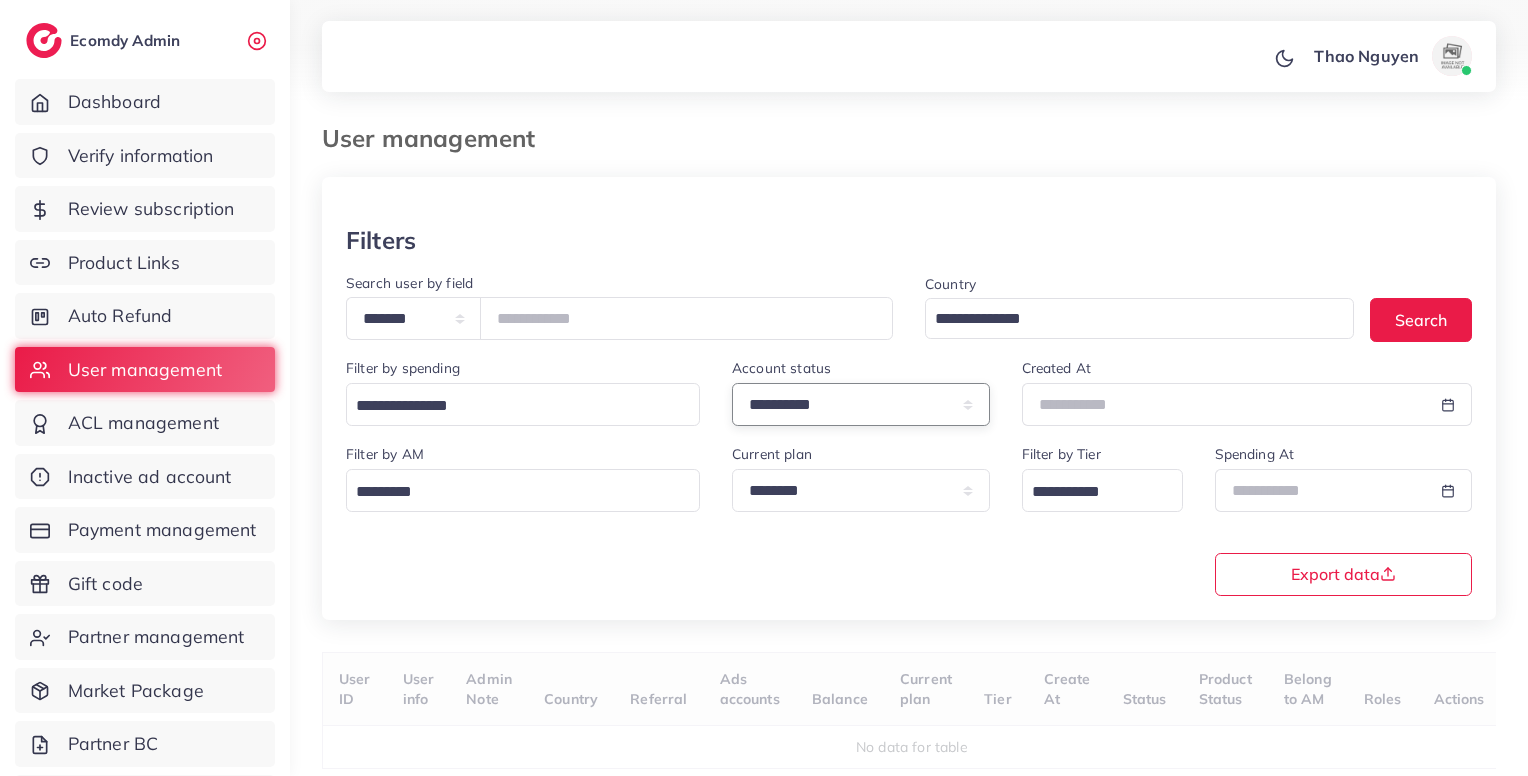 click on "**********" at bounding box center [861, 404] 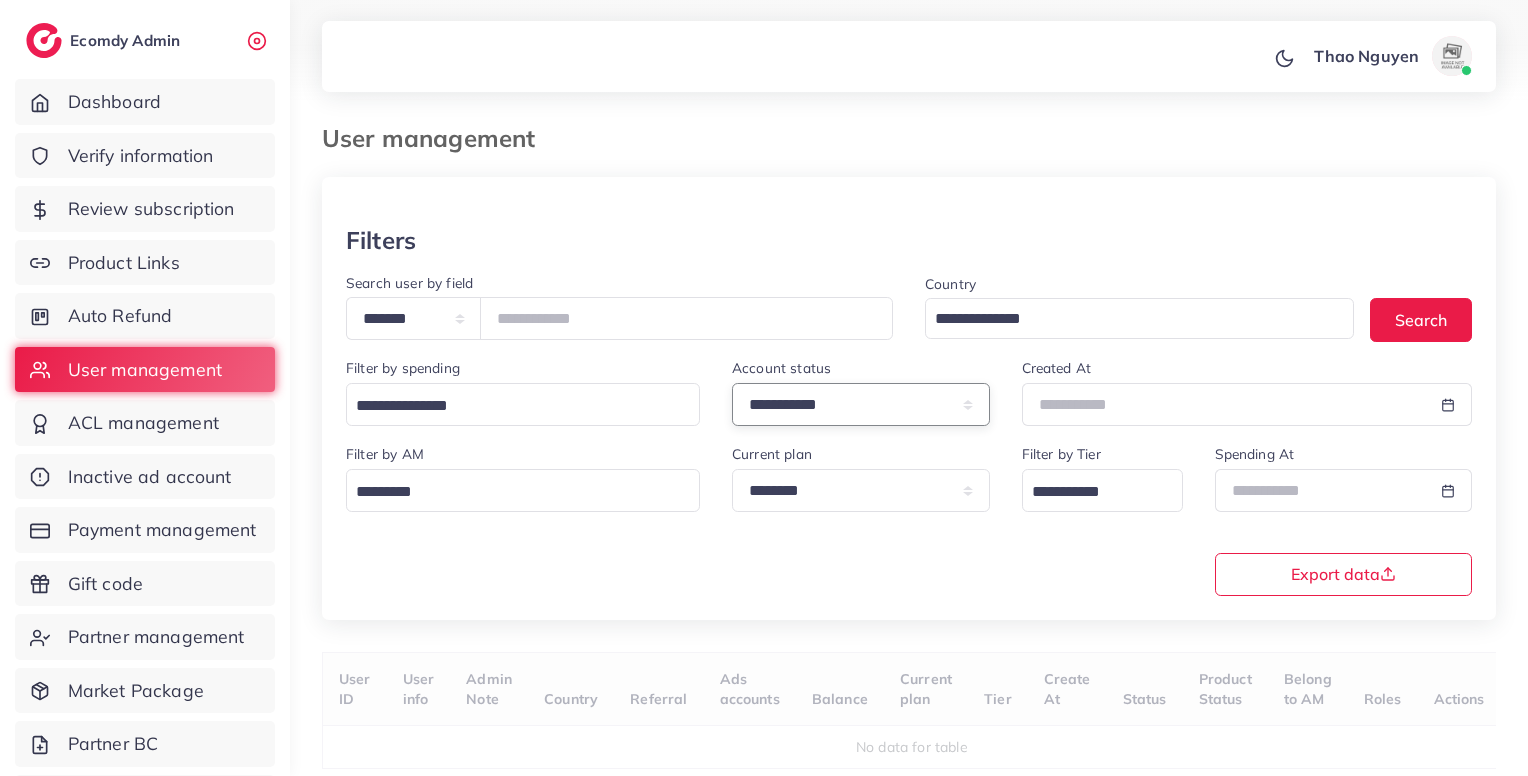 click on "**********" at bounding box center [861, 404] 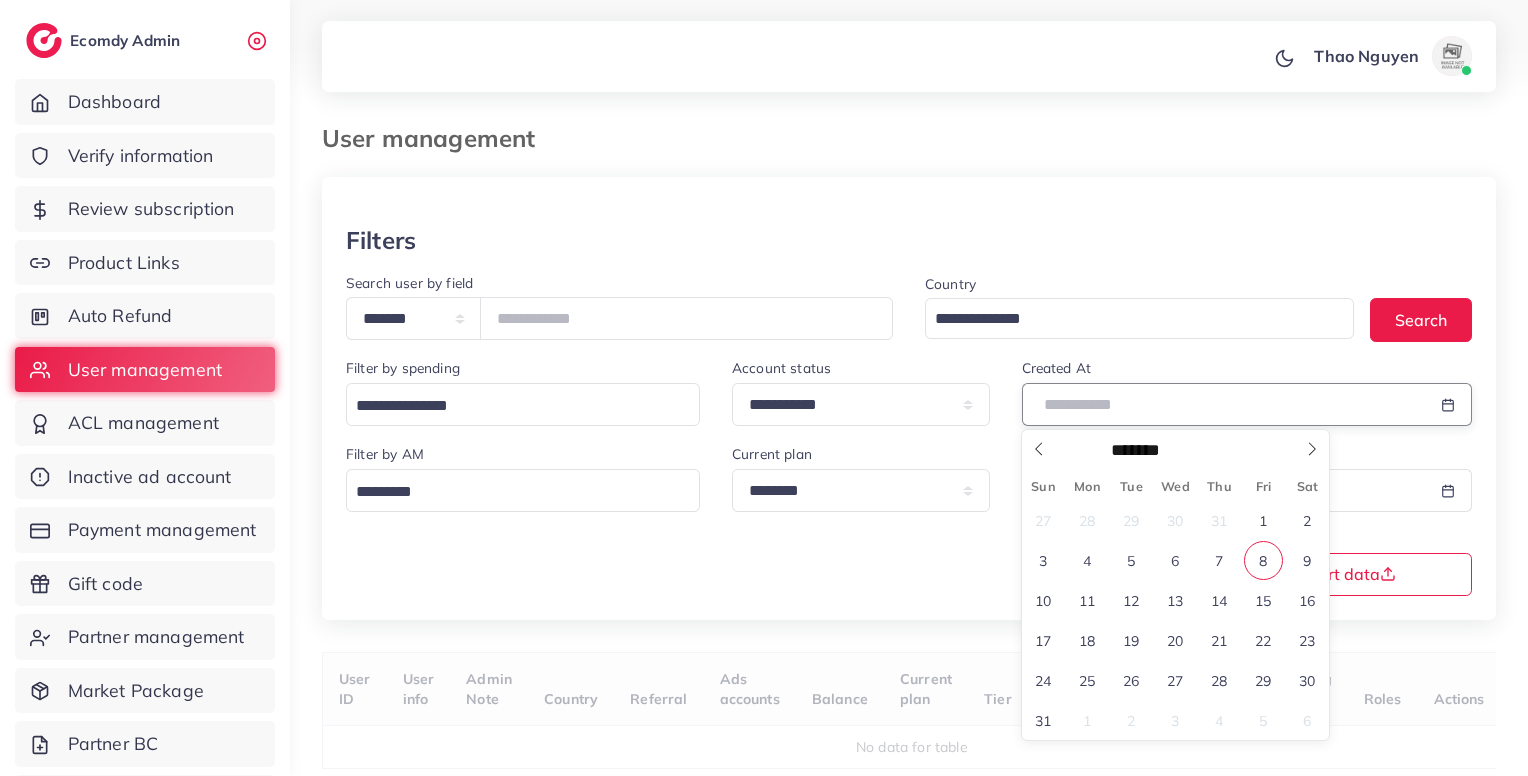 click at bounding box center [1224, 404] 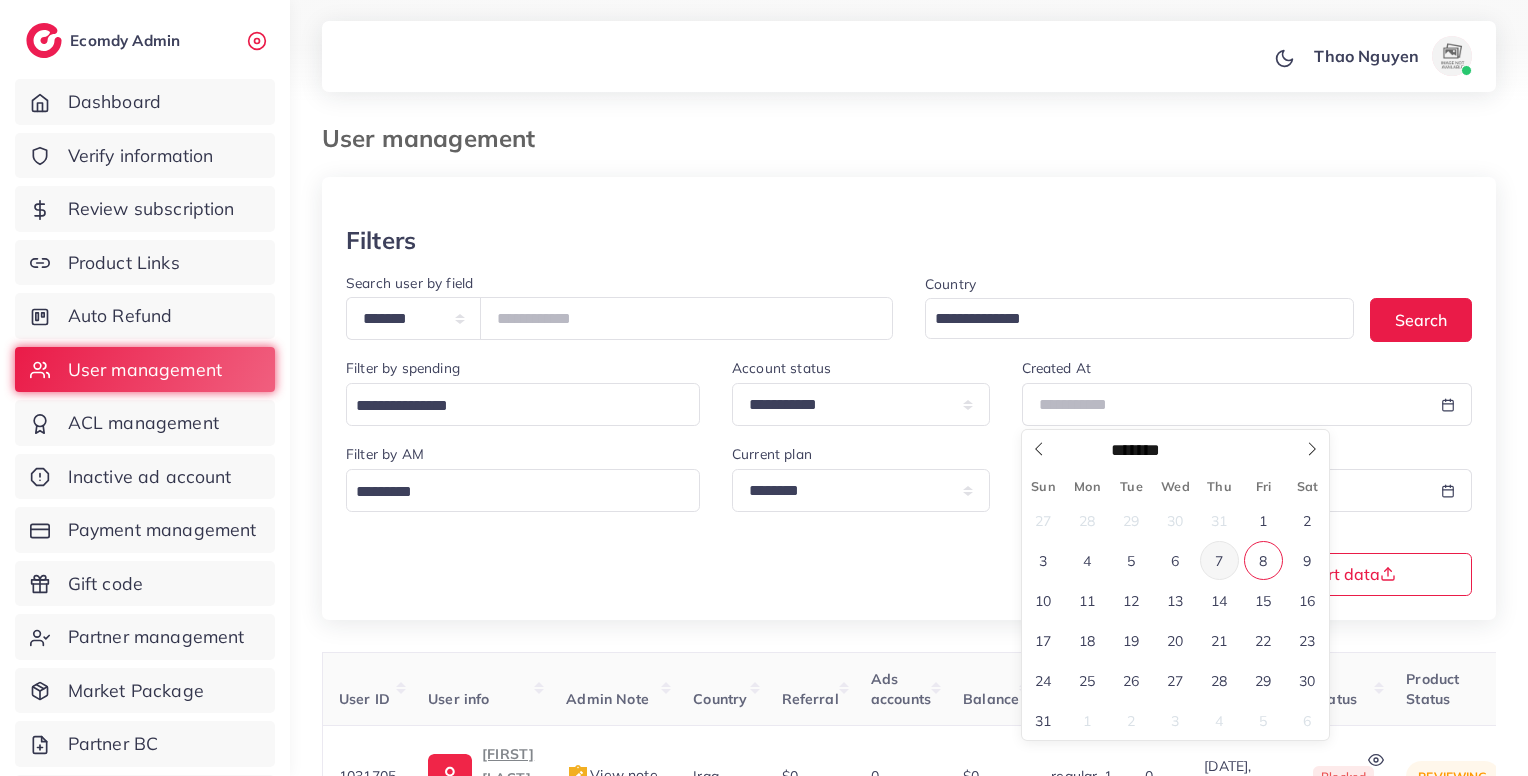 click on "7" at bounding box center (1219, 560) 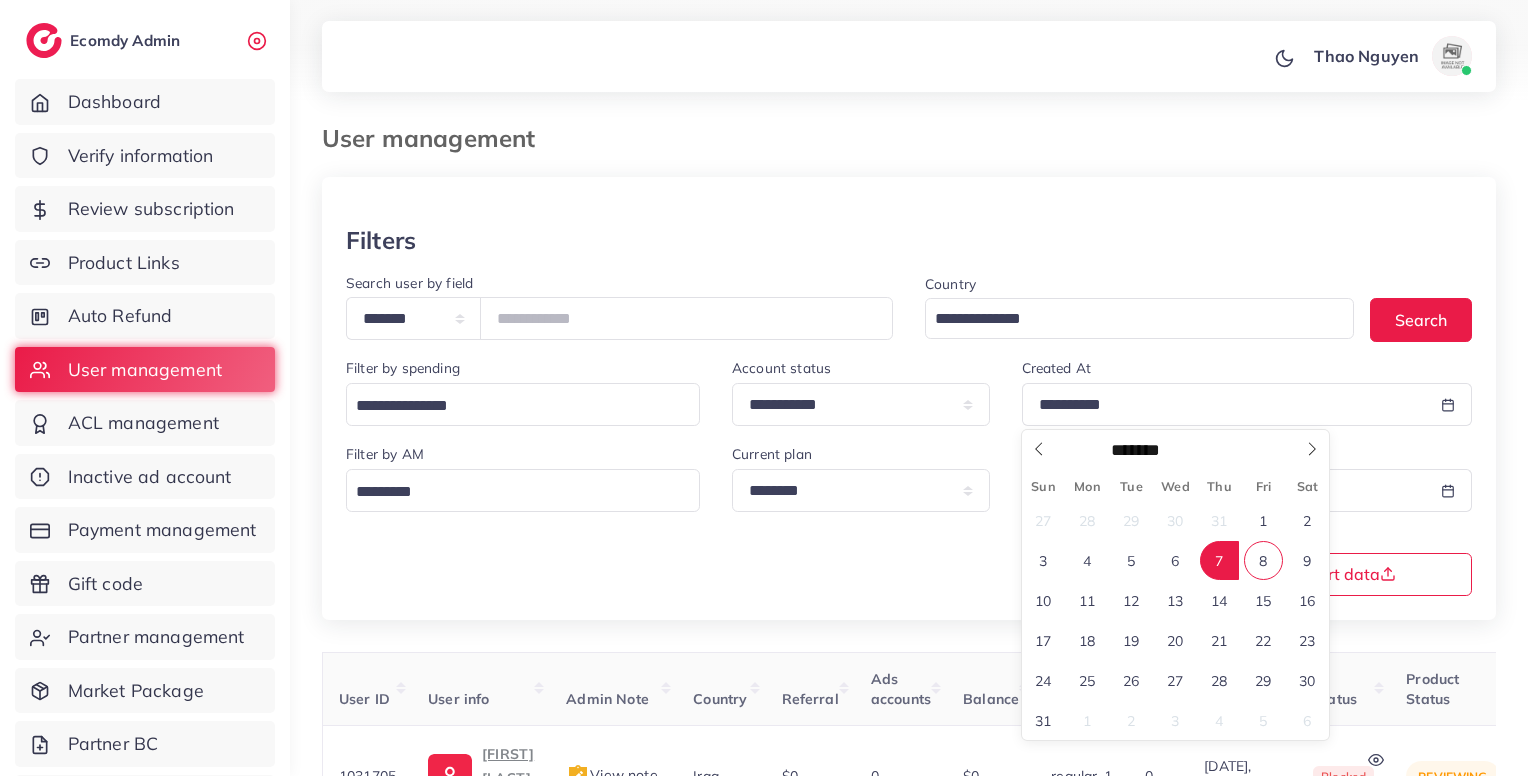 click on "7" at bounding box center (1219, 560) 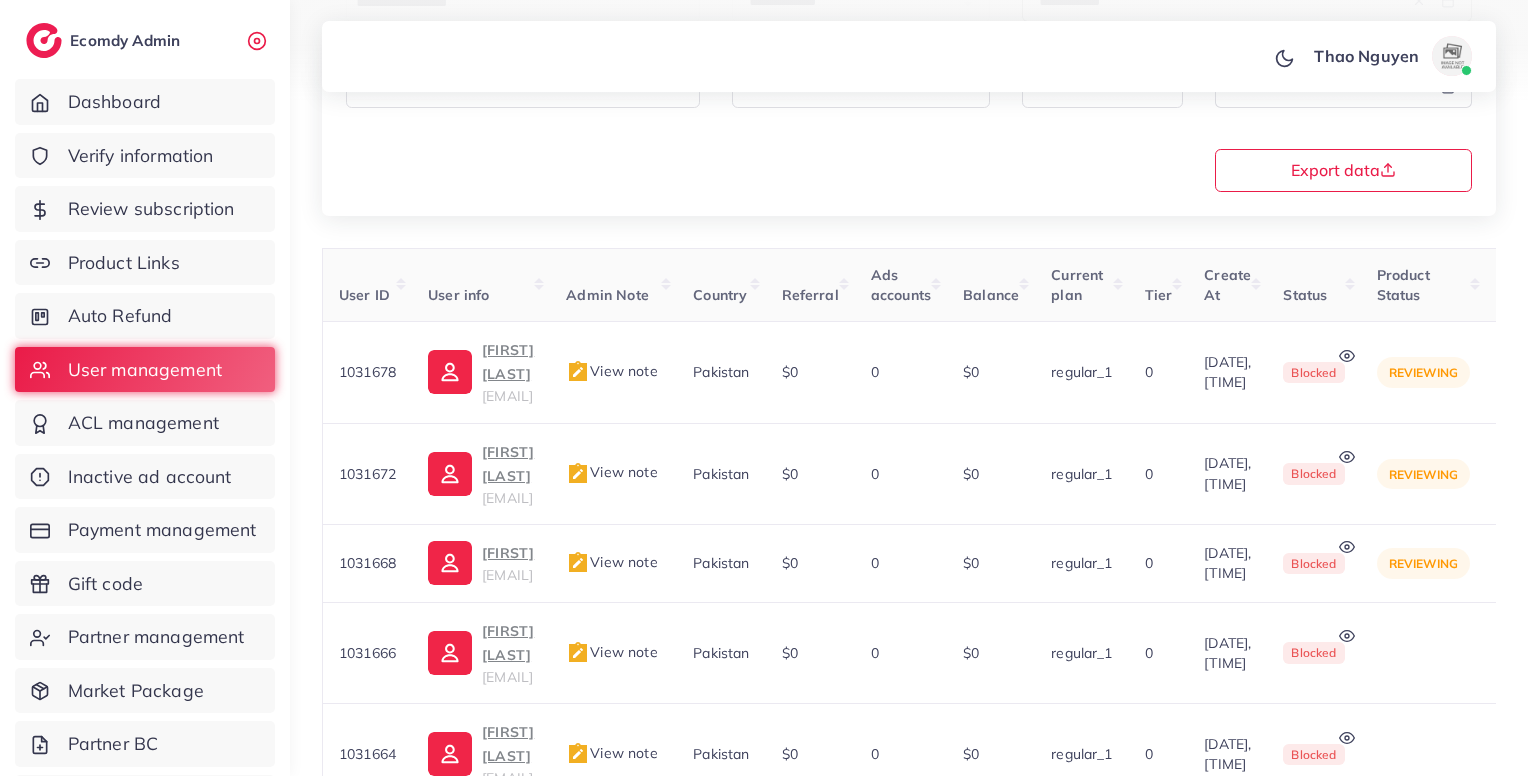 scroll, scrollTop: 395, scrollLeft: 0, axis: vertical 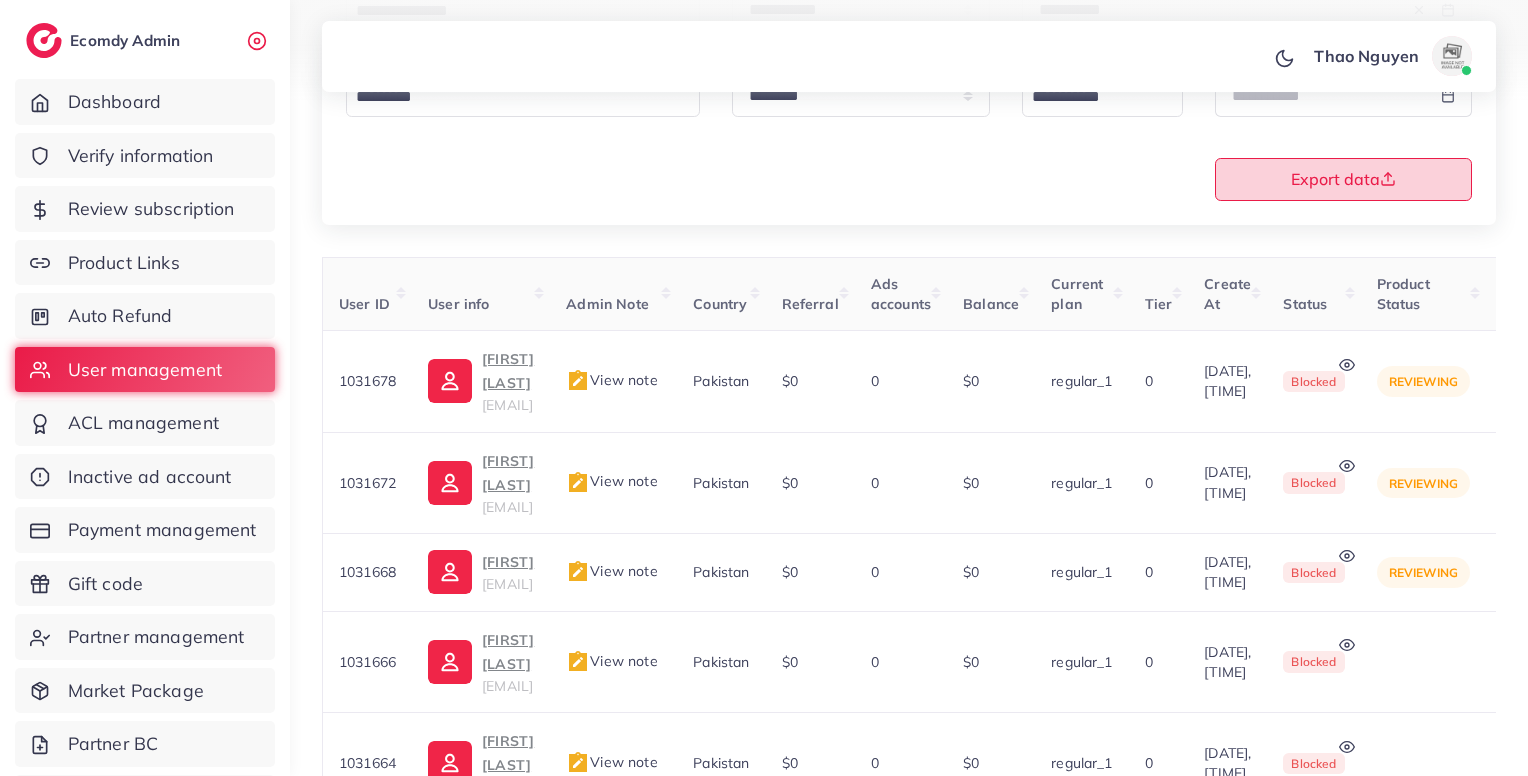 click on "Export data" at bounding box center [1343, 179] 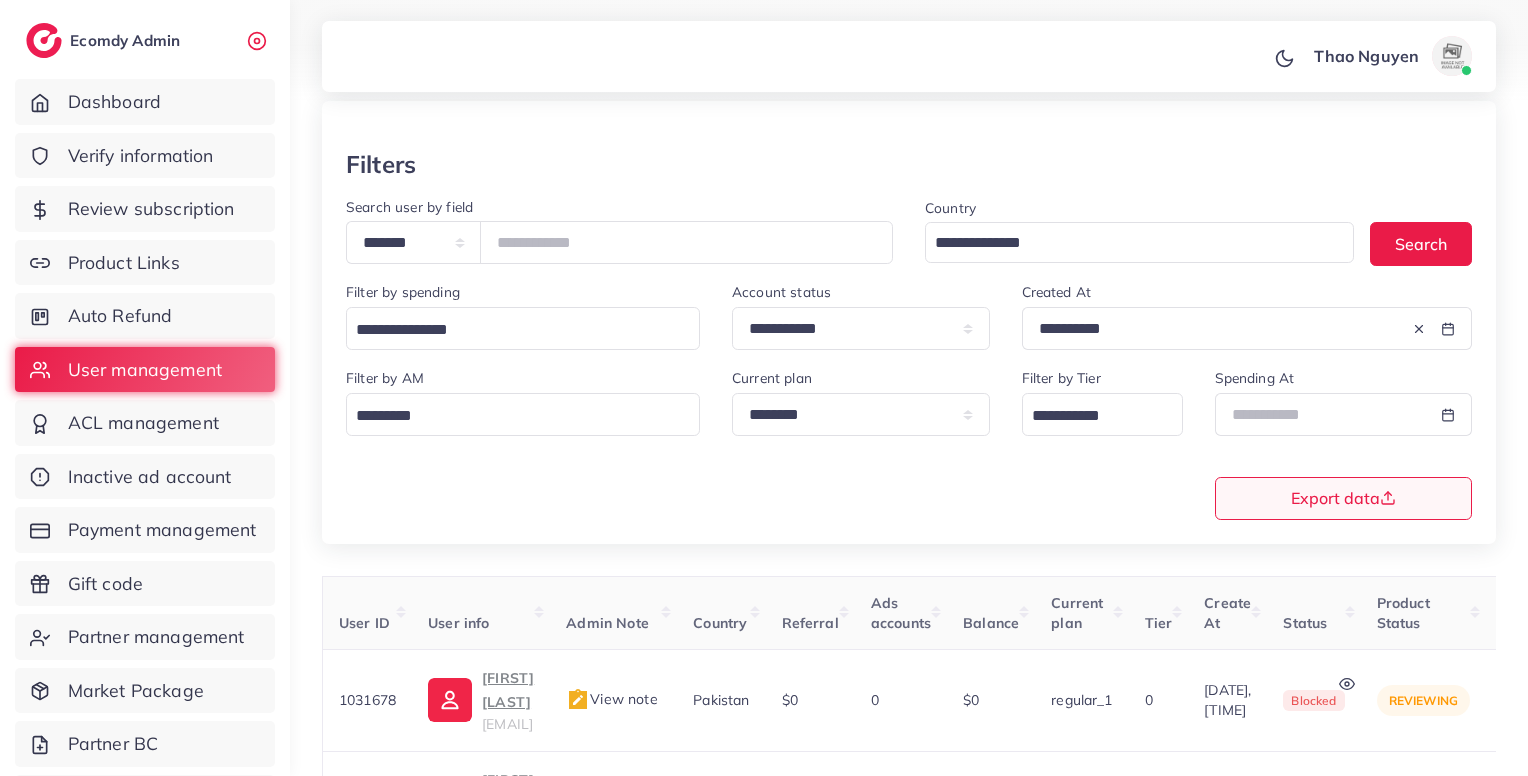 scroll, scrollTop: 75, scrollLeft: 0, axis: vertical 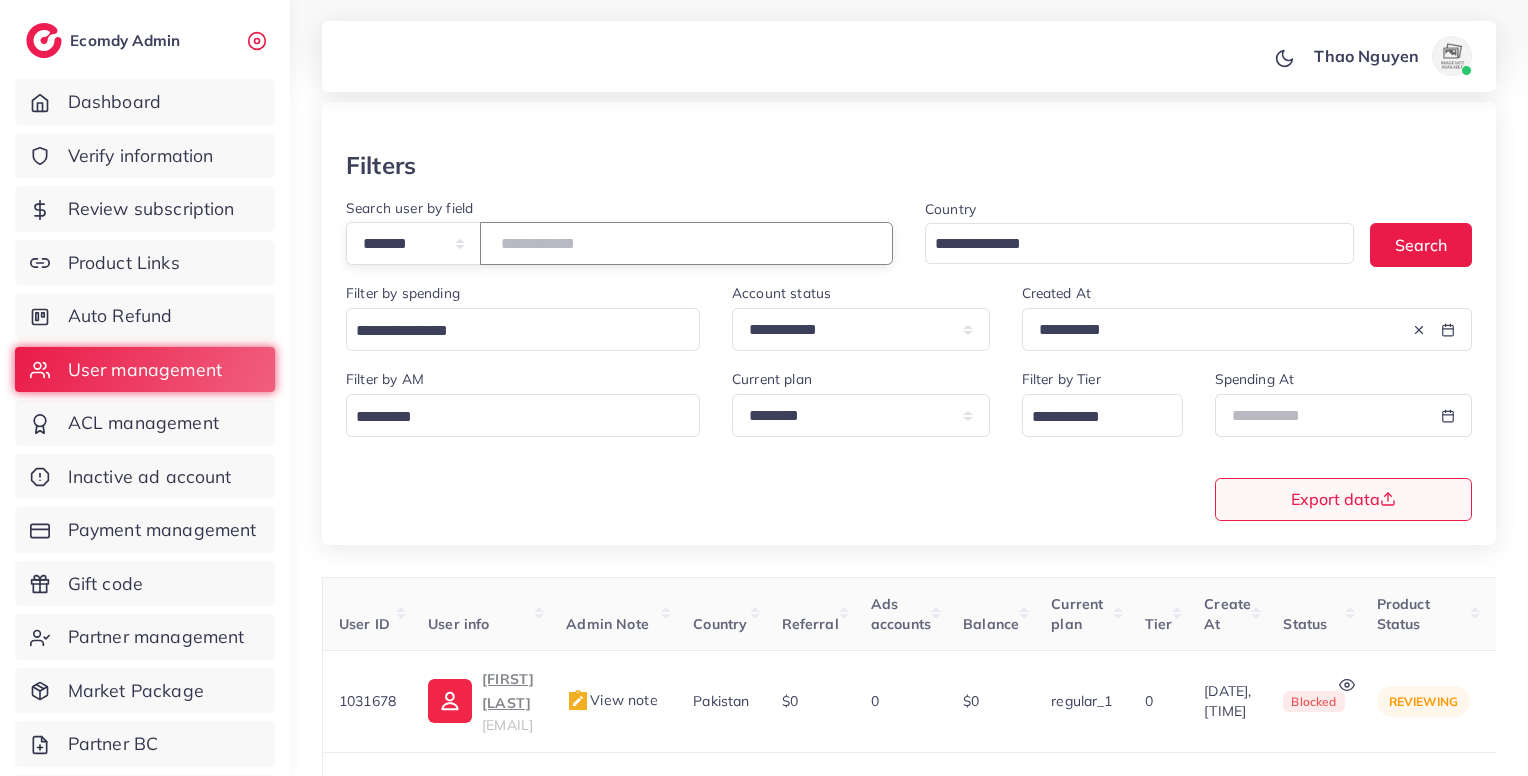 paste on "*******" 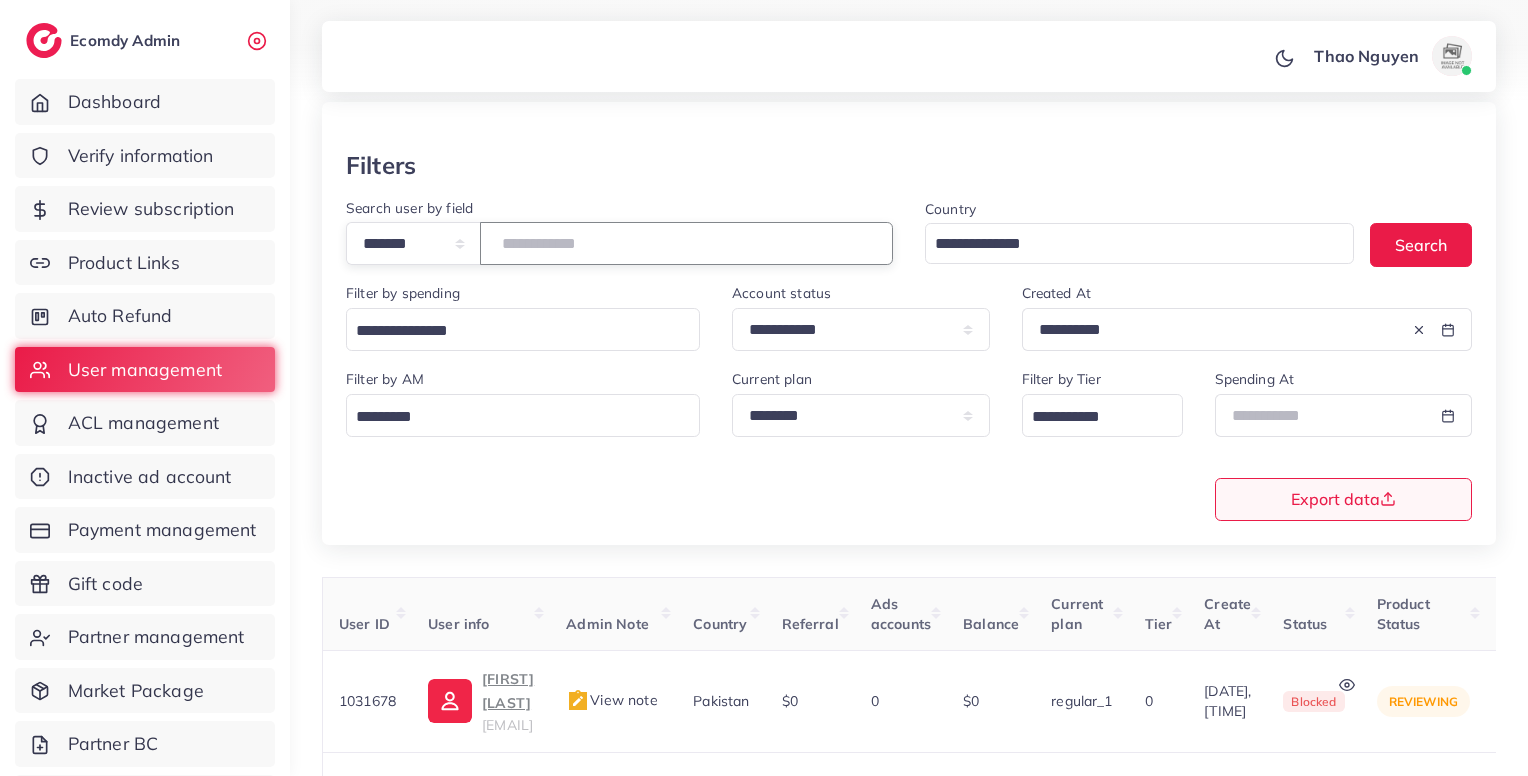 click on "*******" at bounding box center [686, 243] 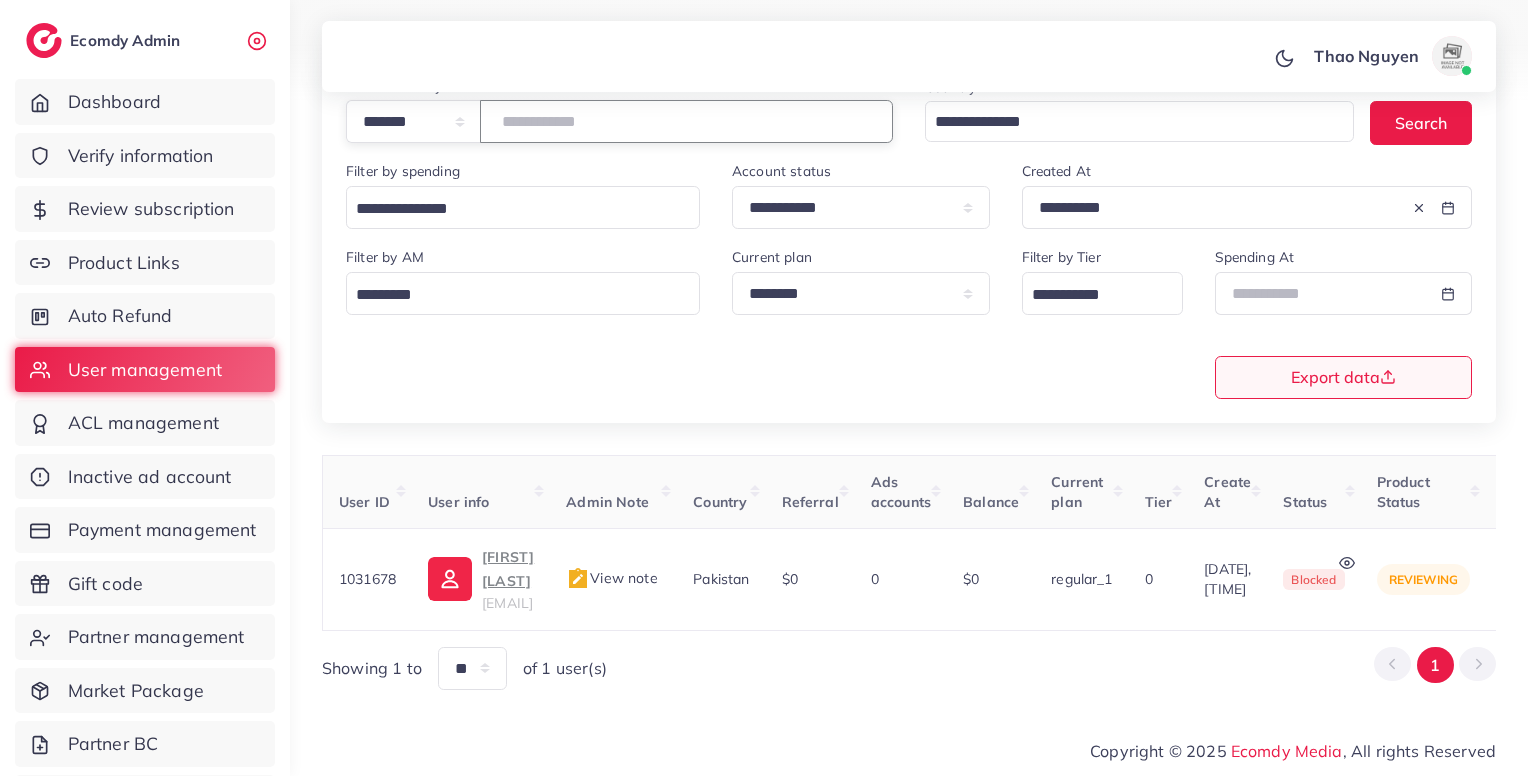 scroll, scrollTop: 183, scrollLeft: 0, axis: vertical 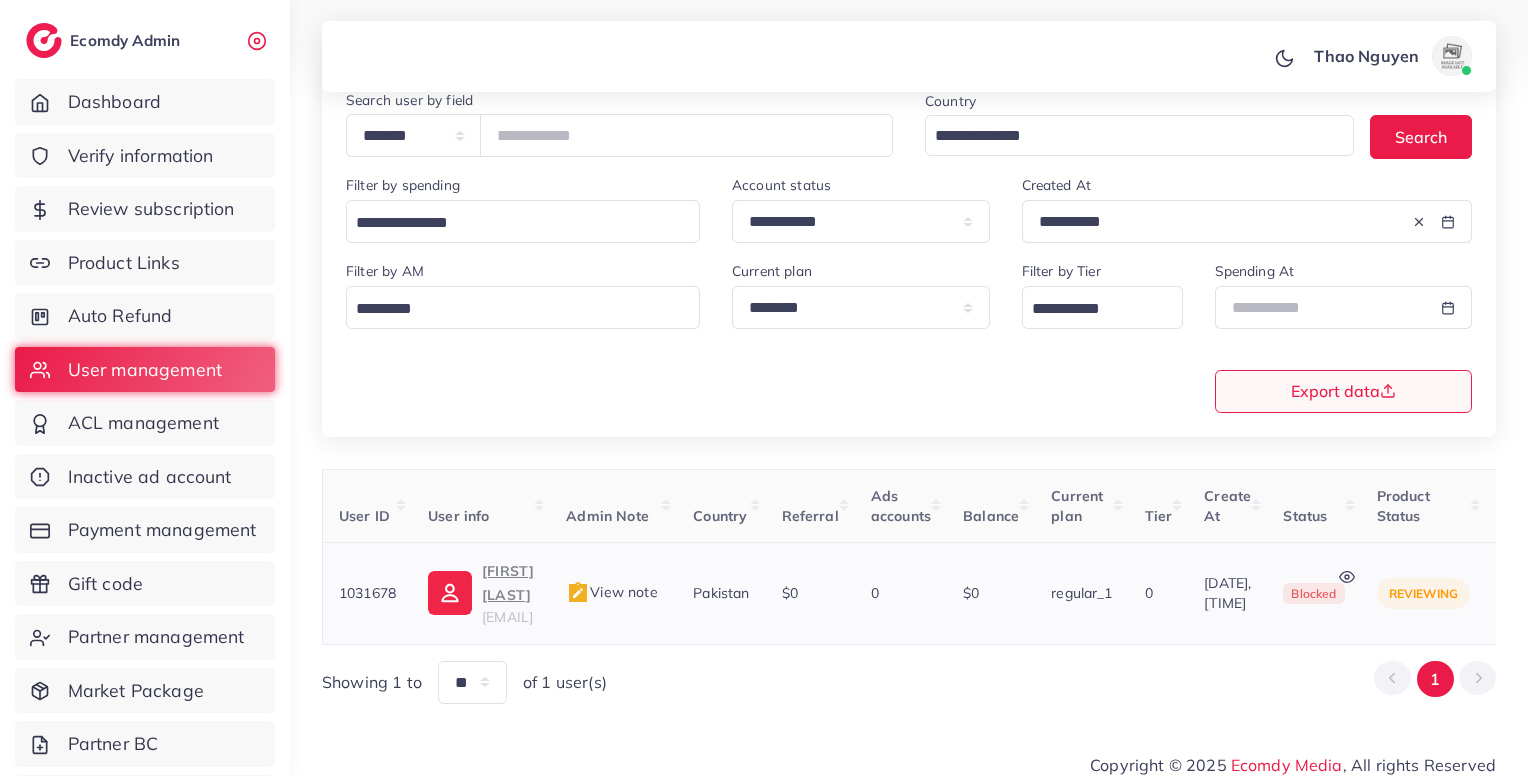 click on "View note" at bounding box center (611, 592) 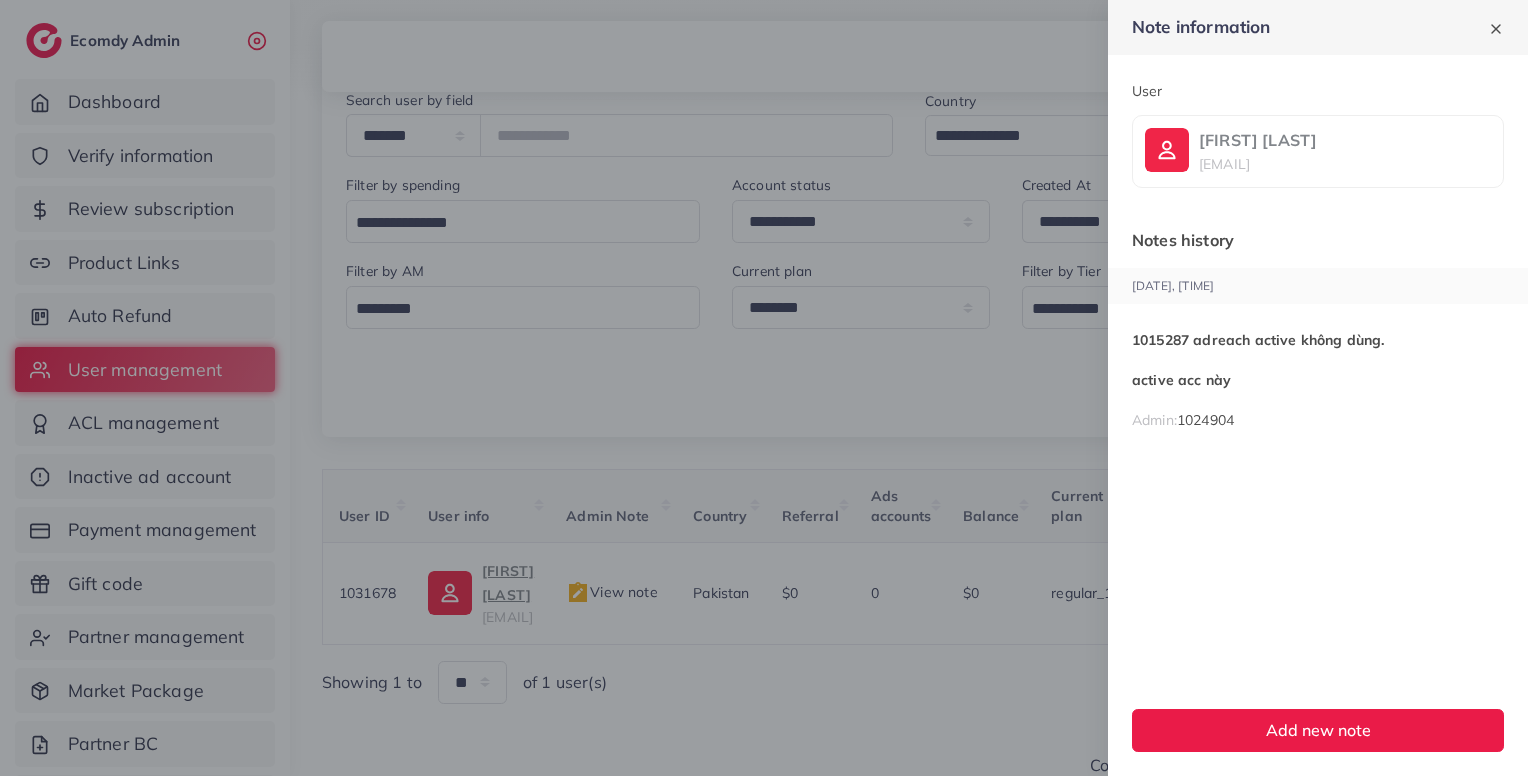 click at bounding box center (764, 388) 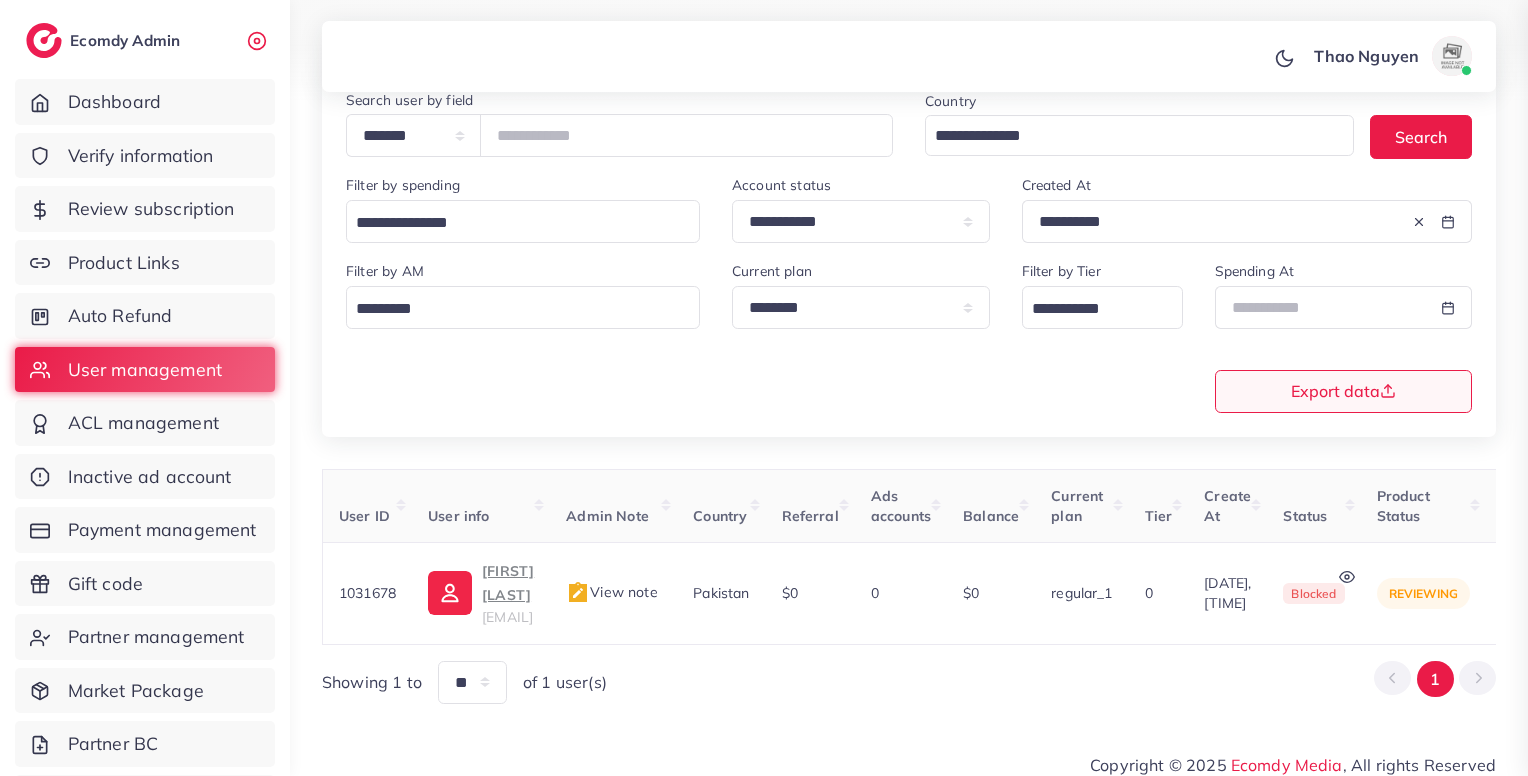 scroll, scrollTop: 0, scrollLeft: 415, axis: horizontal 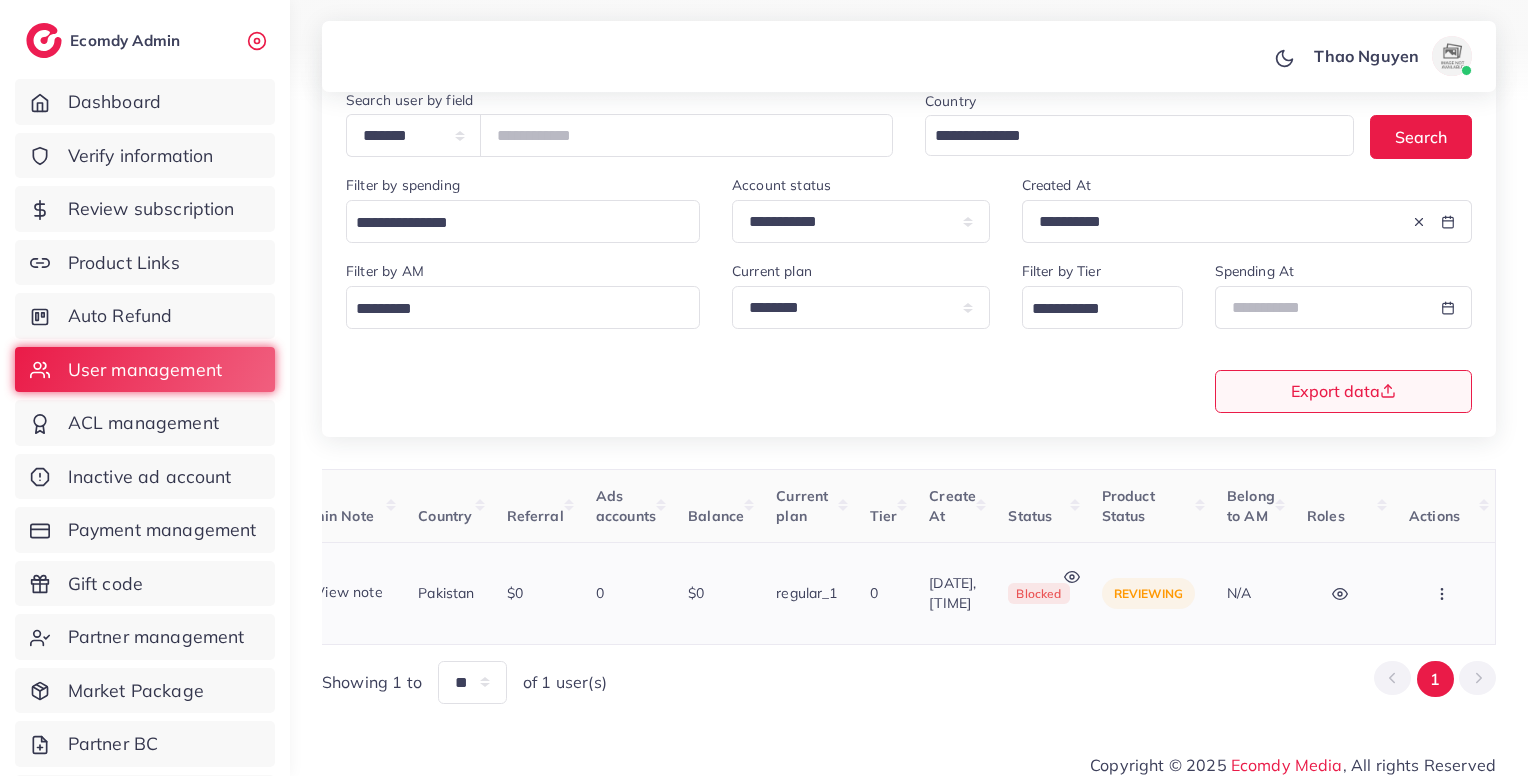 click 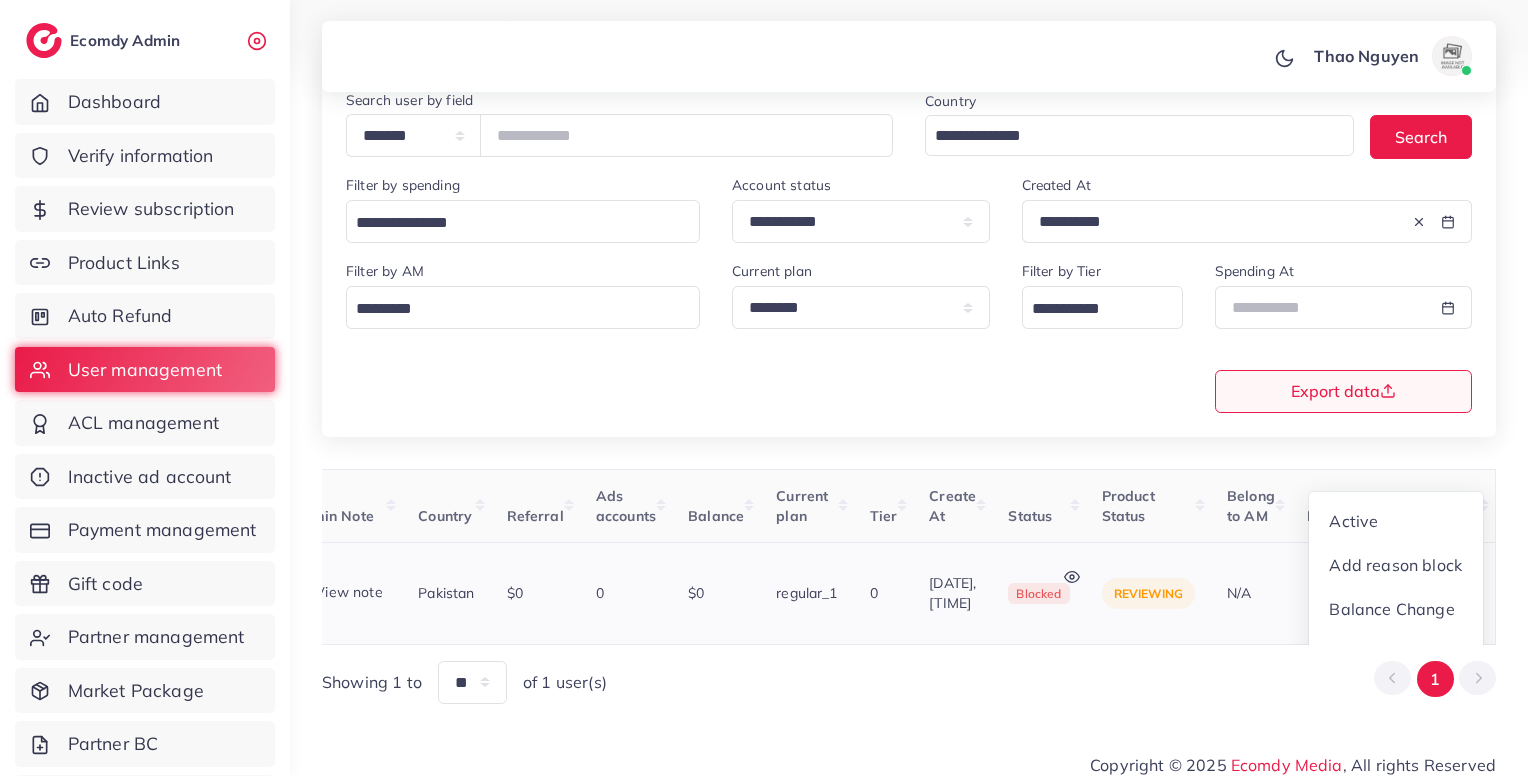 scroll, scrollTop: 5, scrollLeft: 415, axis: both 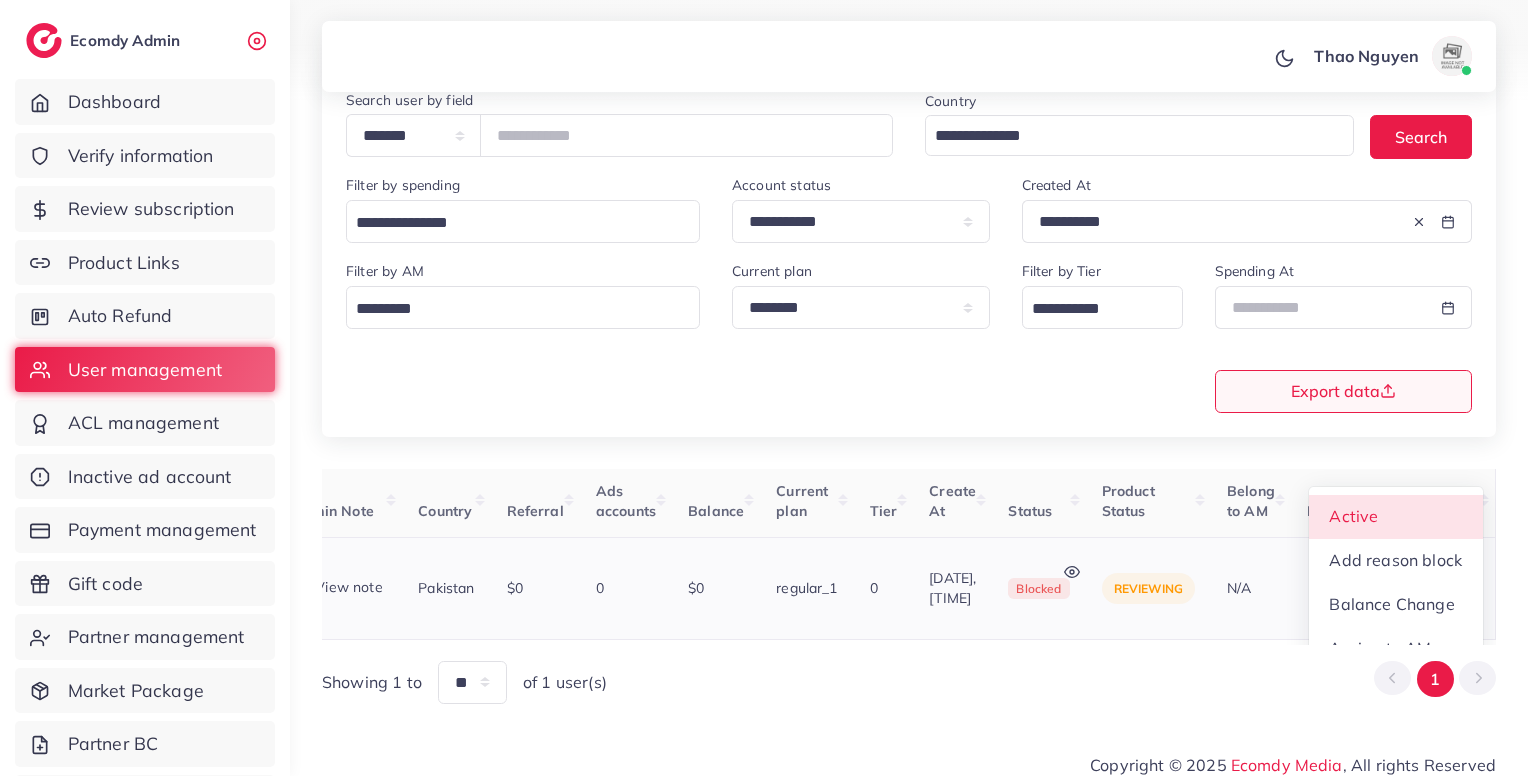 click on "Active" at bounding box center [1396, 517] 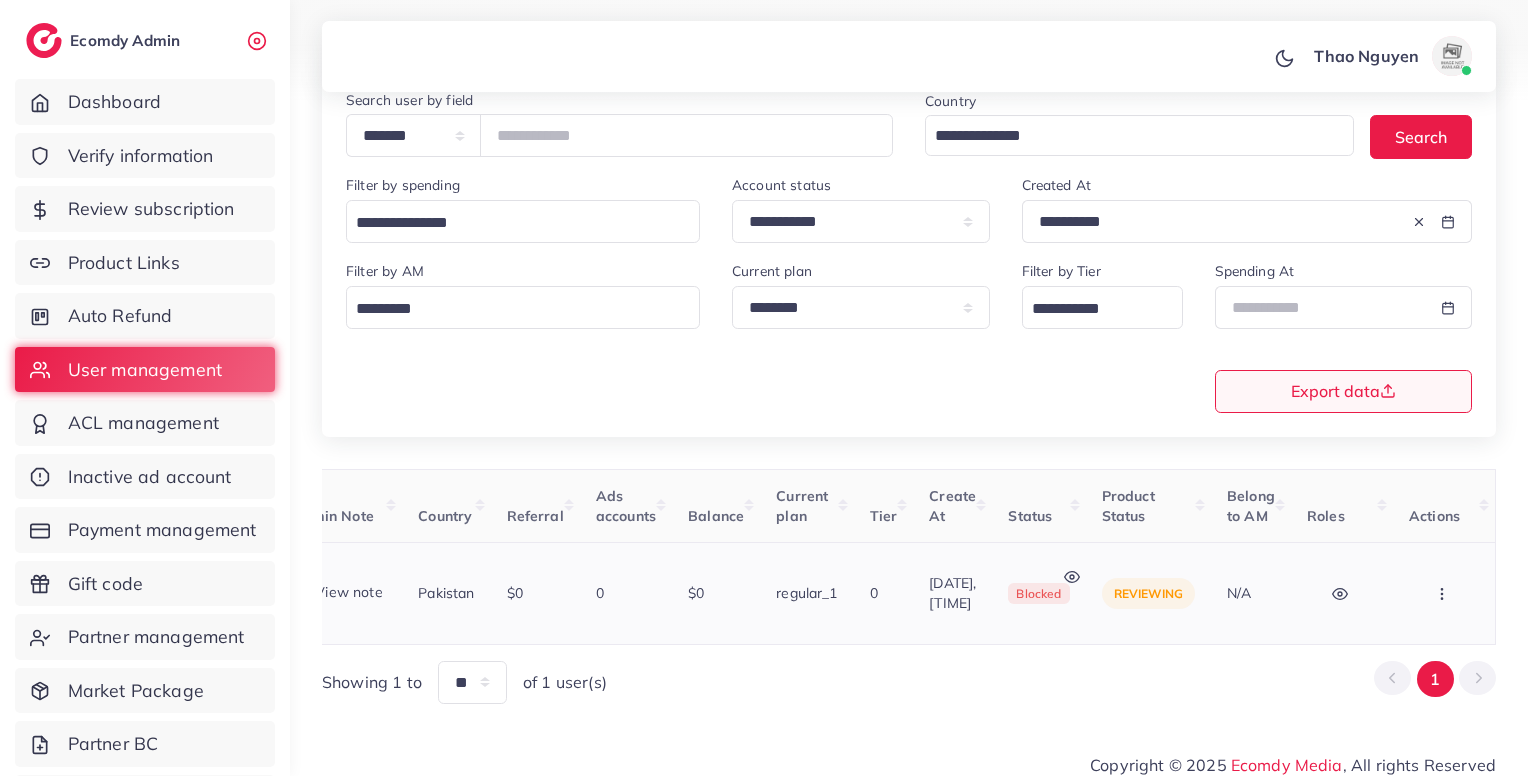scroll, scrollTop: 0, scrollLeft: 415, axis: horizontal 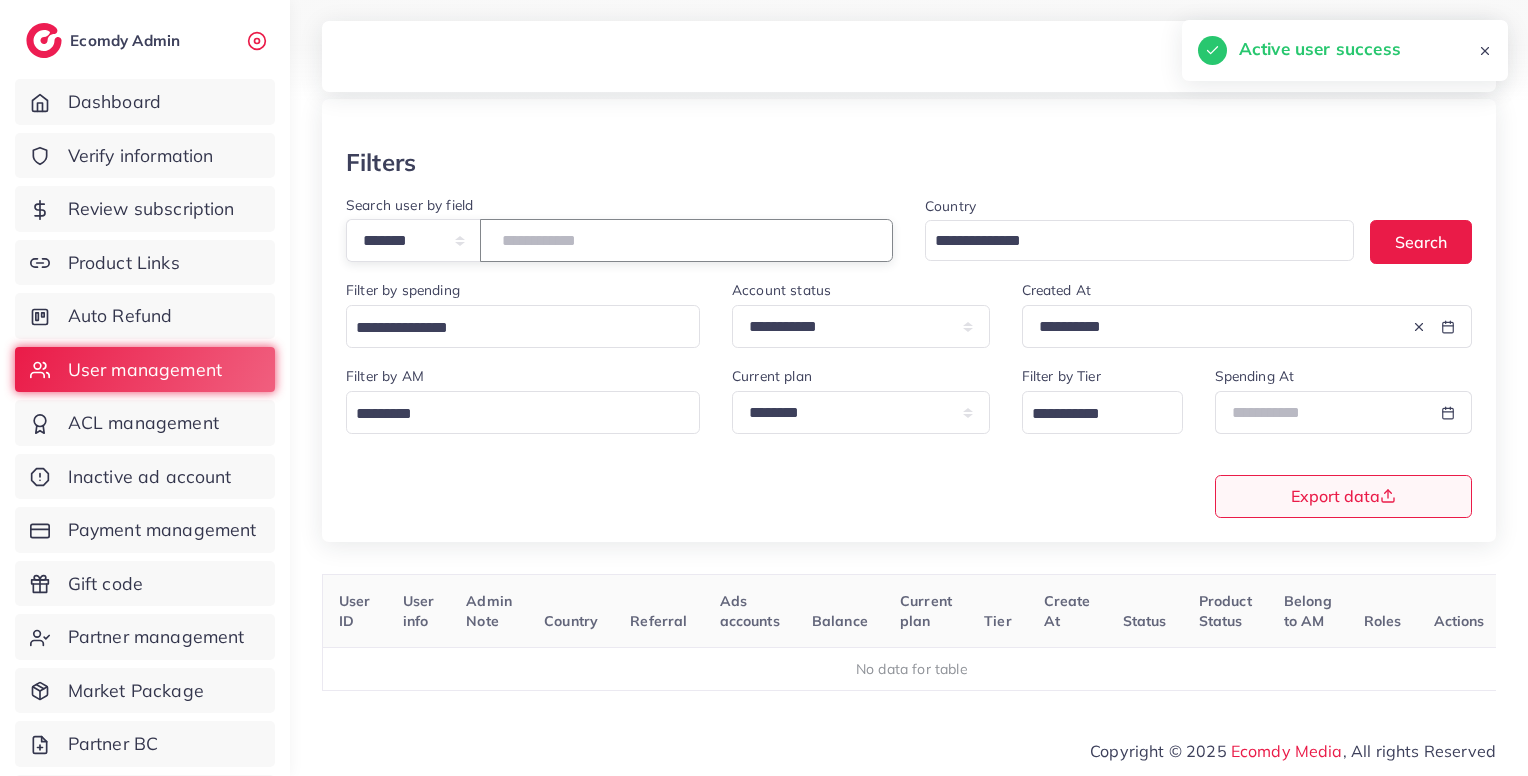 click on "*******" at bounding box center (686, 240) 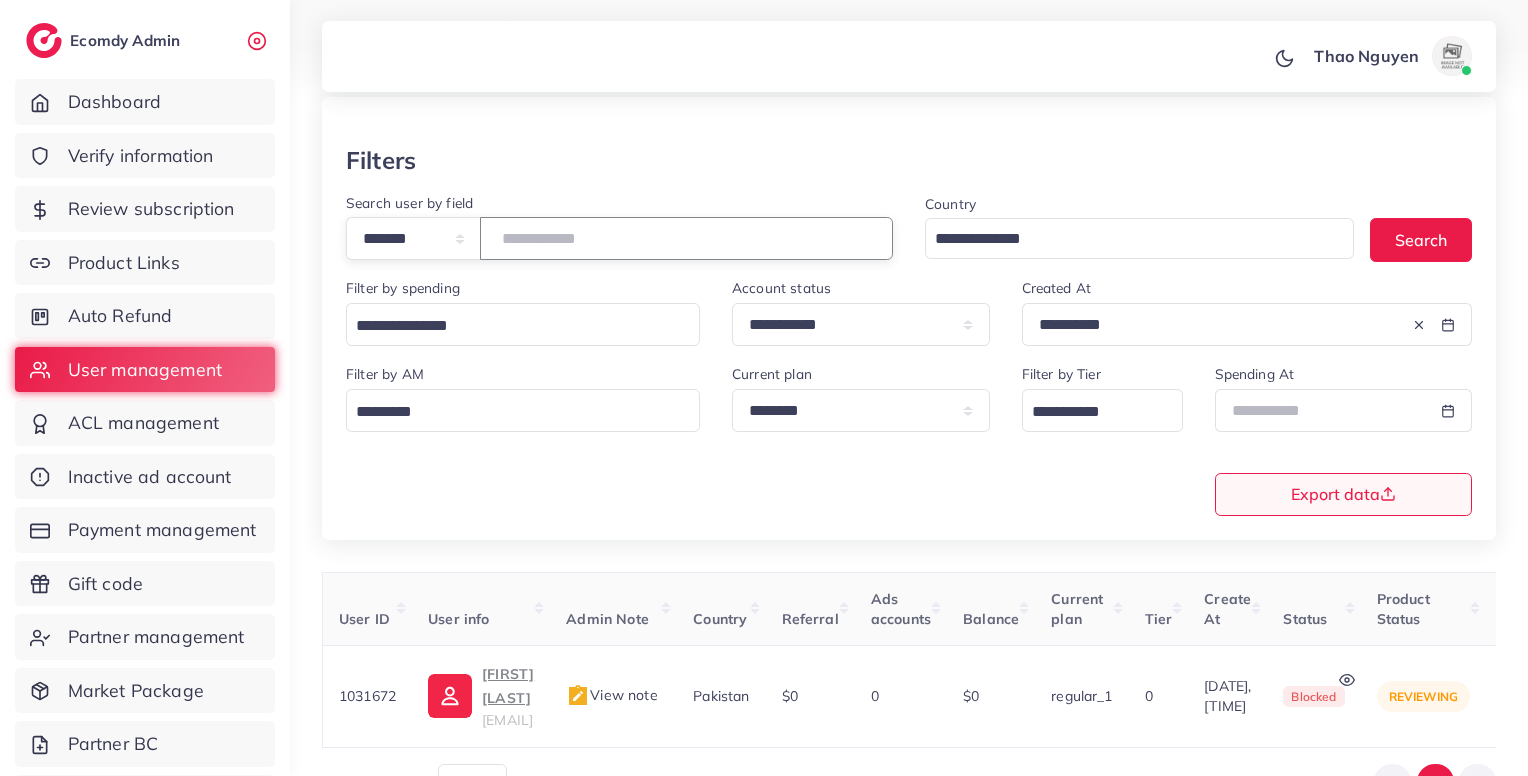 scroll, scrollTop: 183, scrollLeft: 0, axis: vertical 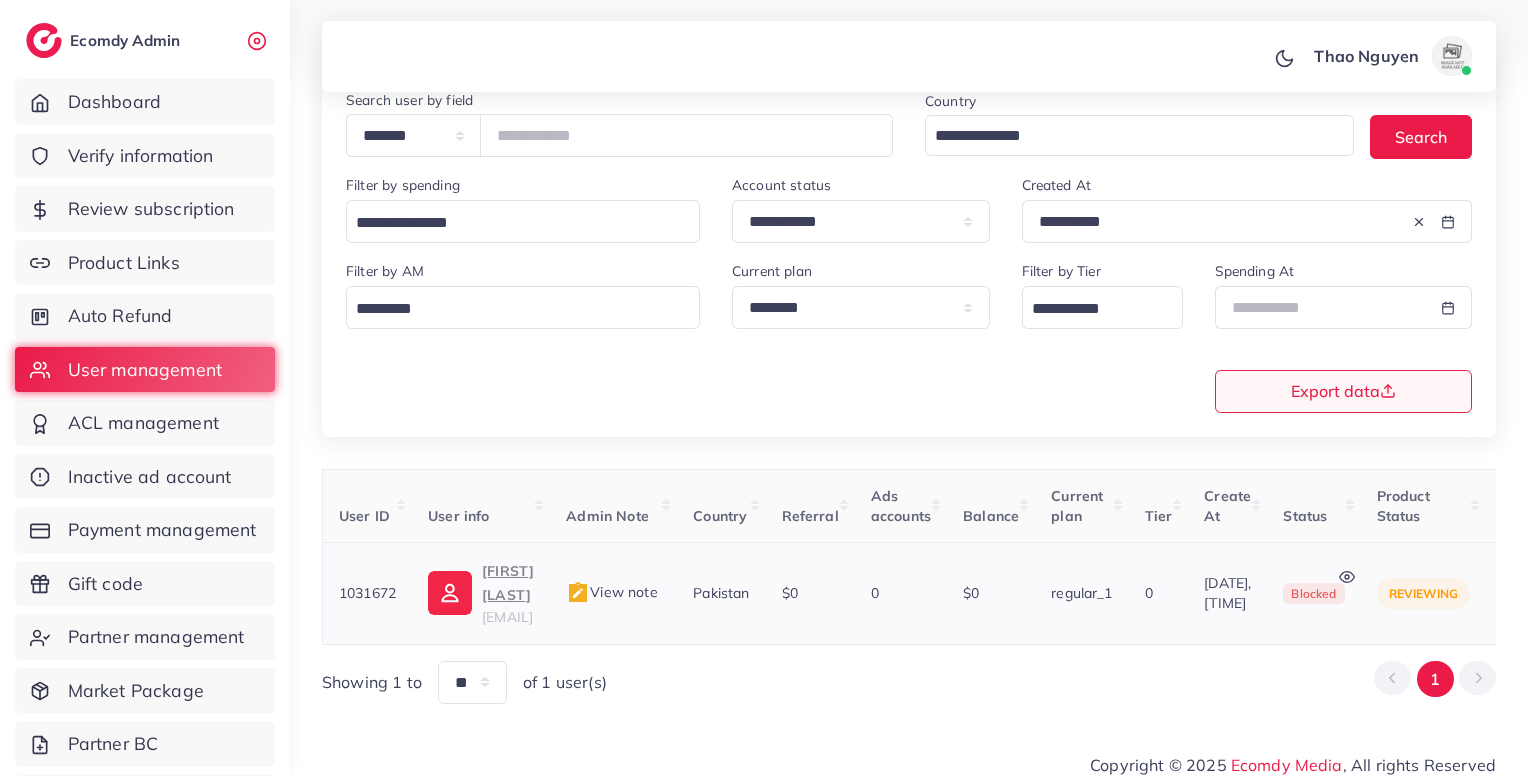 click on "View note" at bounding box center [611, 592] 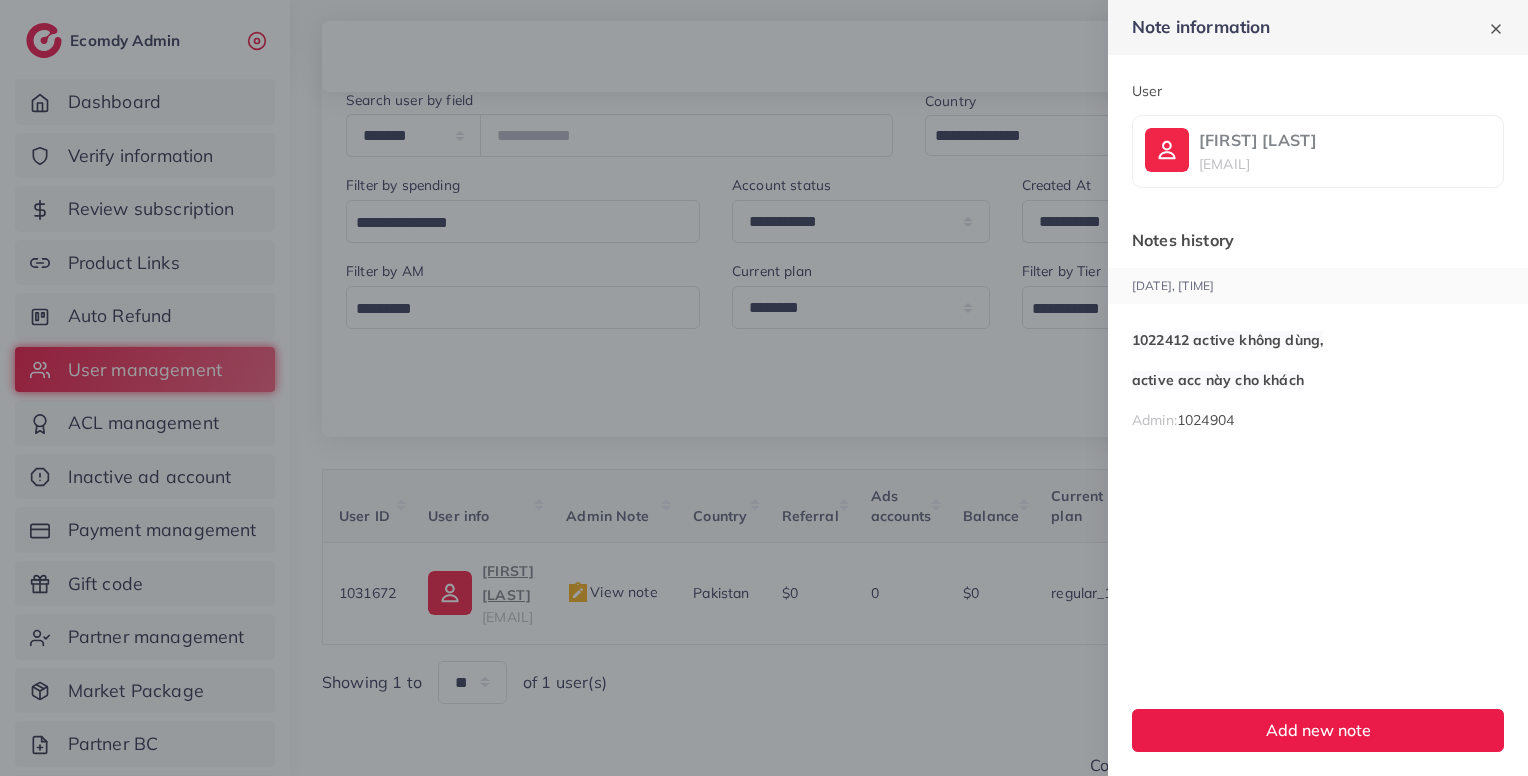 click at bounding box center [764, 388] 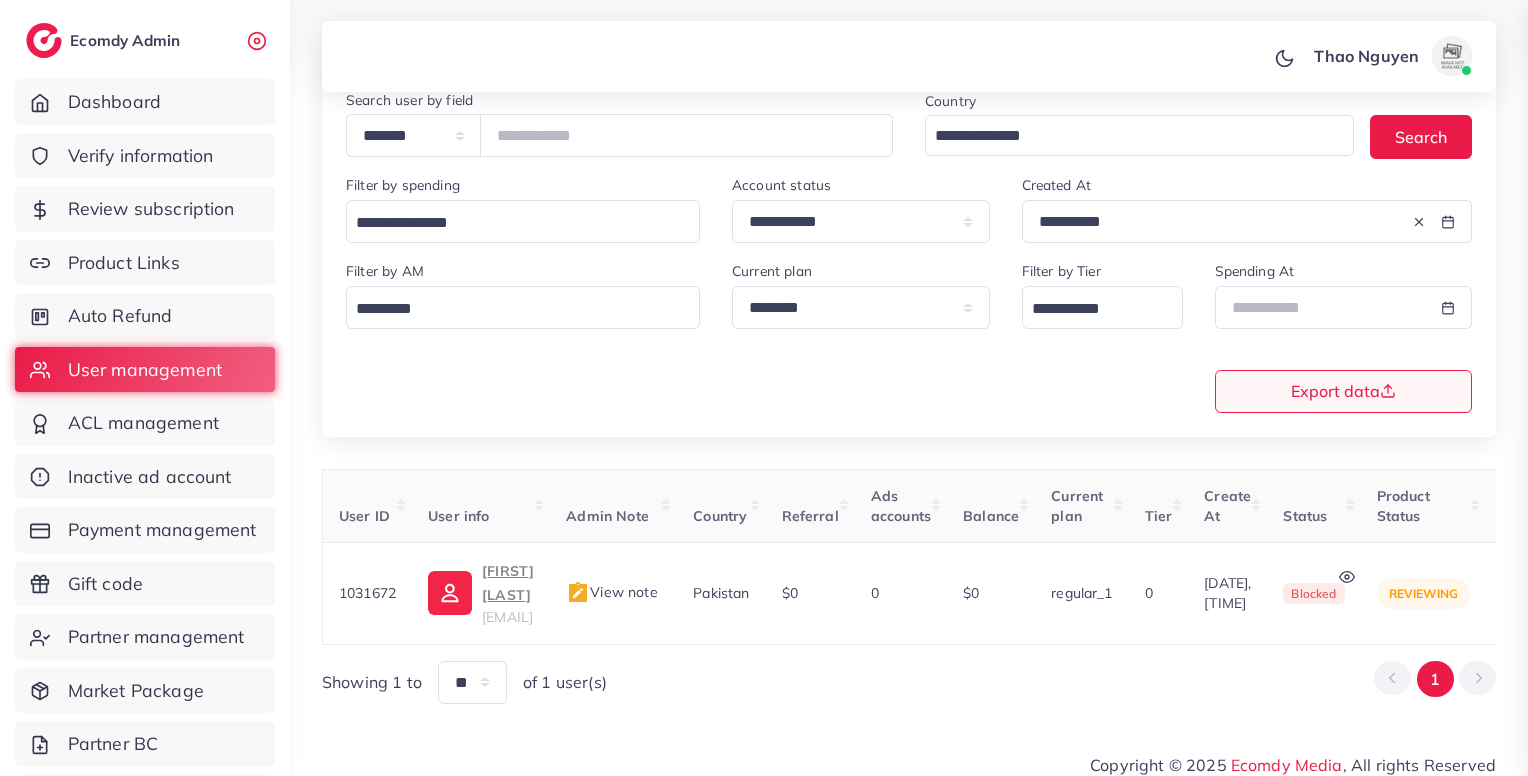 scroll, scrollTop: 0, scrollLeft: 473, axis: horizontal 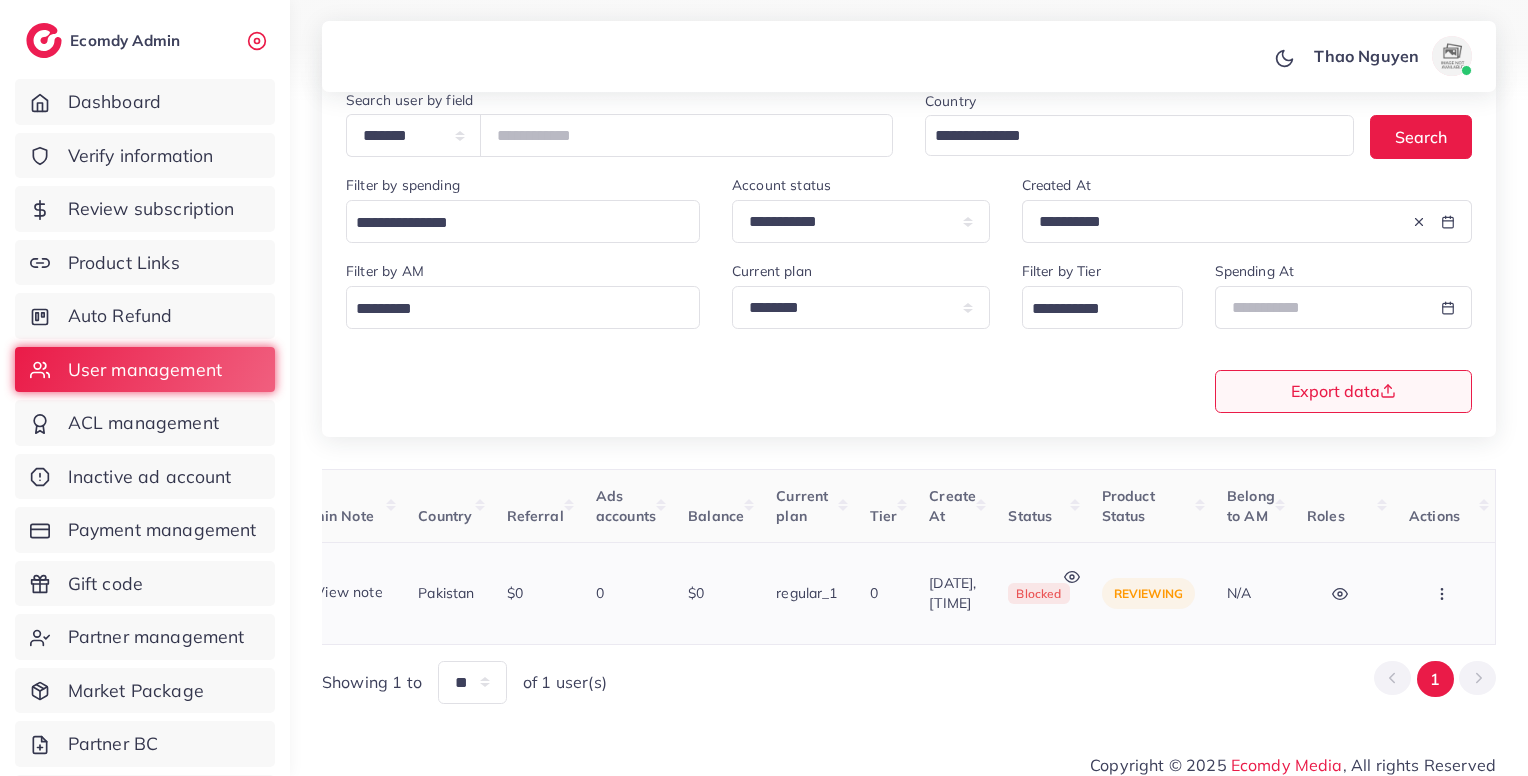 click 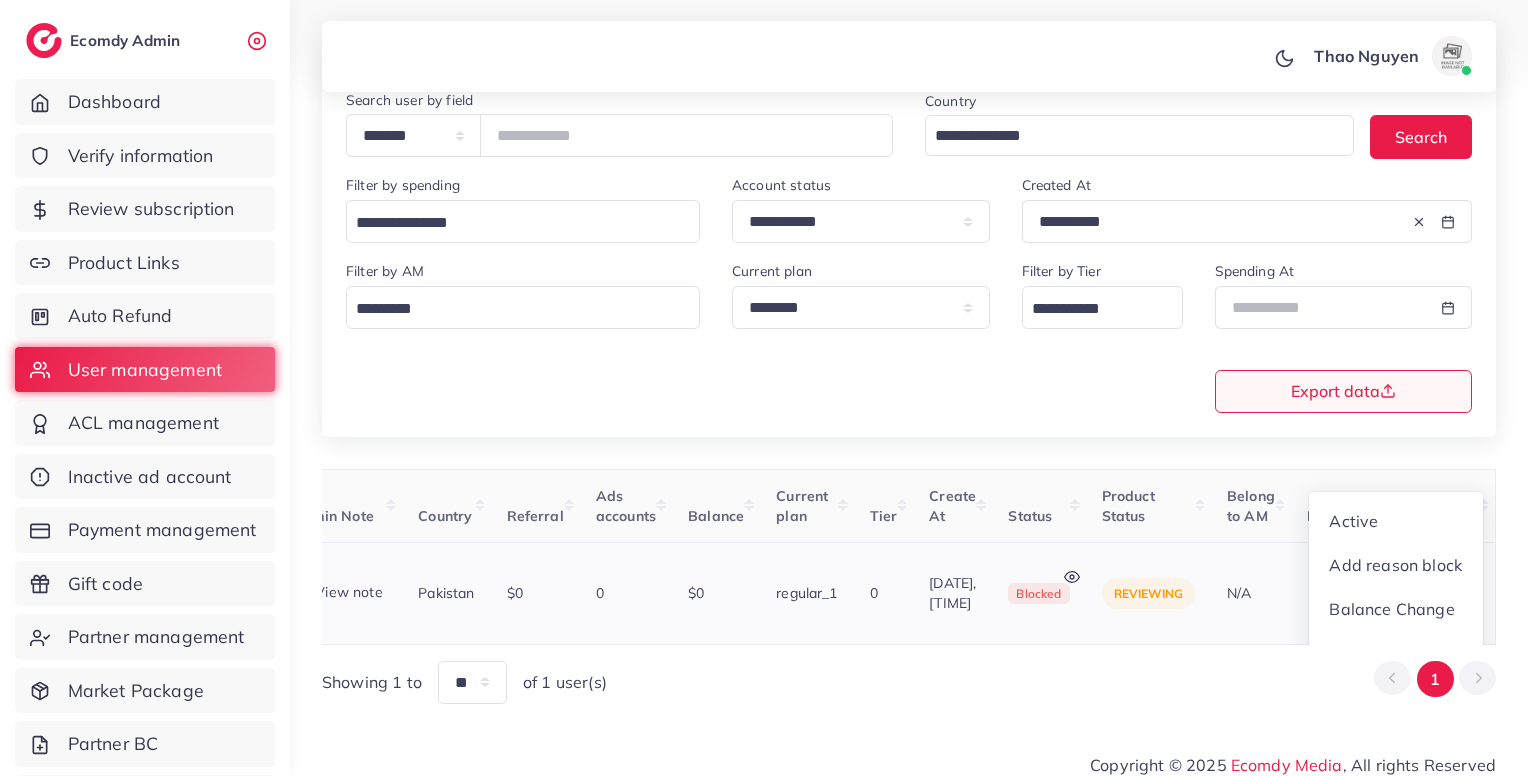scroll, scrollTop: 5, scrollLeft: 473, axis: both 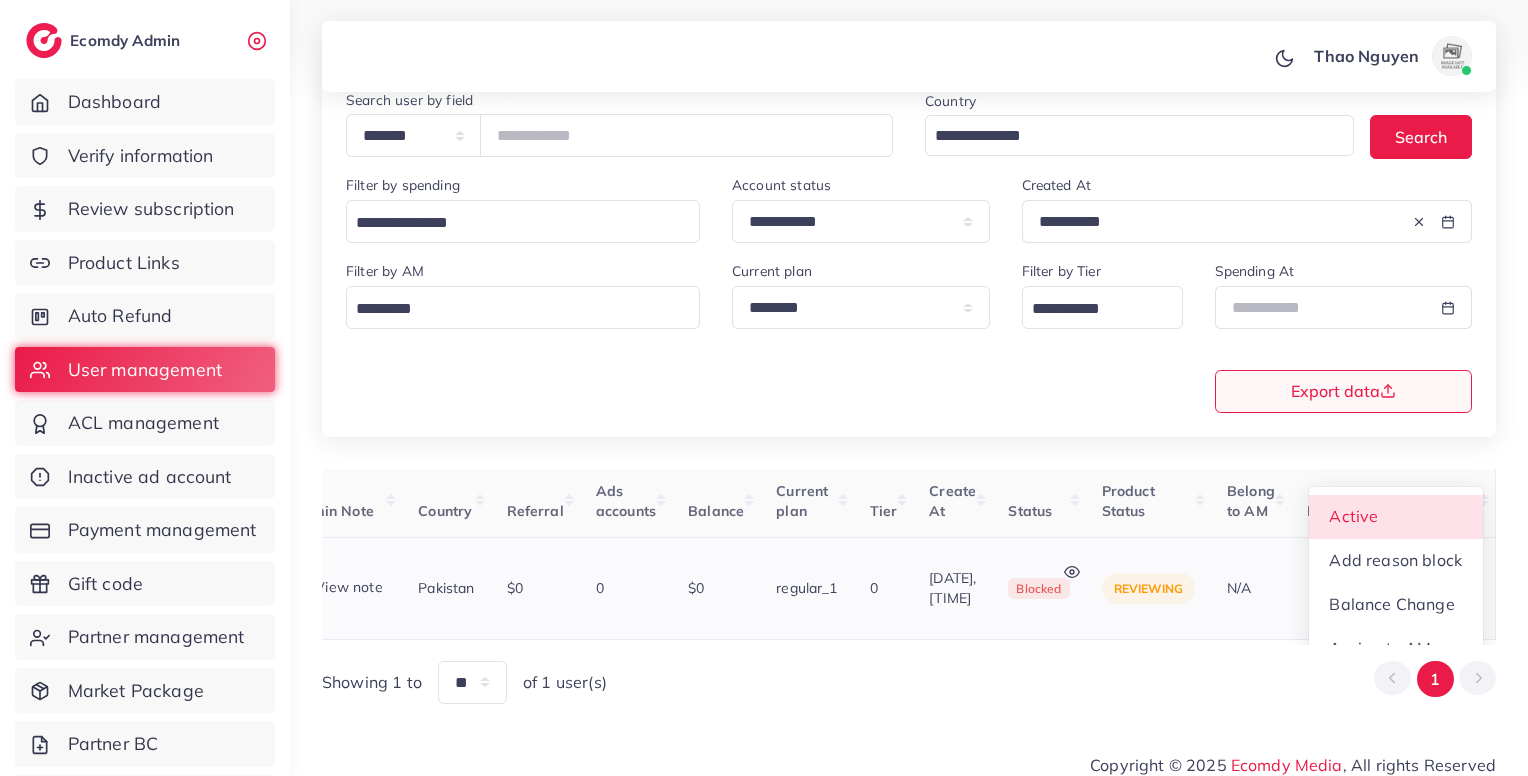click on "Active" at bounding box center (1396, 517) 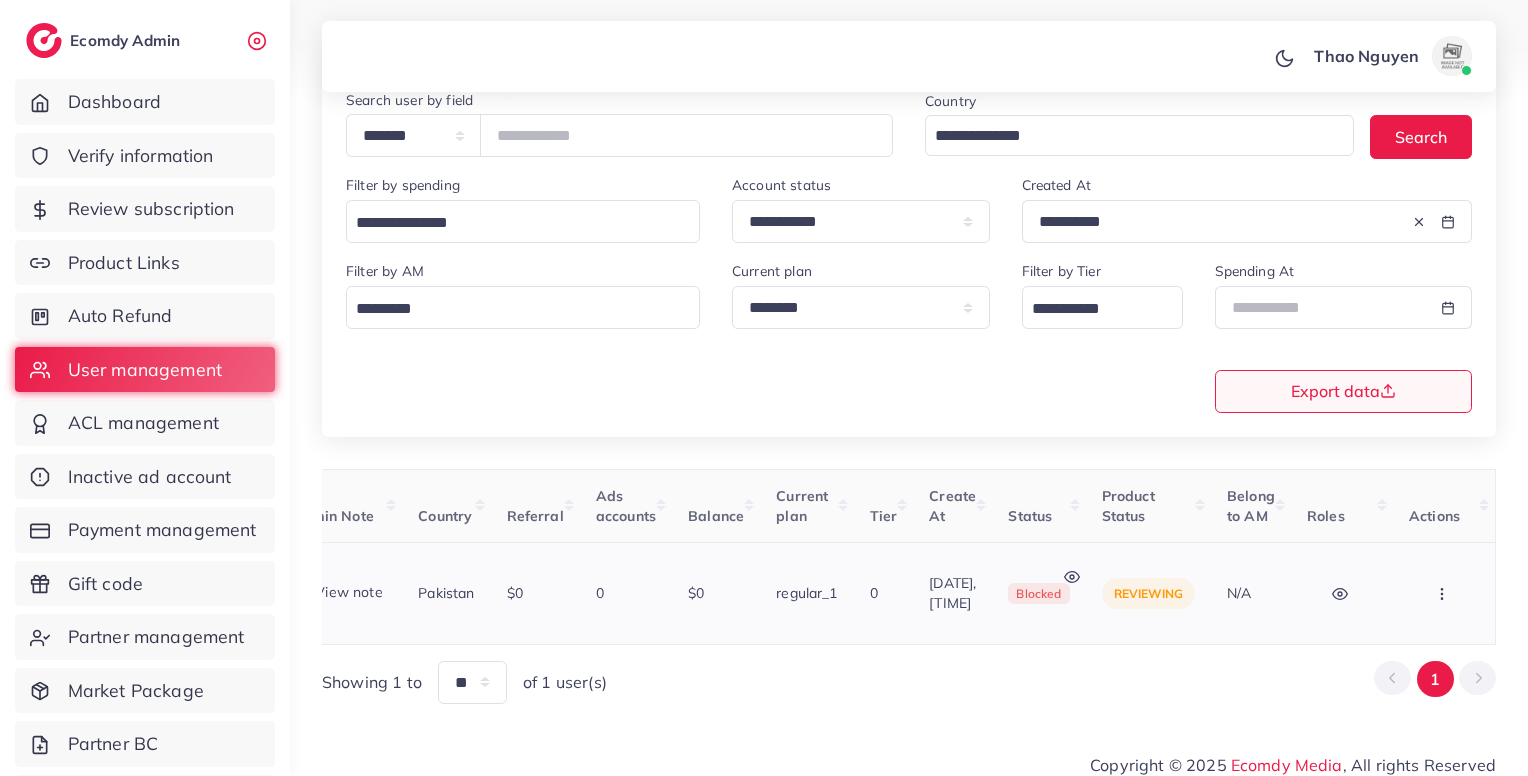scroll, scrollTop: 0, scrollLeft: 473, axis: horizontal 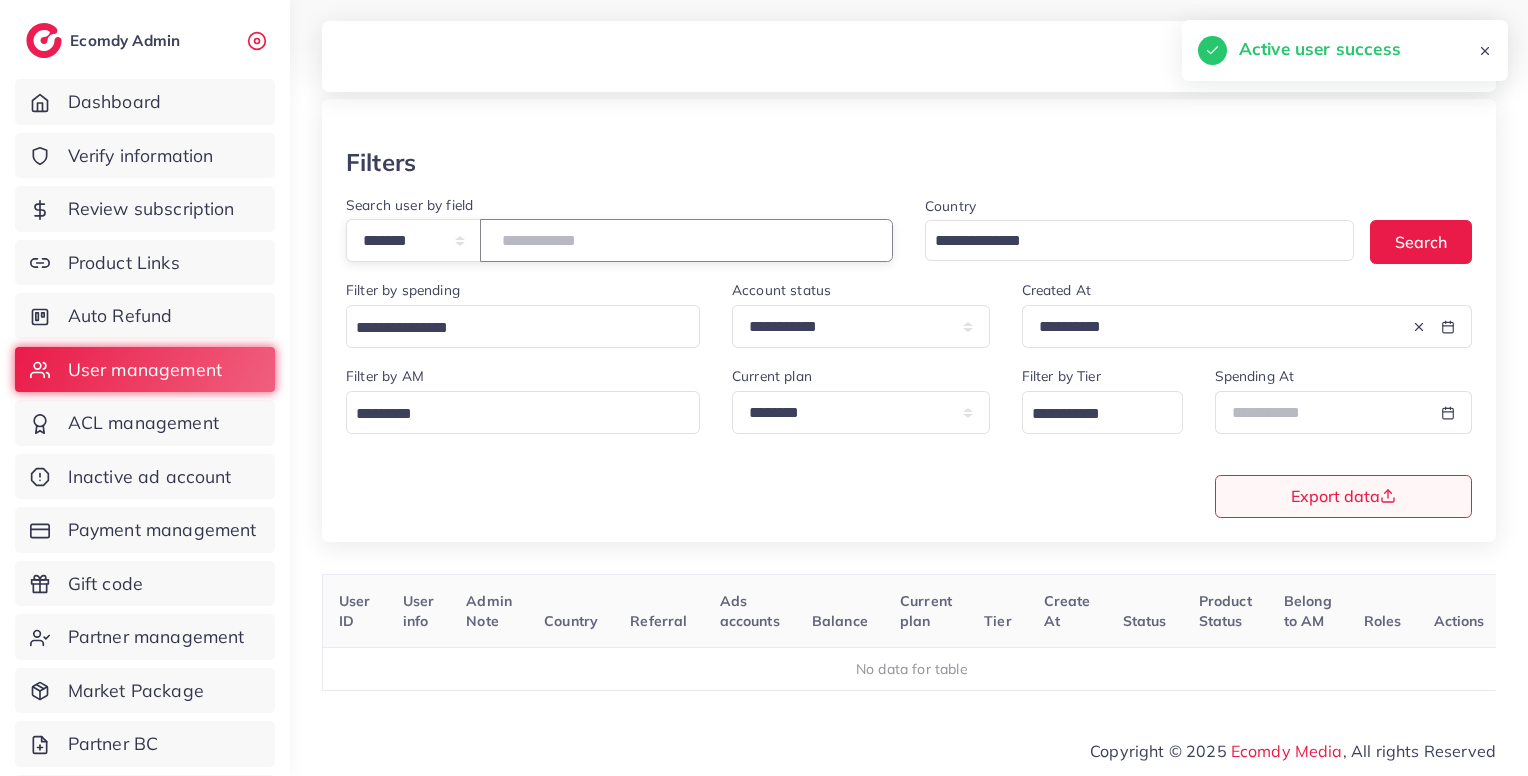 click on "*******" at bounding box center (686, 240) 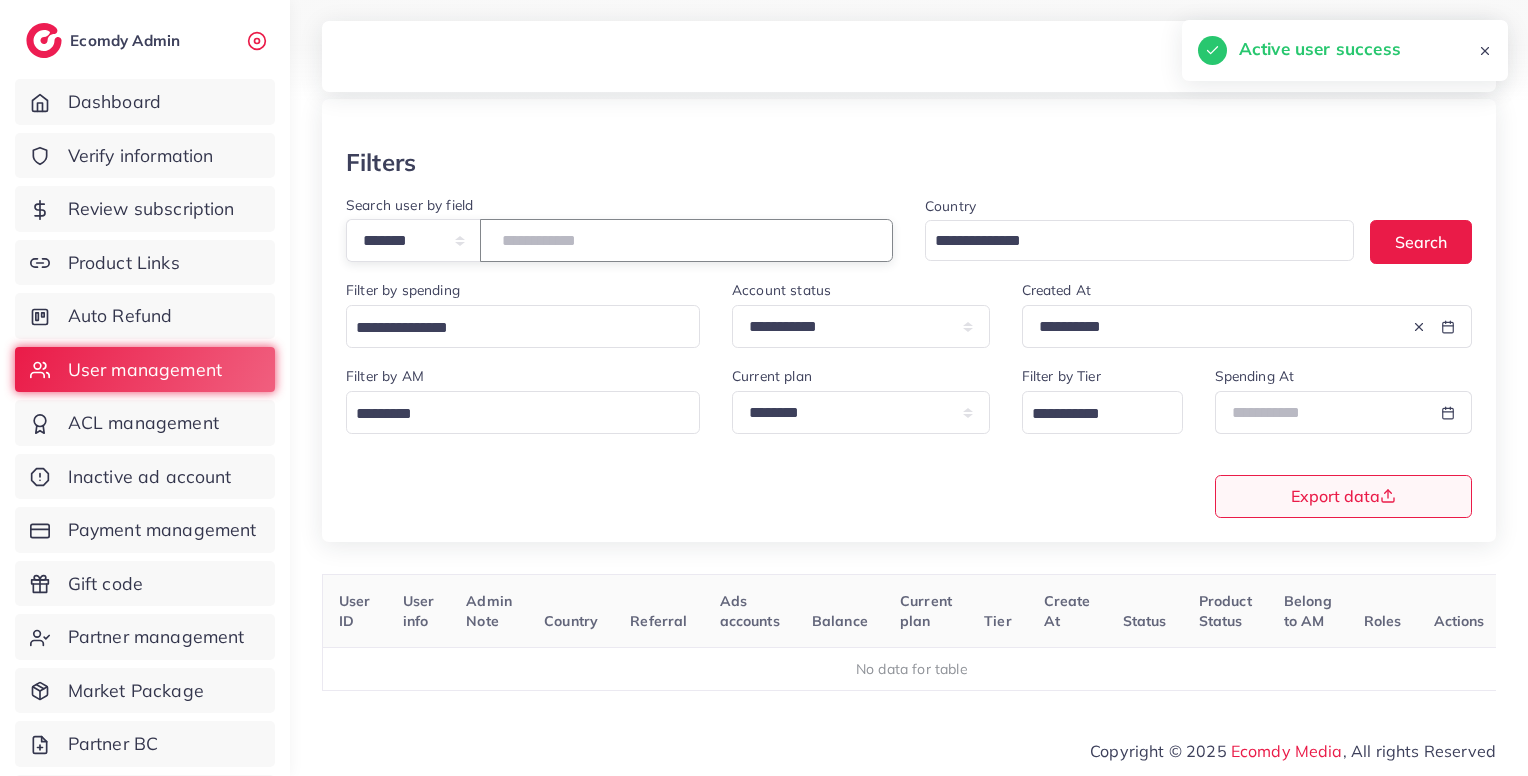 paste 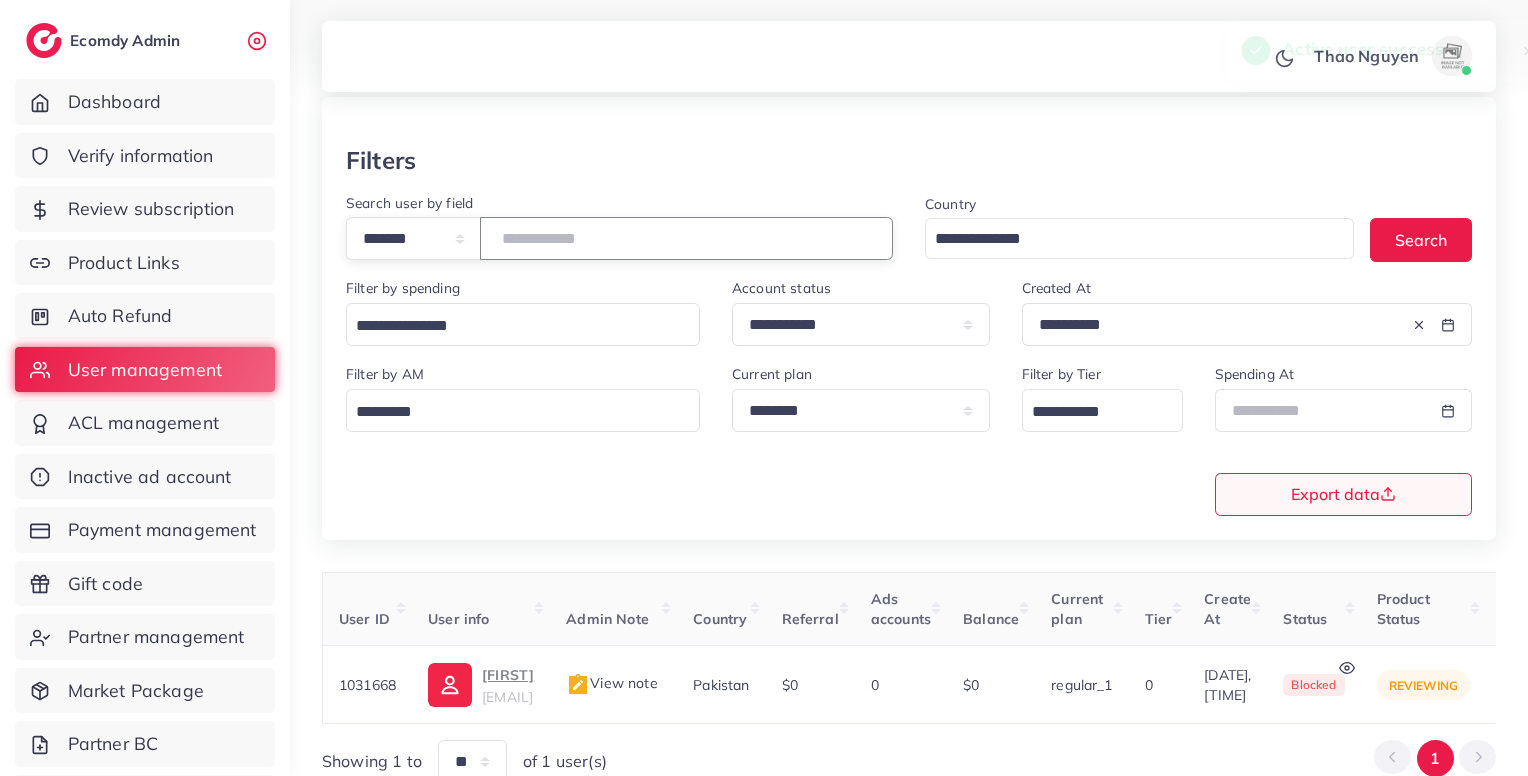 scroll, scrollTop: 183, scrollLeft: 0, axis: vertical 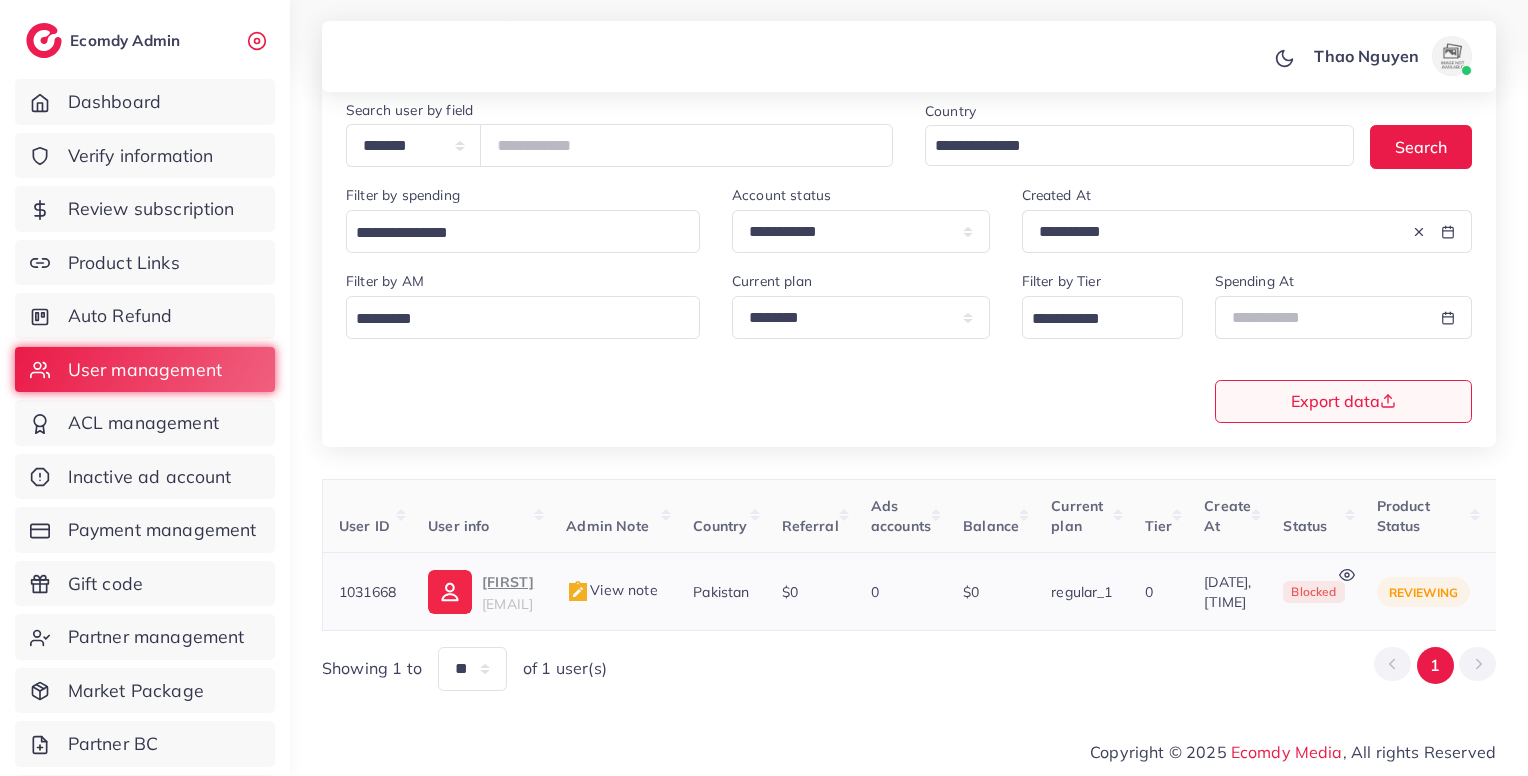 click on "View note" at bounding box center (611, 590) 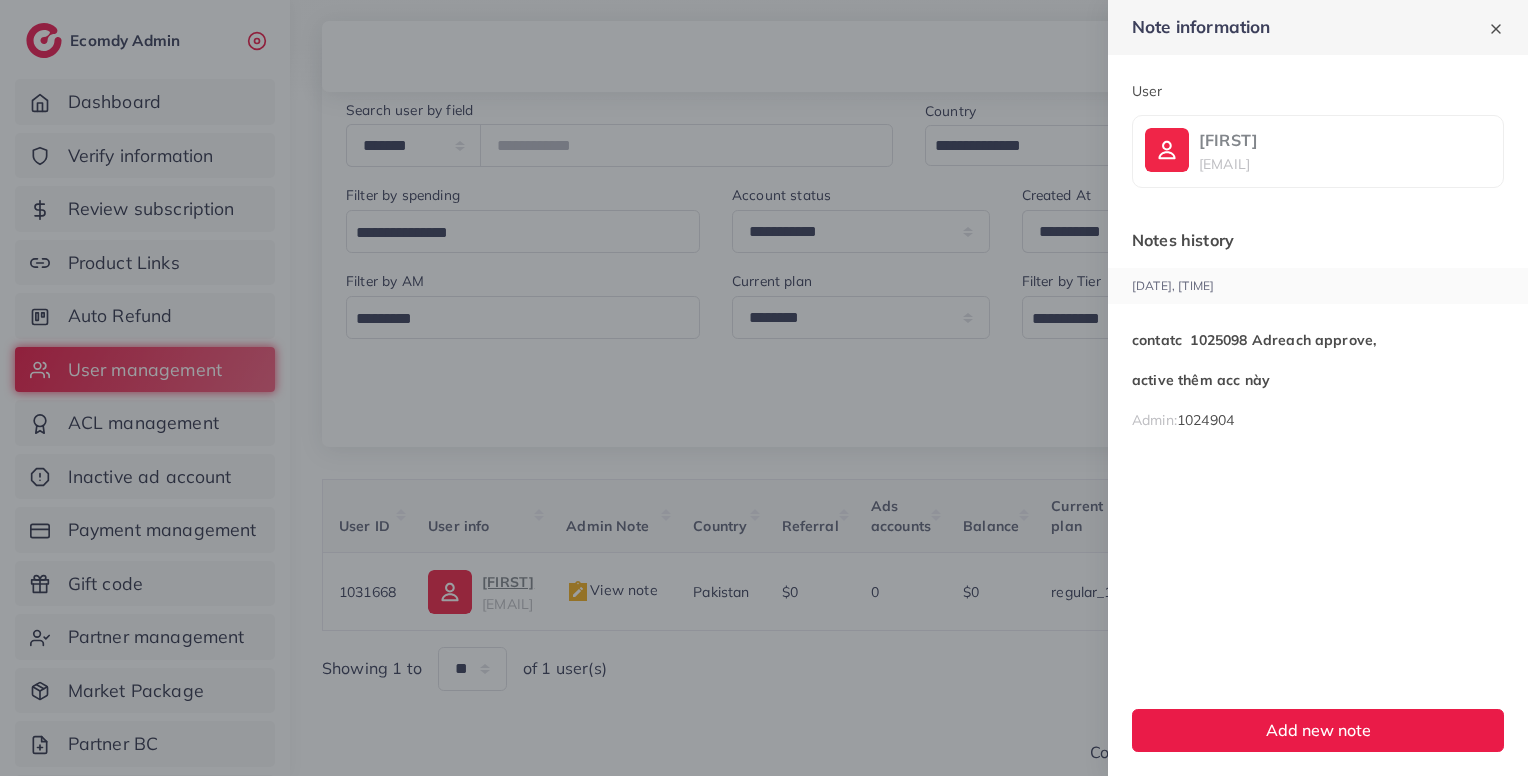 click at bounding box center [764, 388] 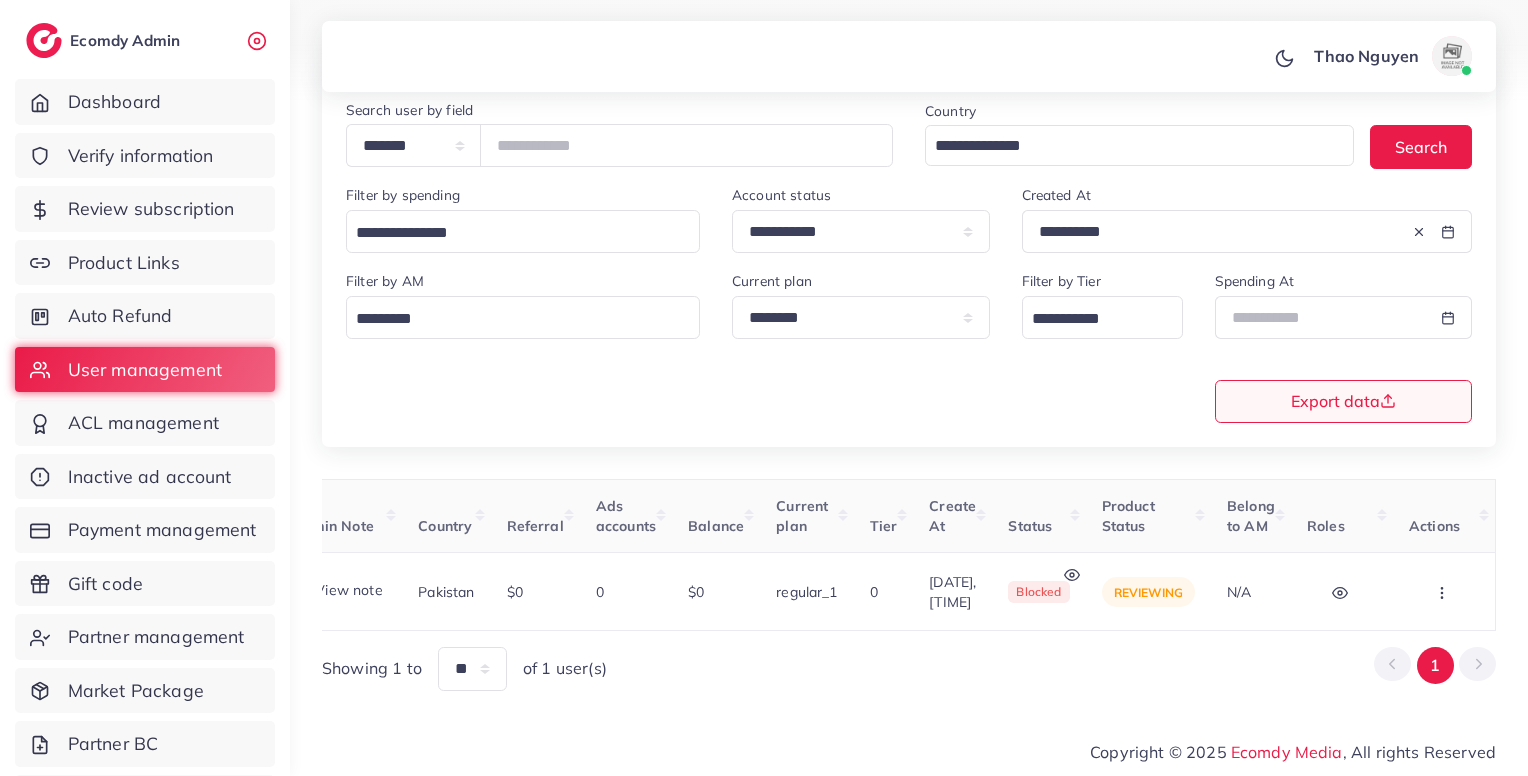 scroll, scrollTop: 0, scrollLeft: 418, axis: horizontal 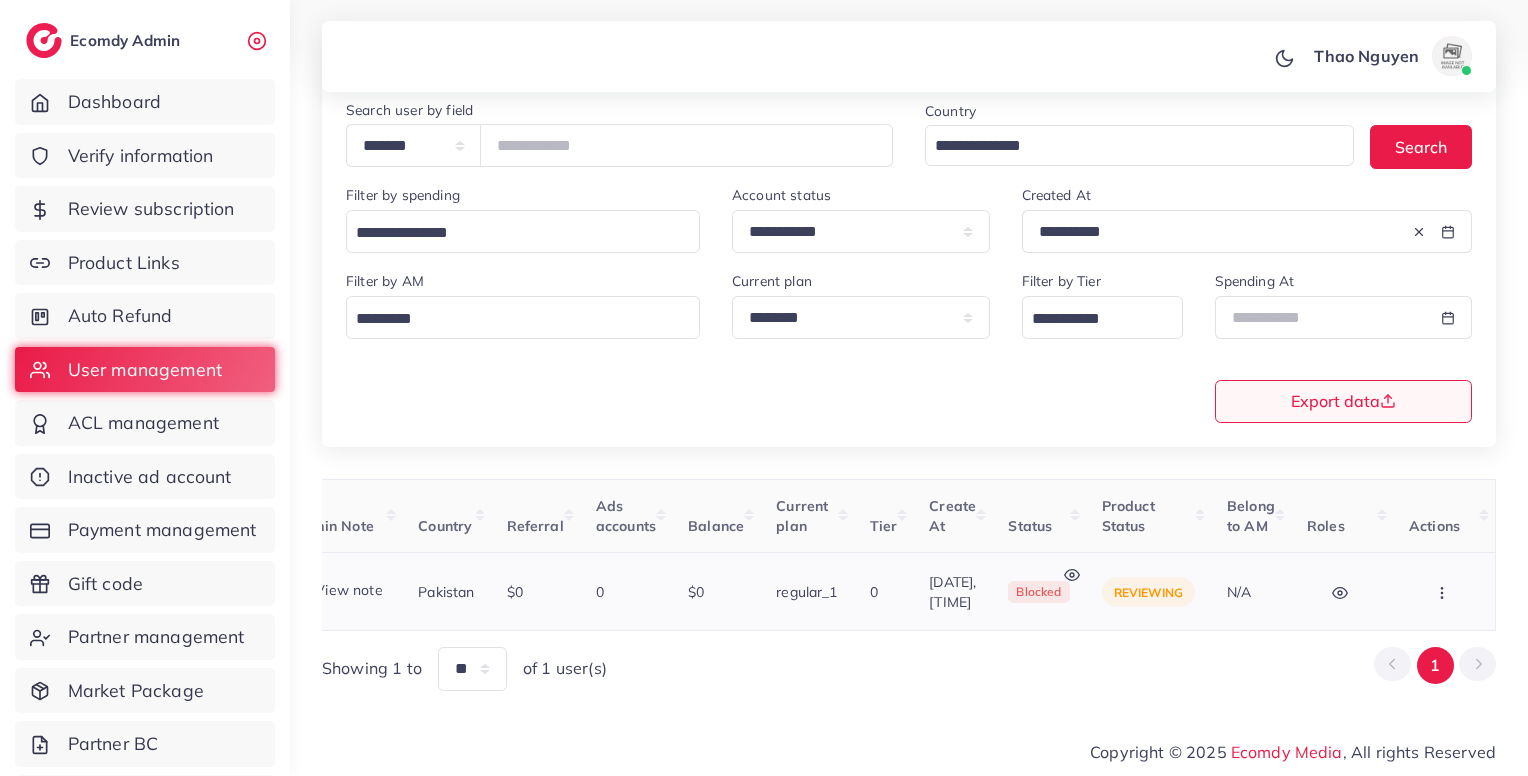 click 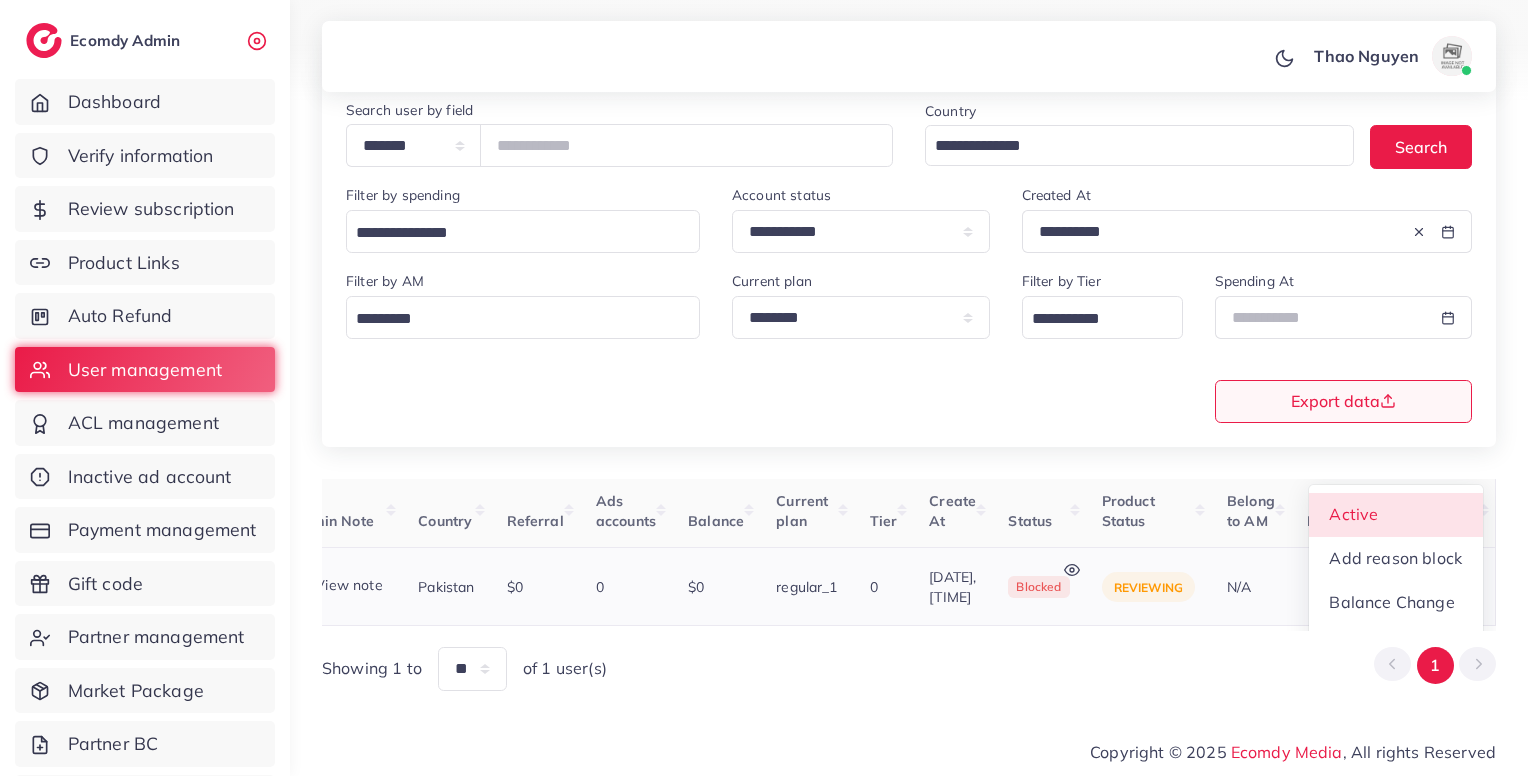 click on "Active" at bounding box center (1396, 515) 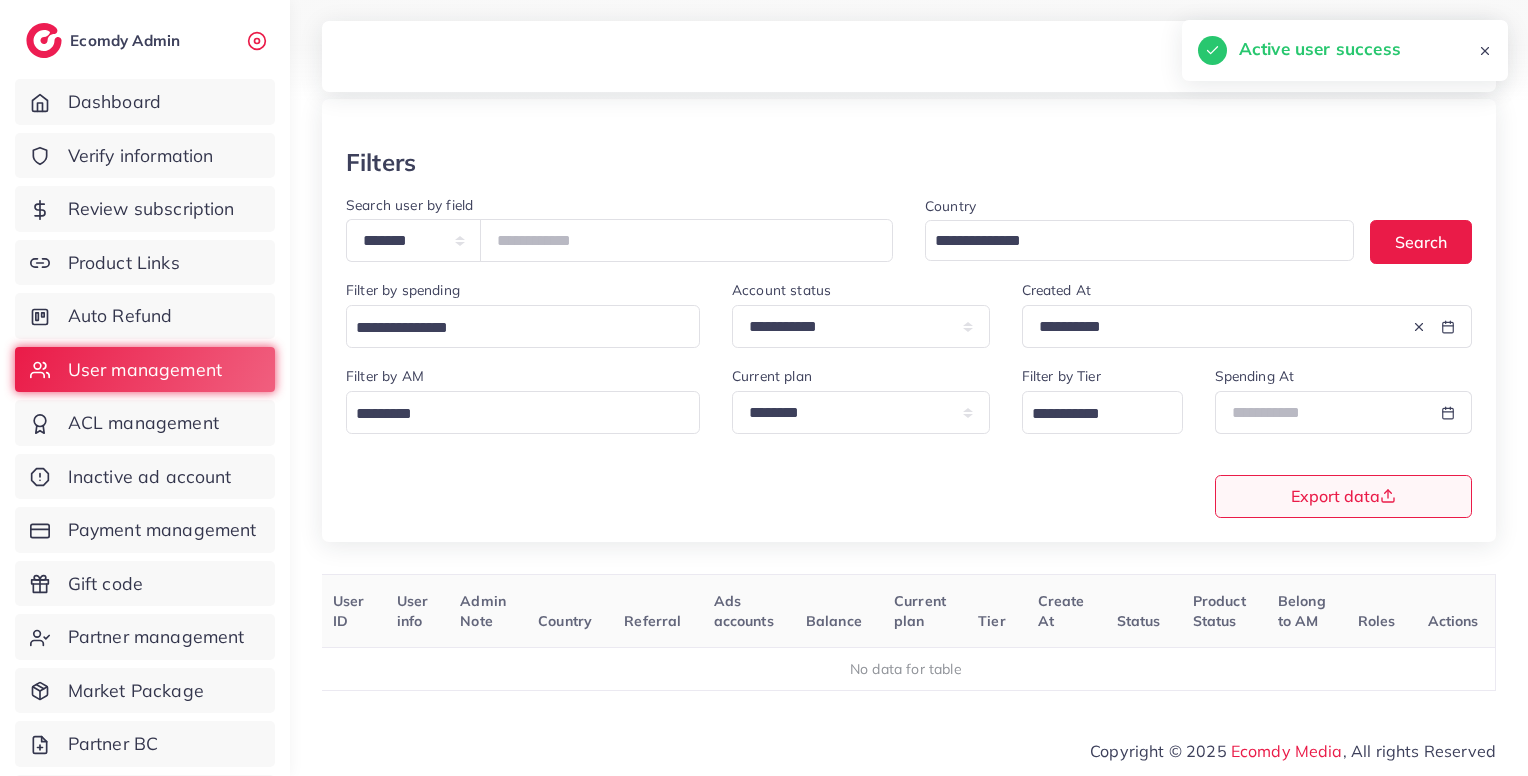 scroll, scrollTop: 80, scrollLeft: 0, axis: vertical 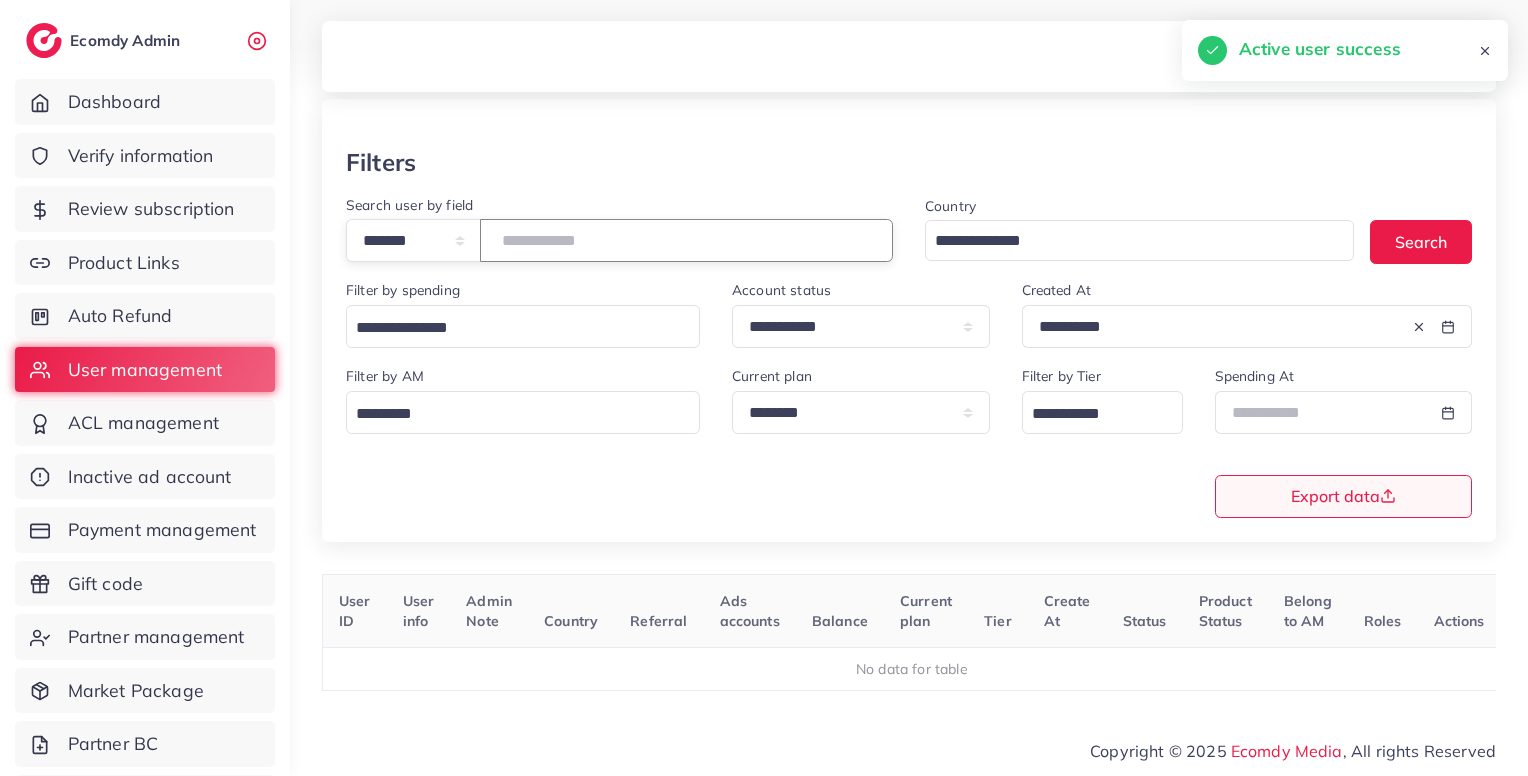 click on "*******" at bounding box center [686, 240] 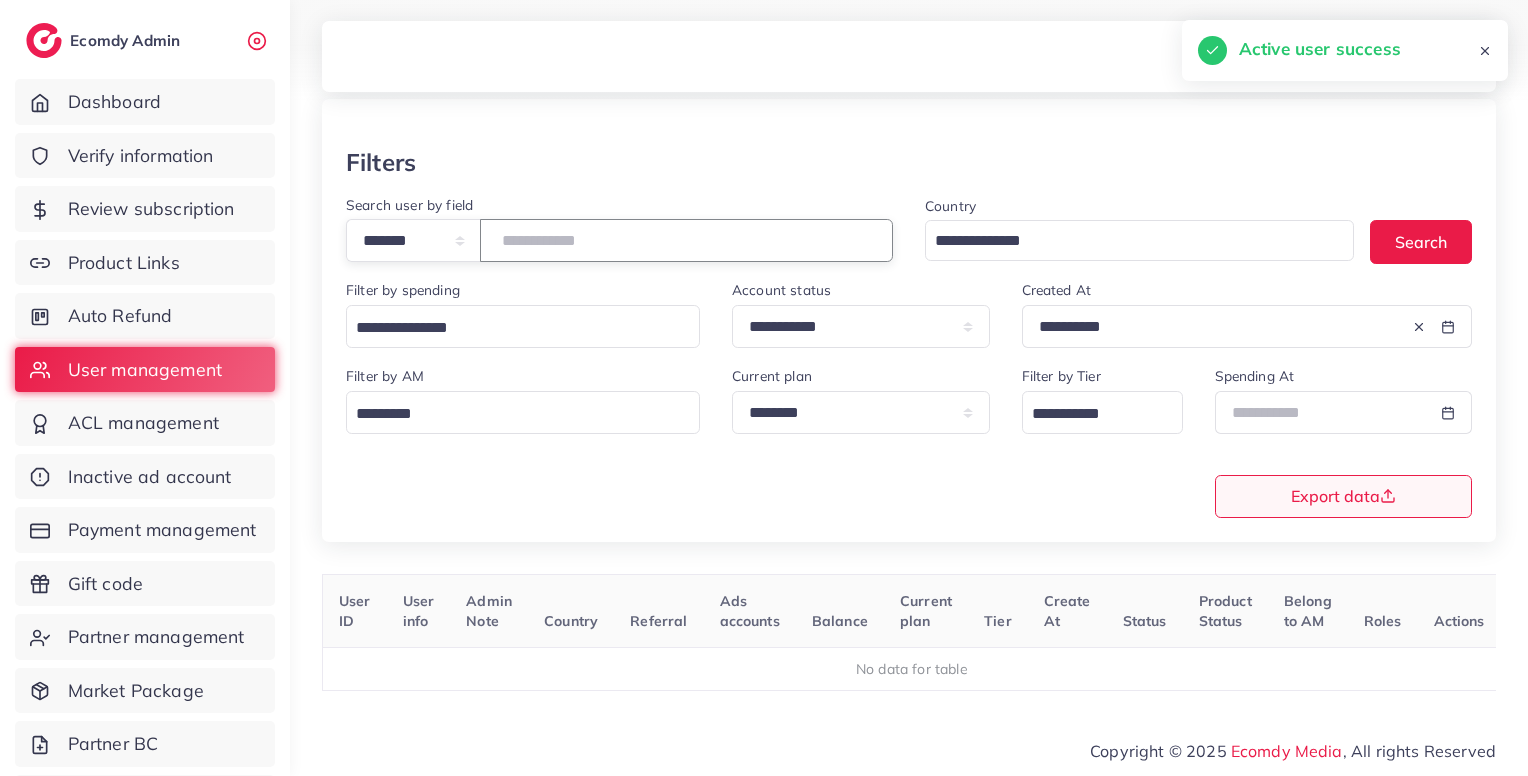 click on "*******" at bounding box center [686, 240] 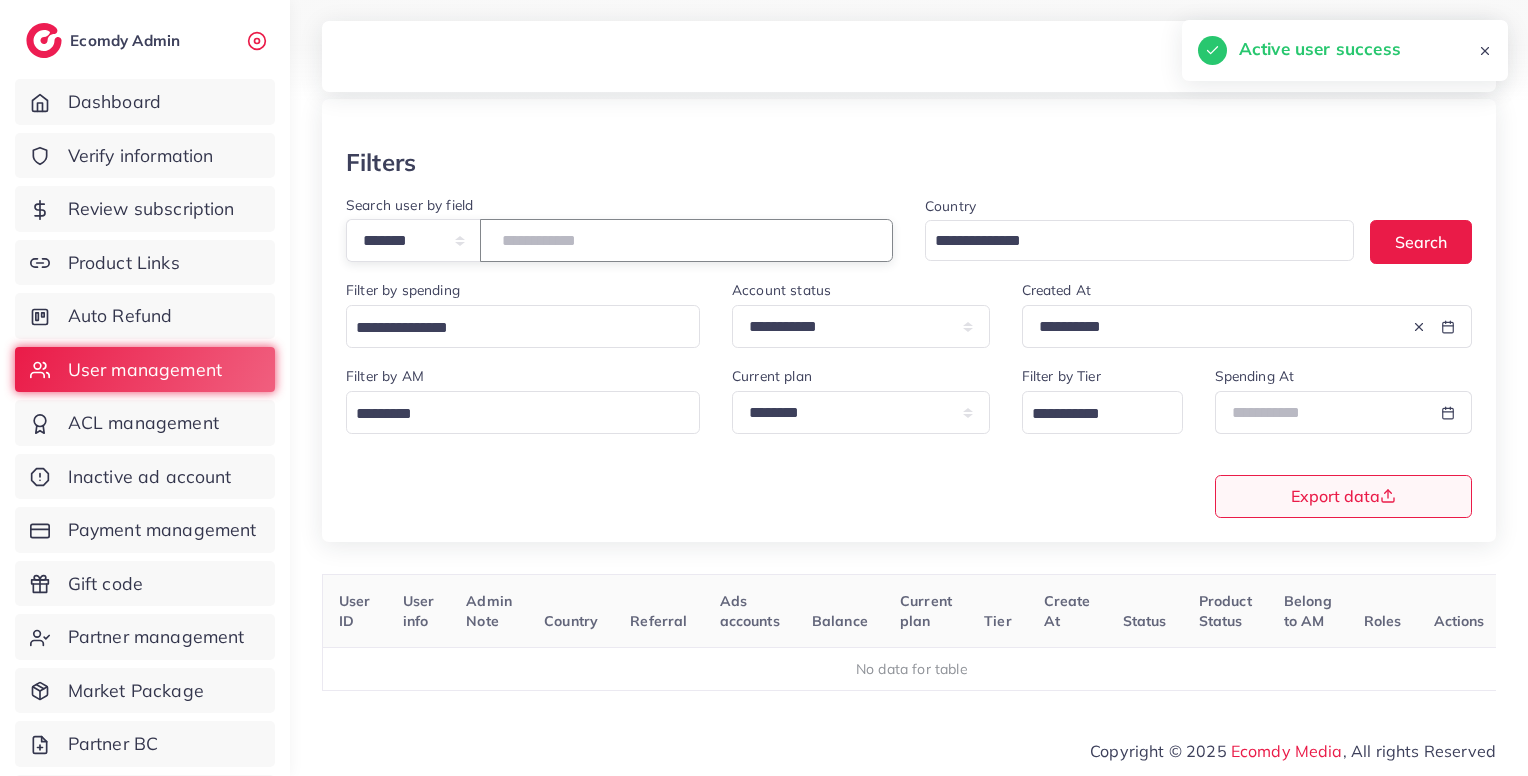 paste 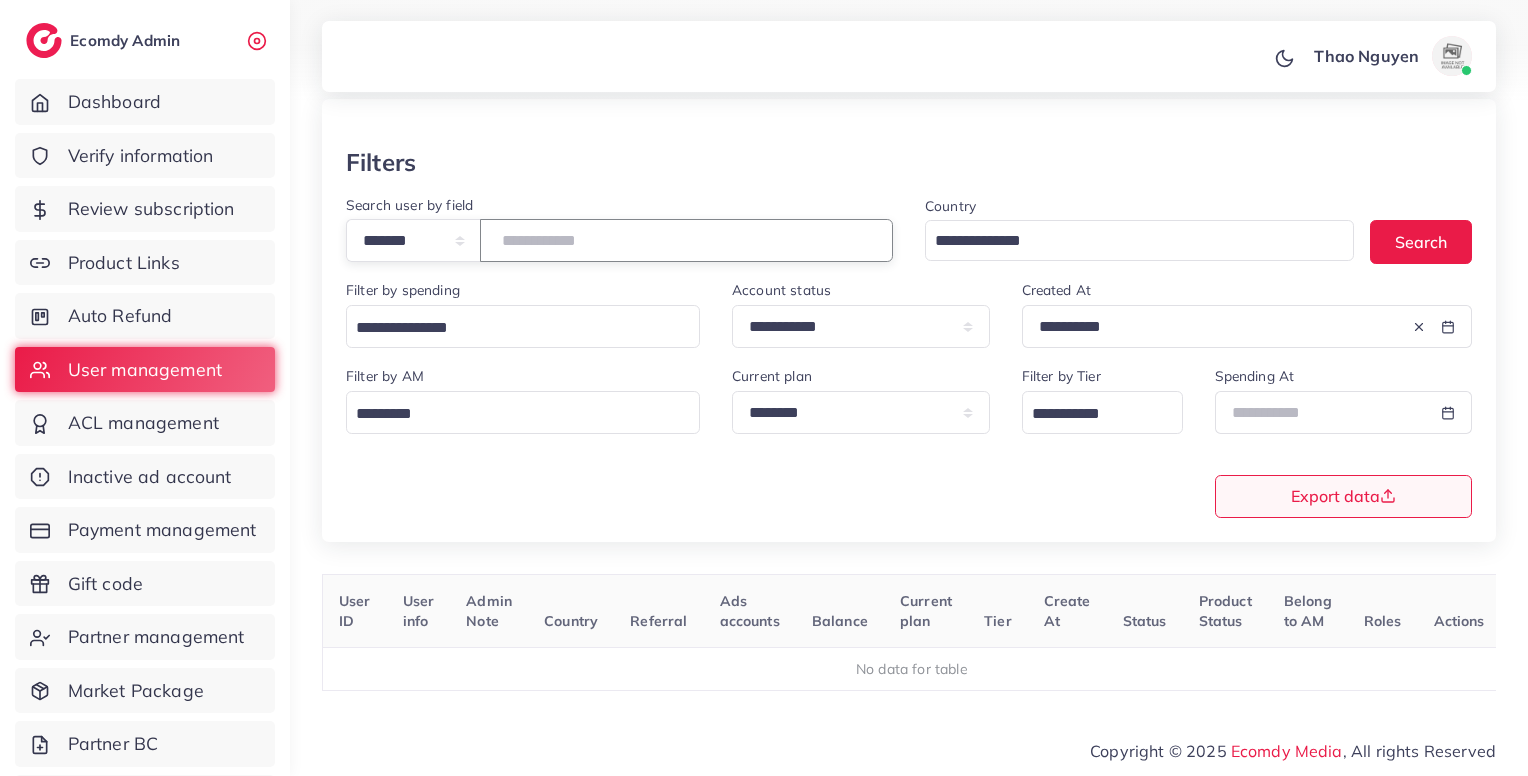 click on "*******" at bounding box center (686, 240) 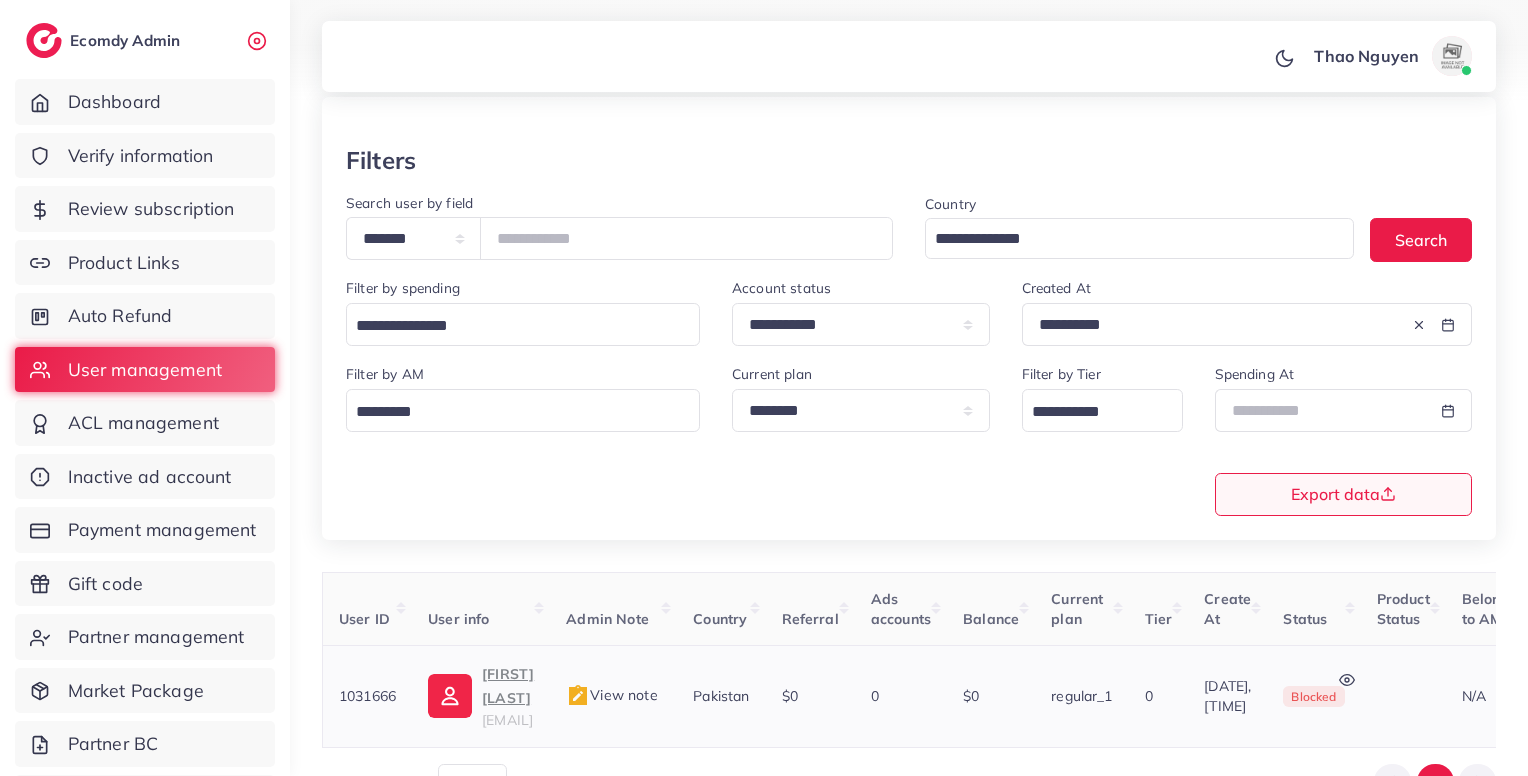click on "View note" at bounding box center (611, 695) 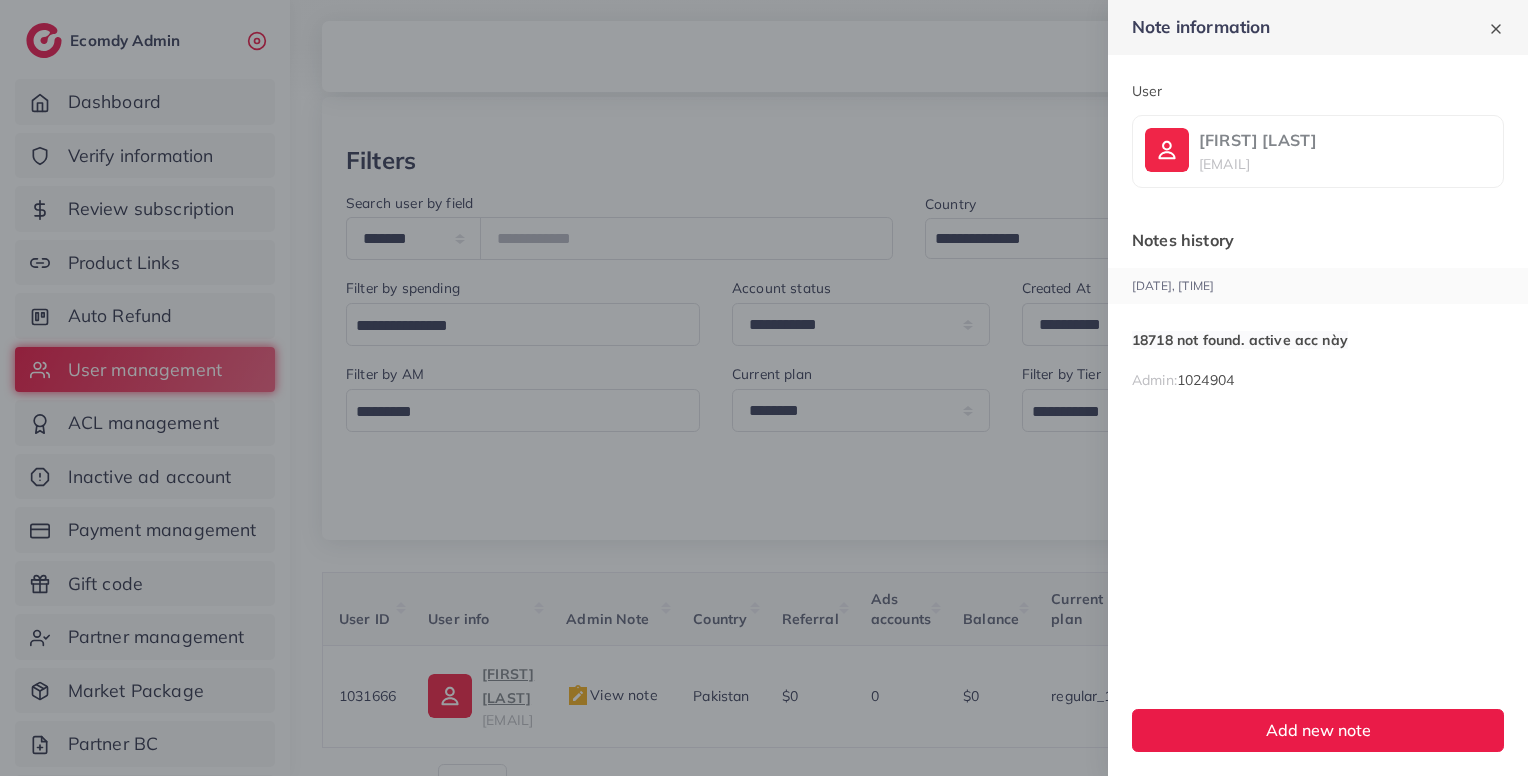 click at bounding box center [764, 388] 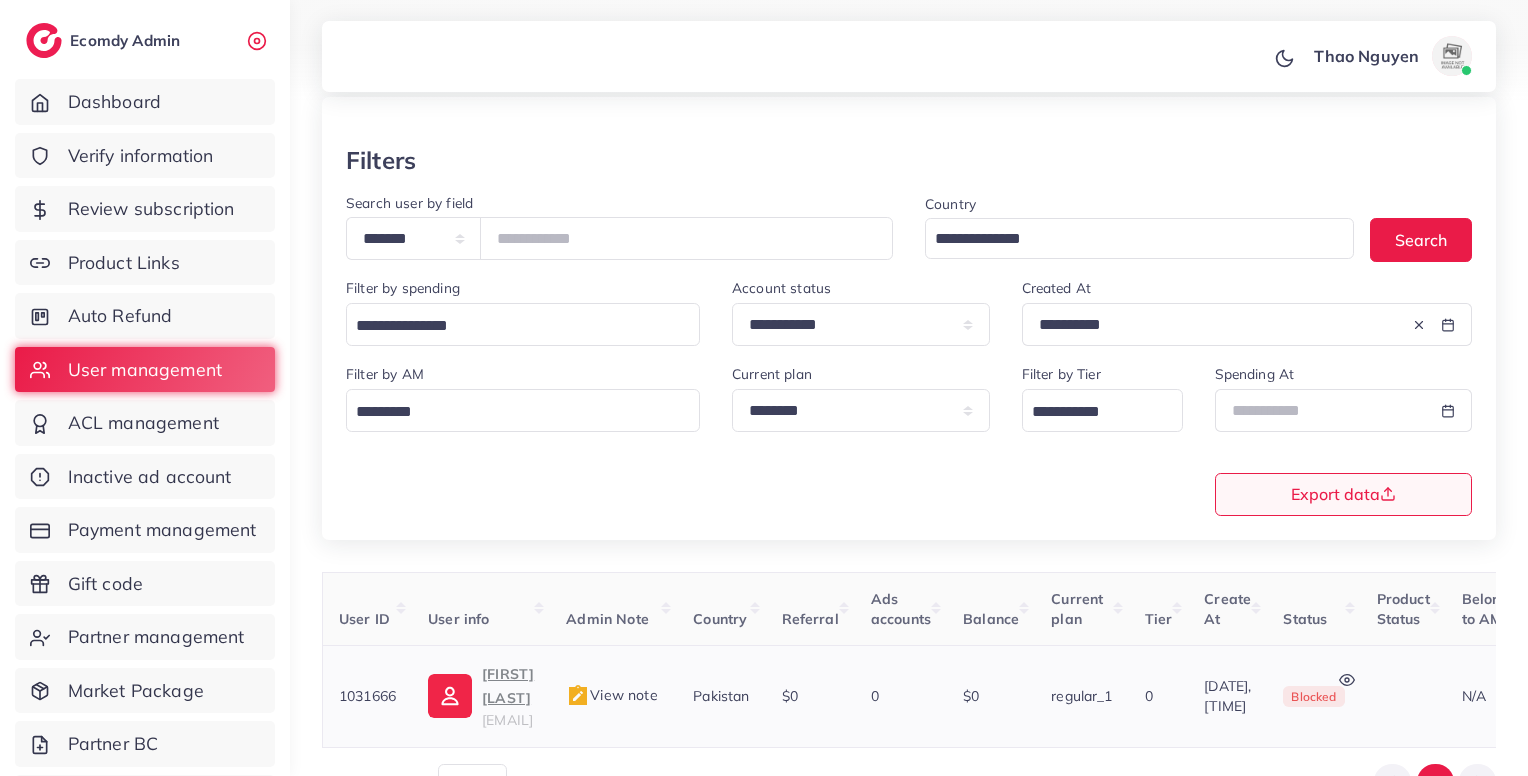 scroll, scrollTop: 0, scrollLeft: 412, axis: horizontal 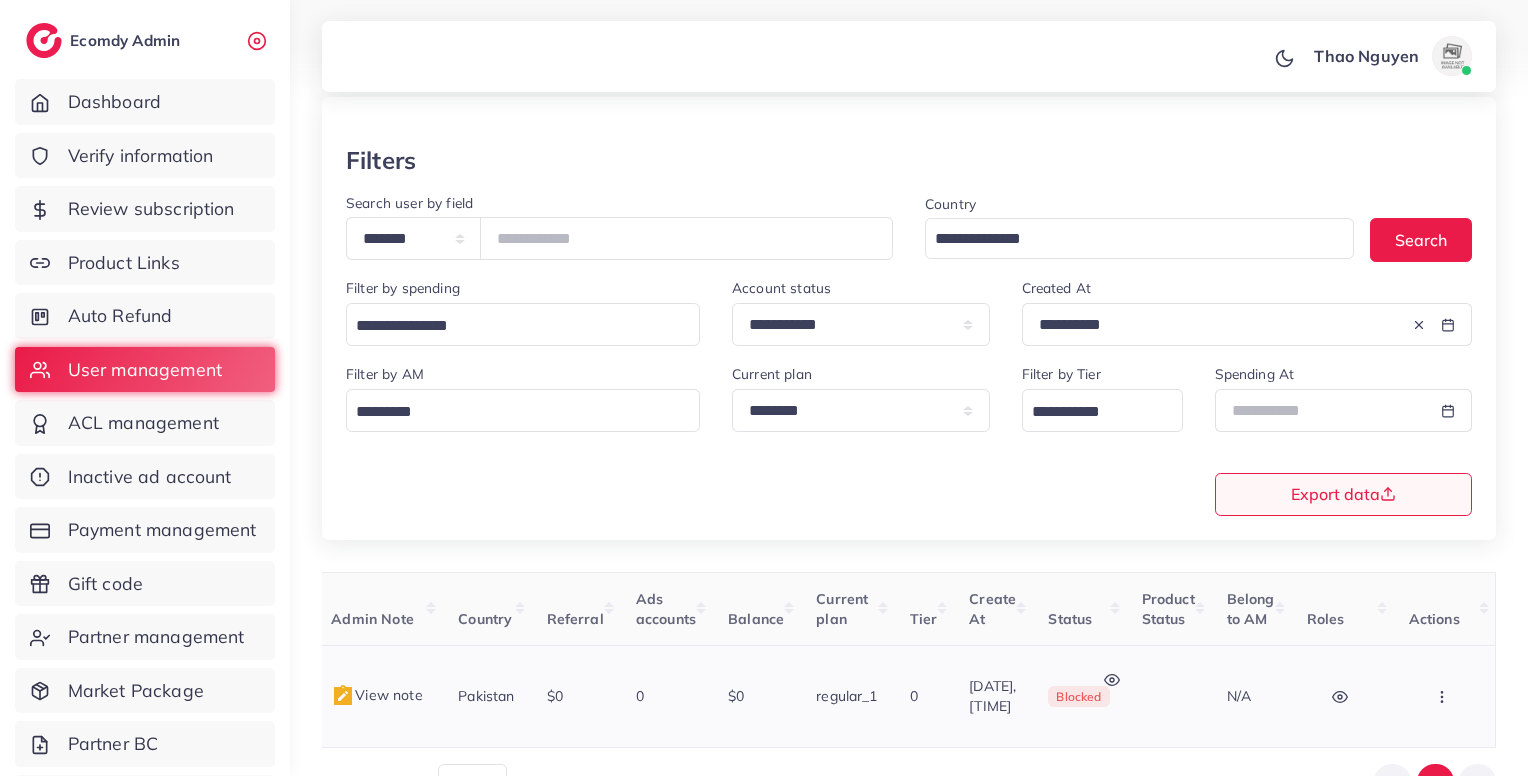 click at bounding box center [1444, 696] 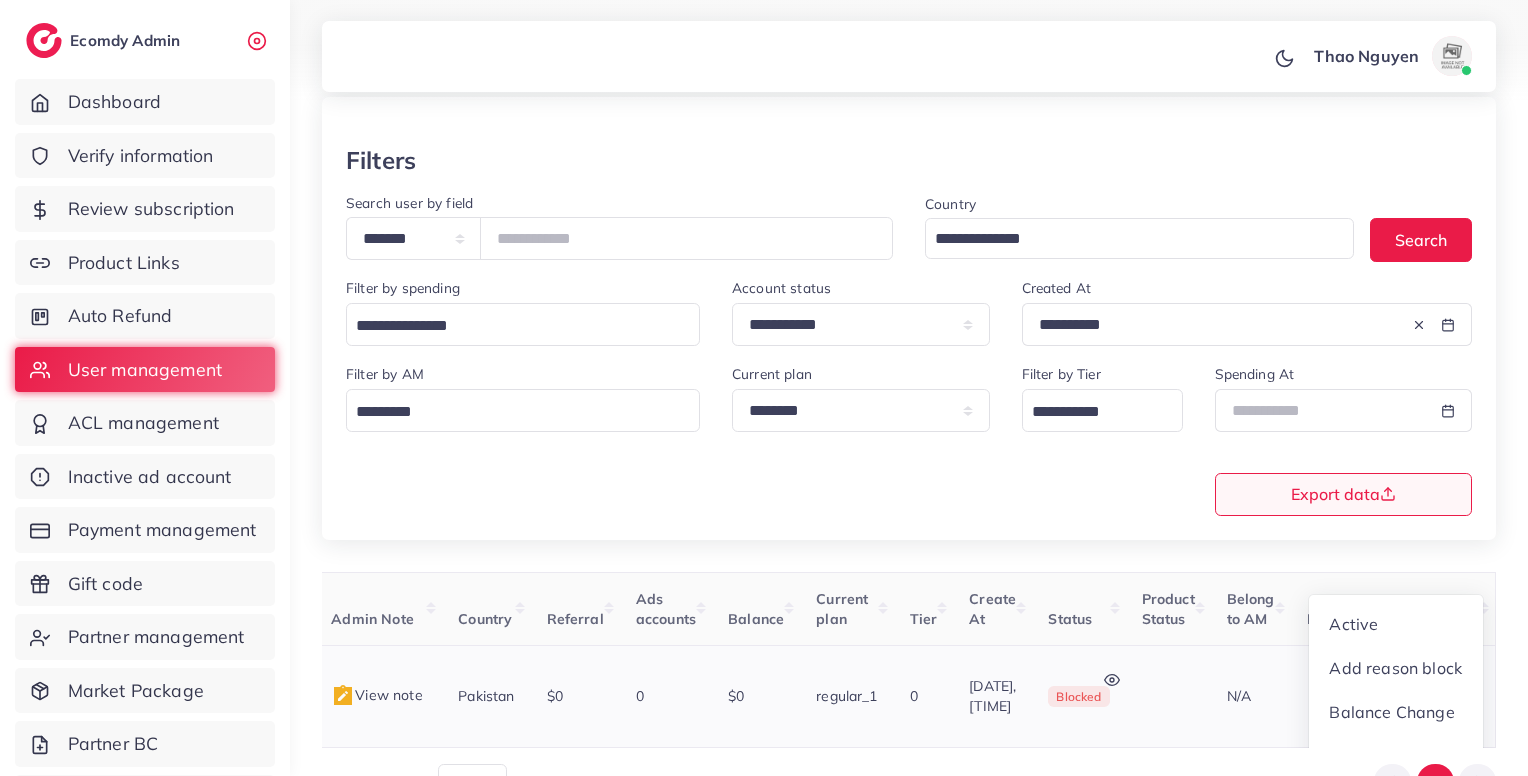 scroll, scrollTop: 5, scrollLeft: 412, axis: both 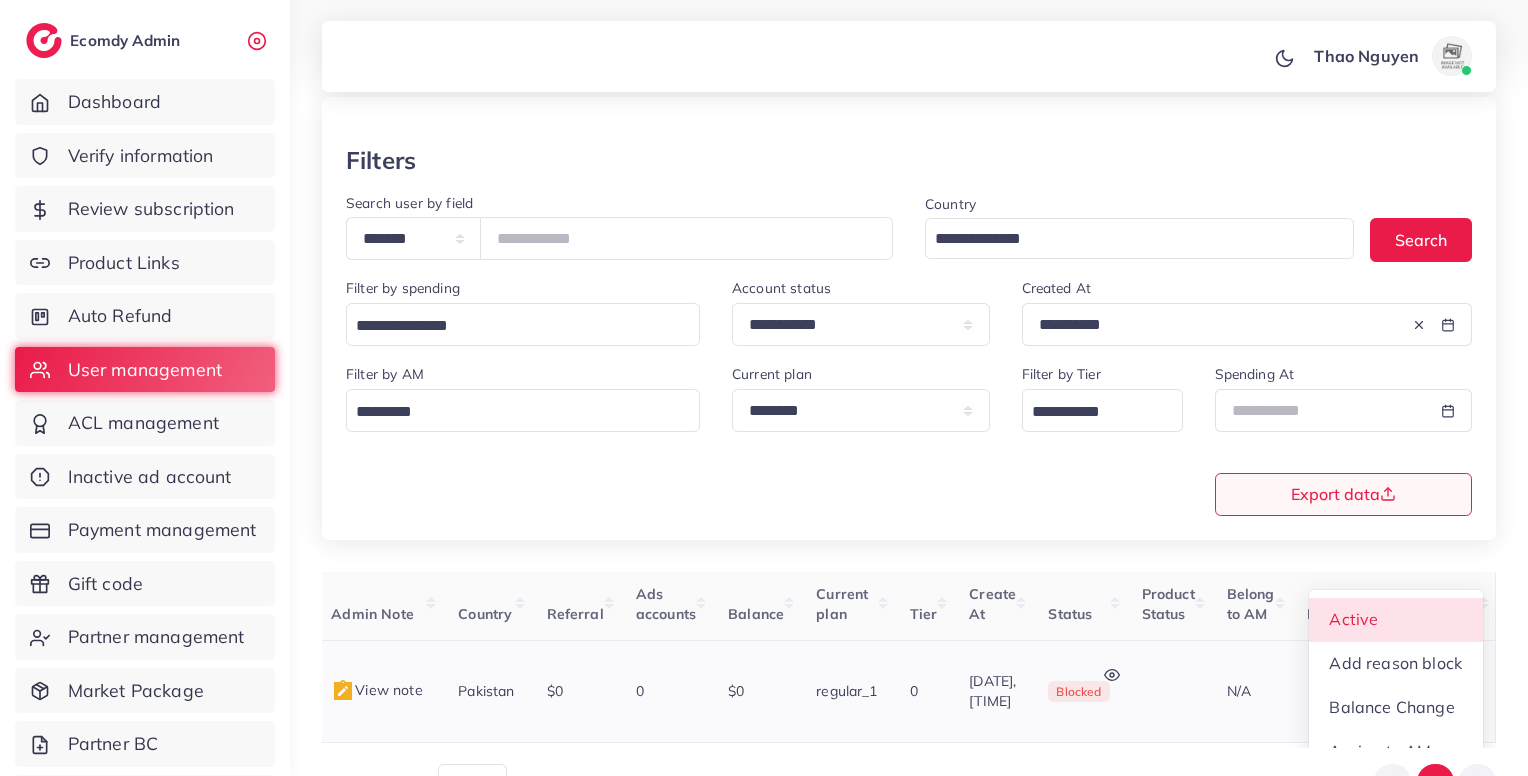 click on "Active" at bounding box center (1396, 620) 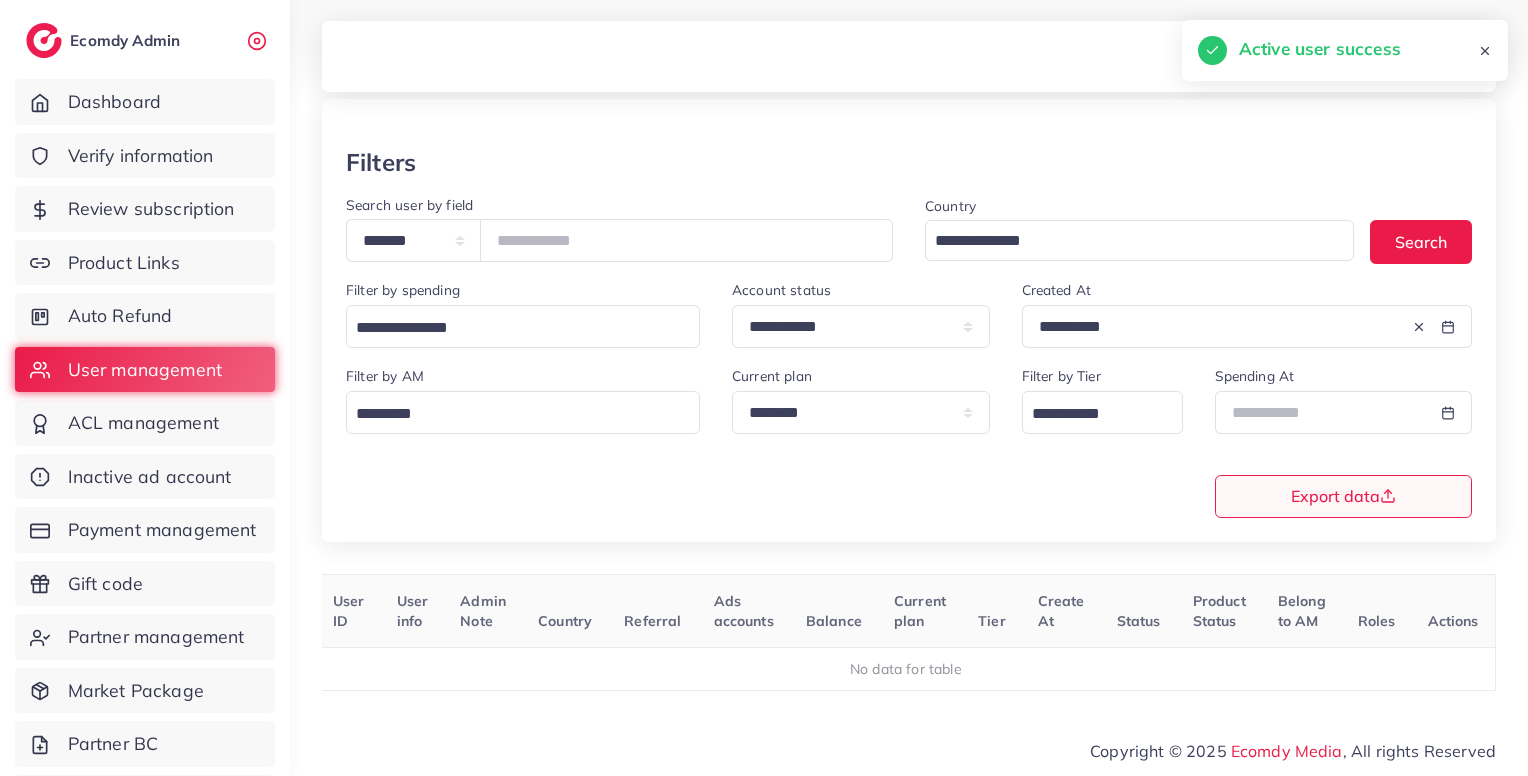 scroll, scrollTop: 0, scrollLeft: 0, axis: both 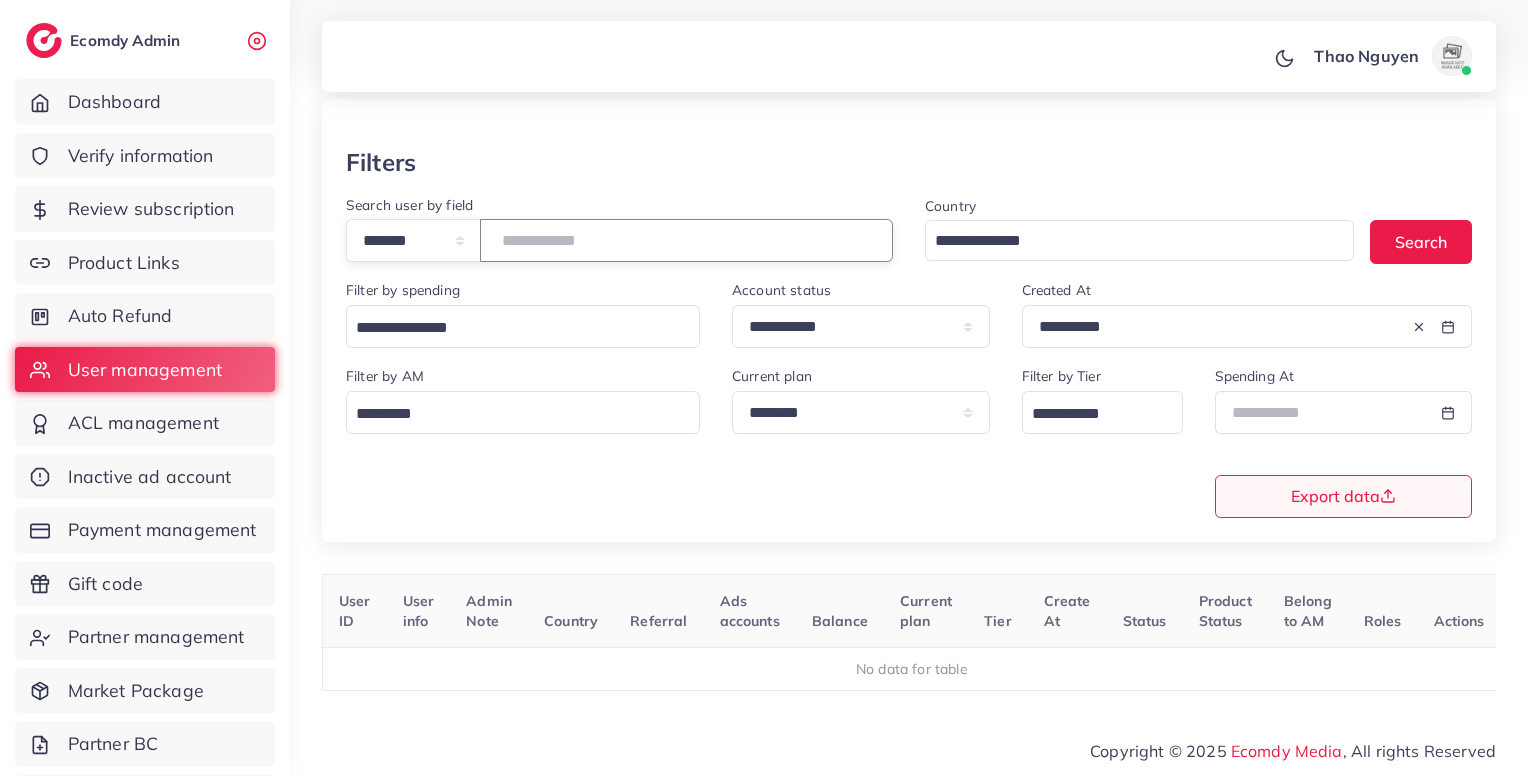 click on "*******" at bounding box center (686, 240) 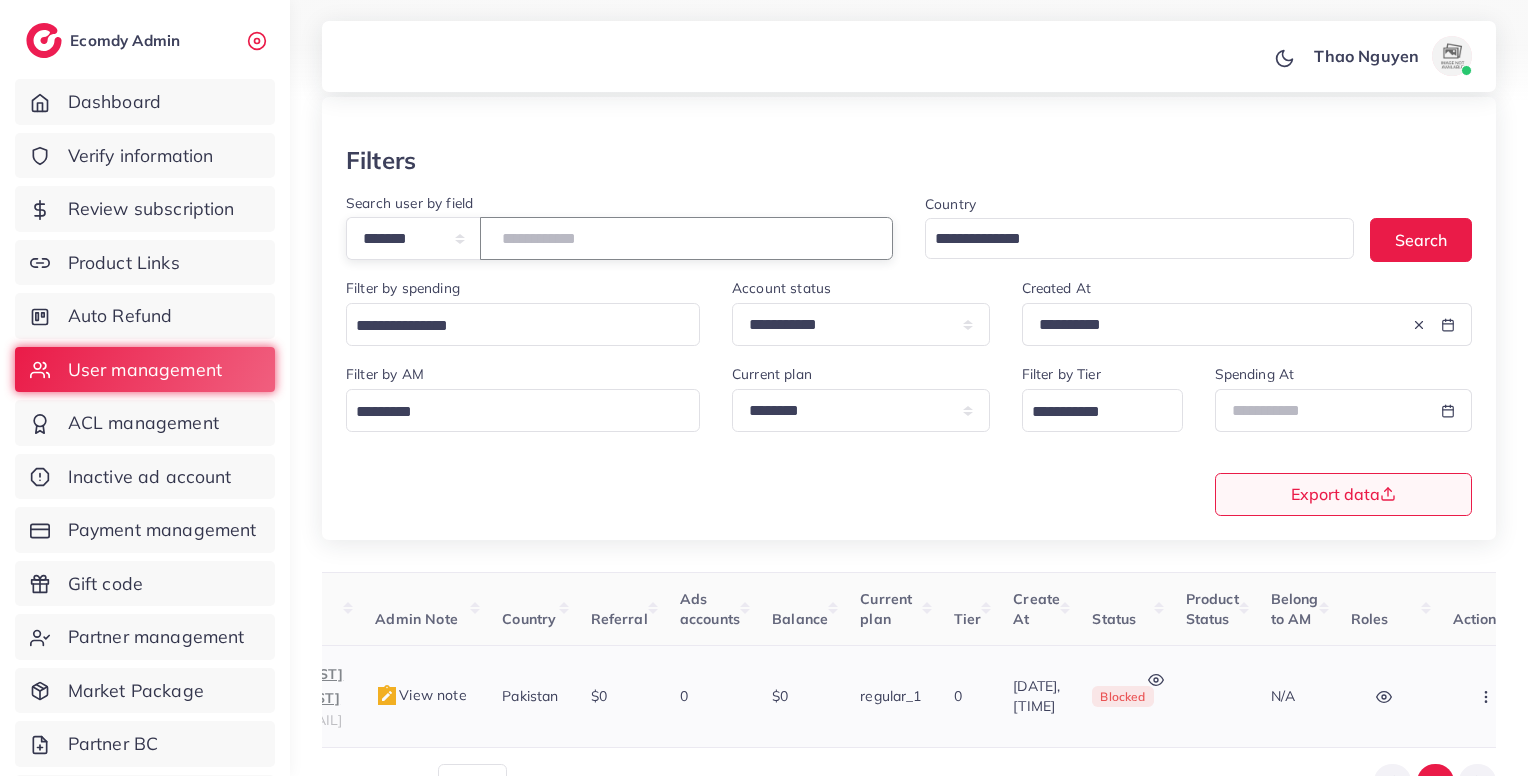 scroll, scrollTop: 0, scrollLeft: 0, axis: both 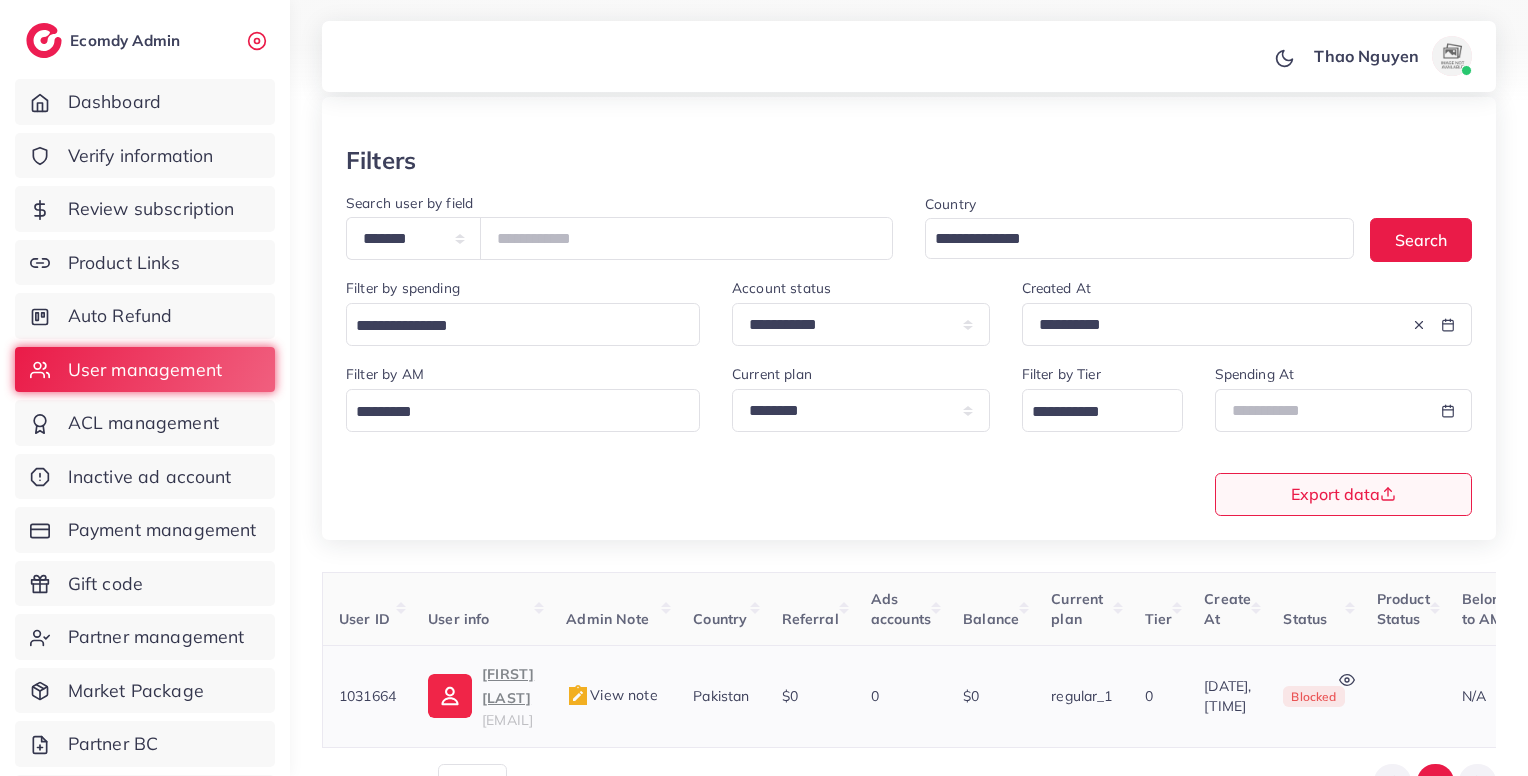 click on "View note" at bounding box center [611, 695] 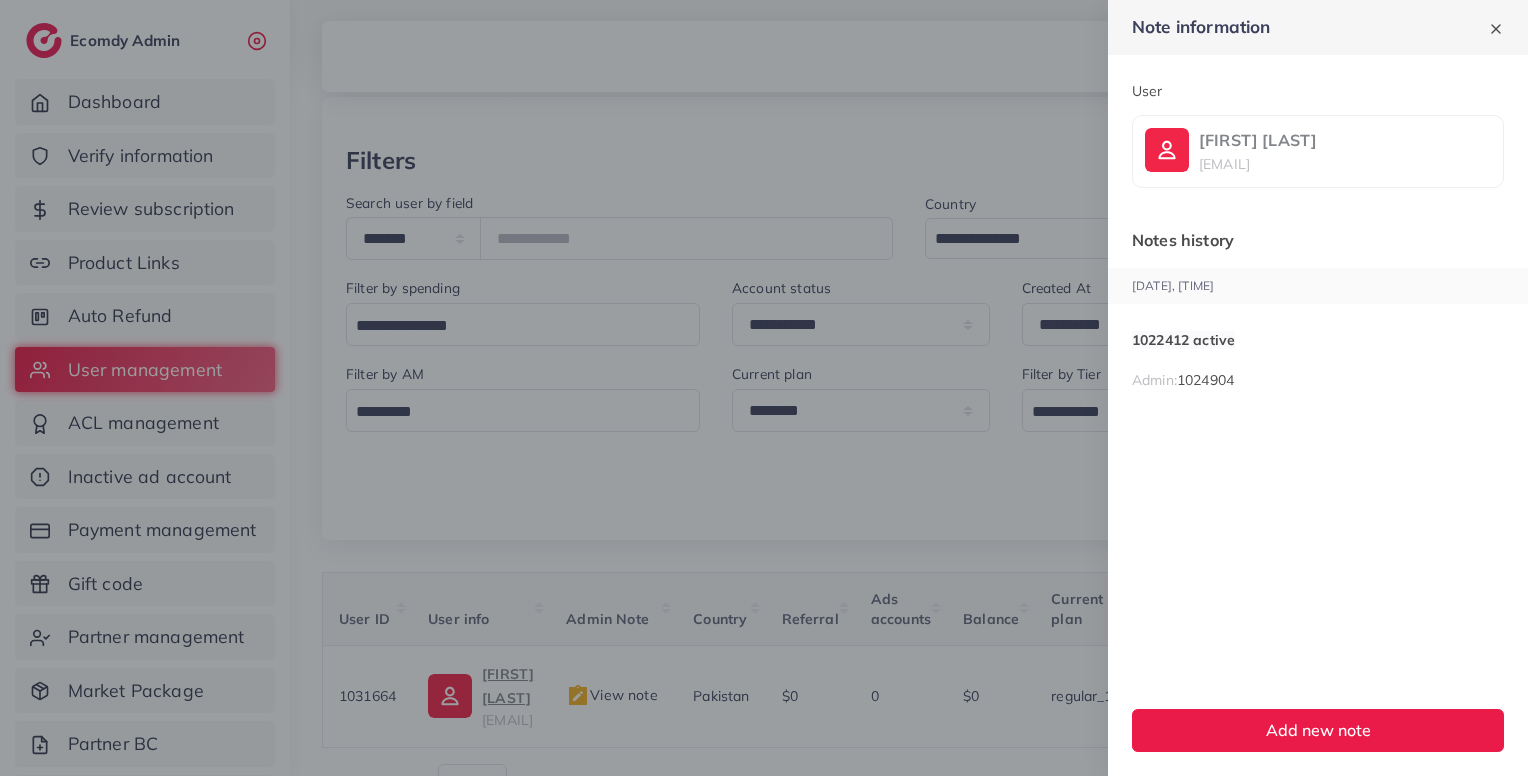 click at bounding box center (764, 388) 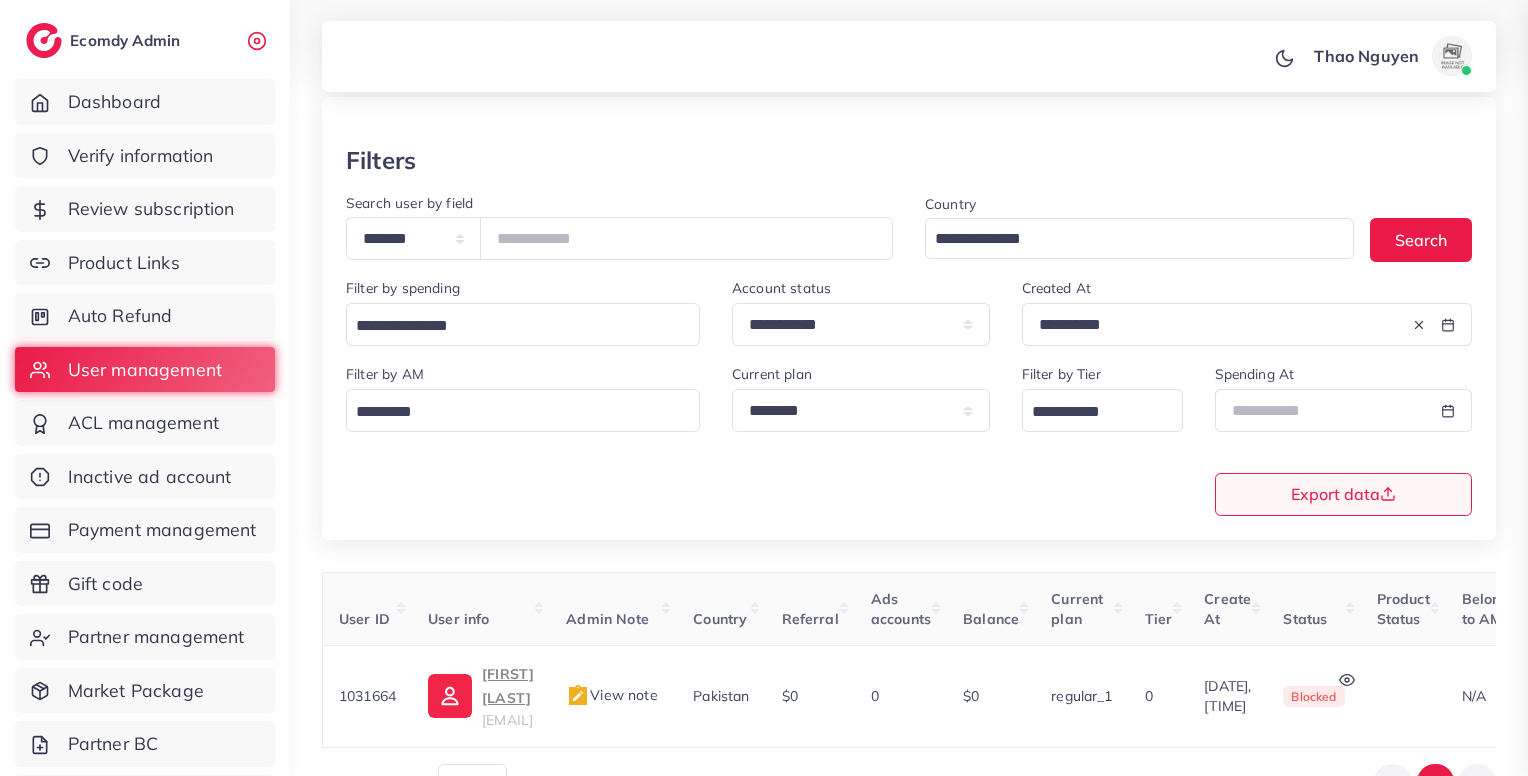 click at bounding box center [764, 388] 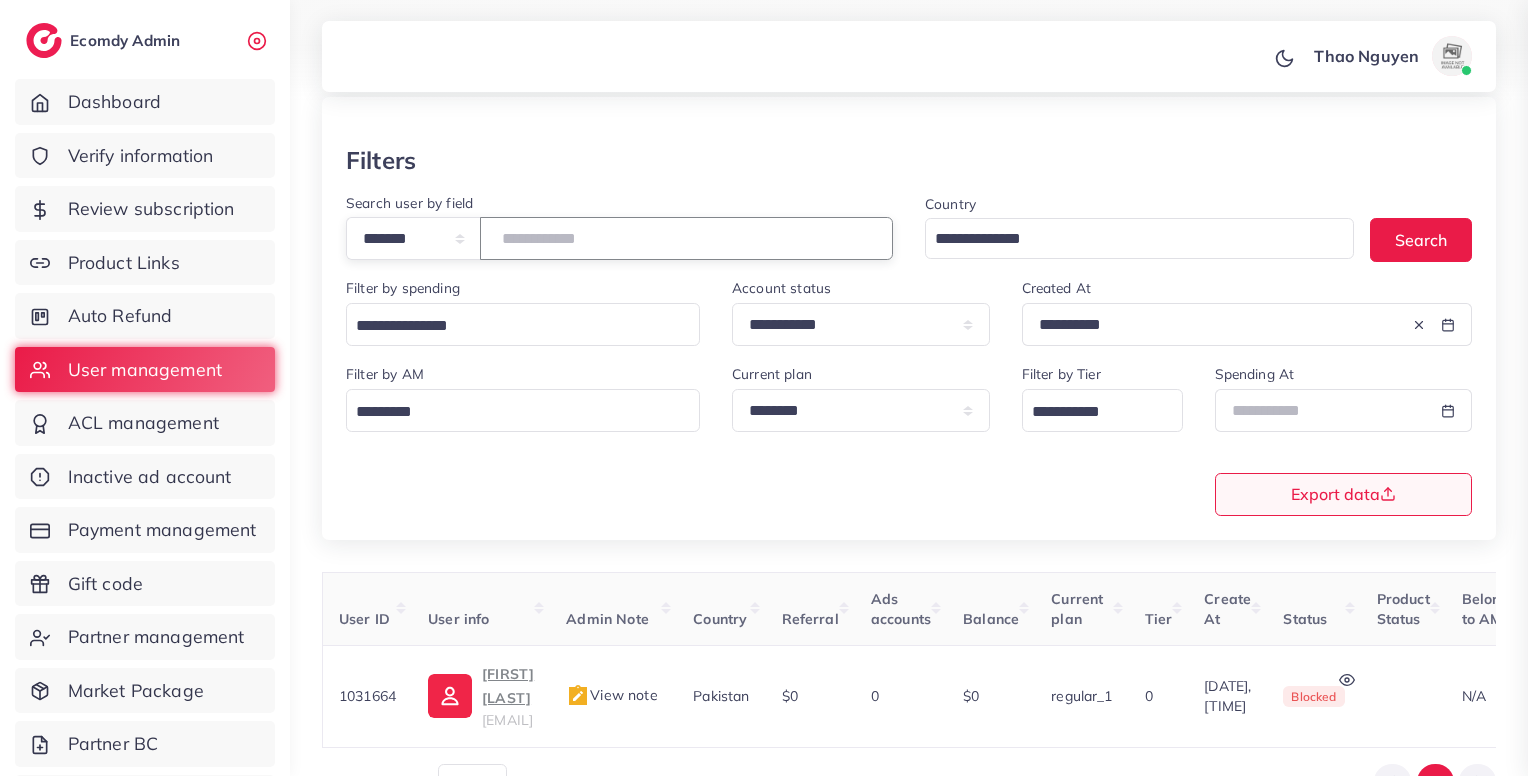 click on "*******" at bounding box center [686, 238] 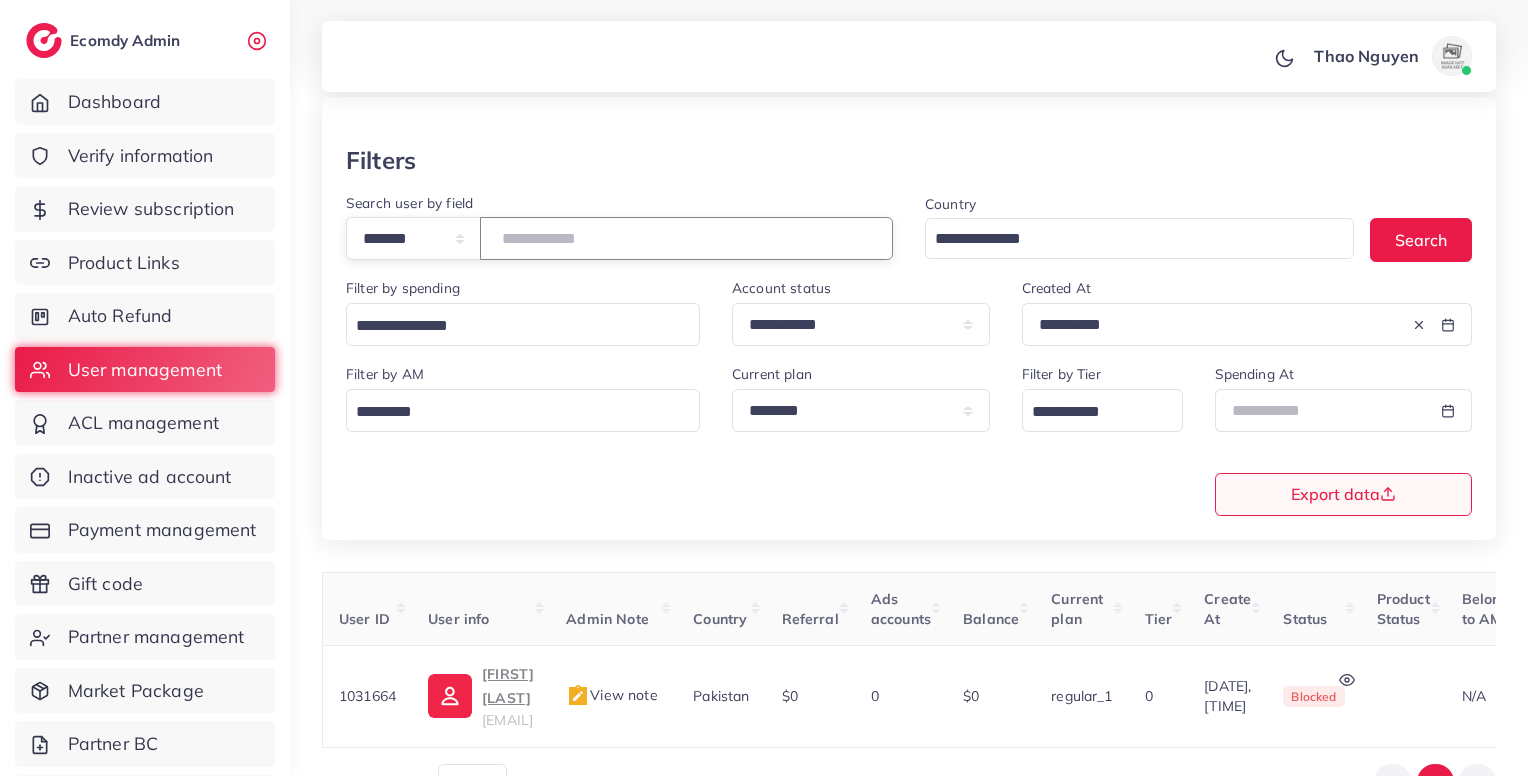 click on "*******" at bounding box center [686, 238] 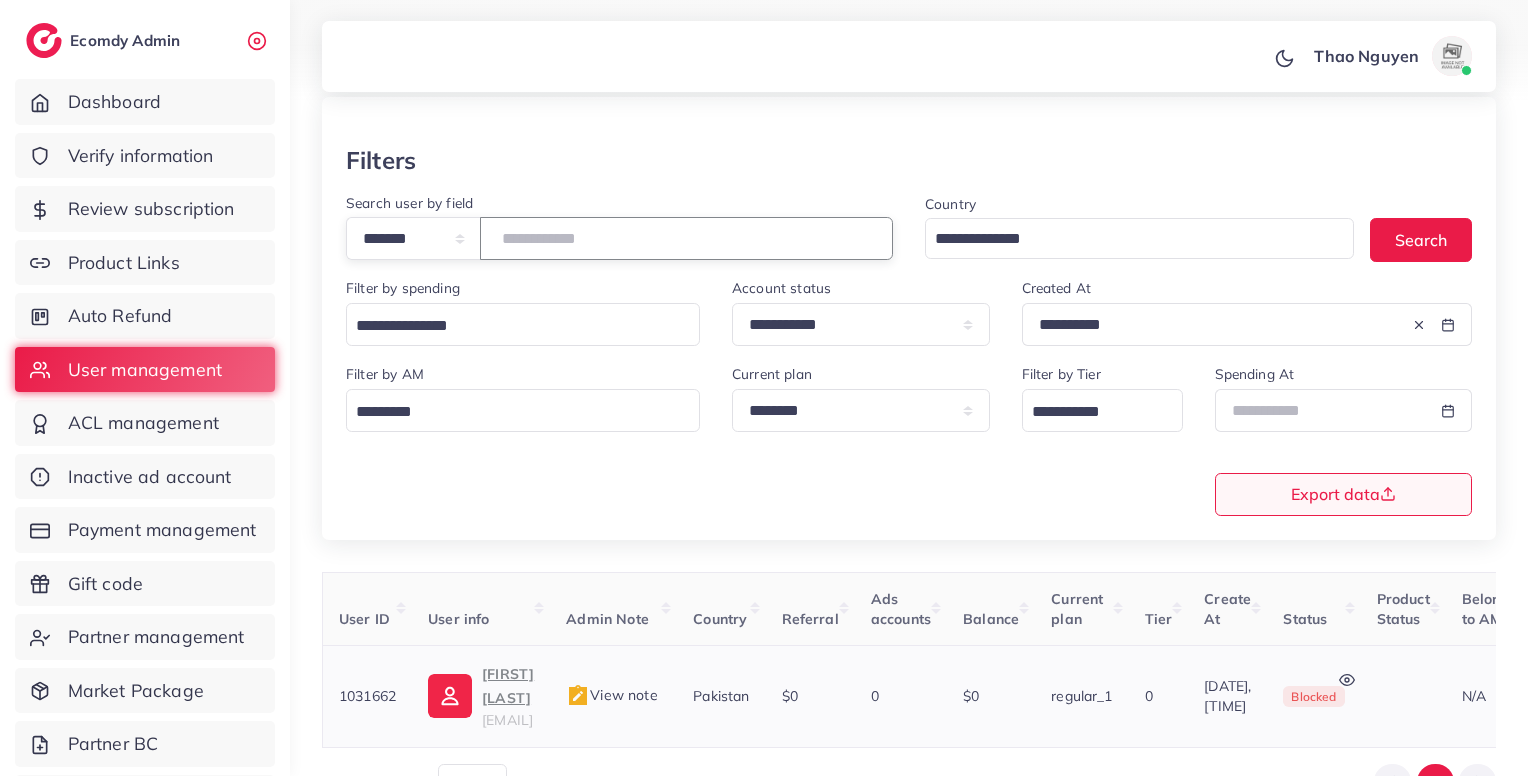 type on "*******" 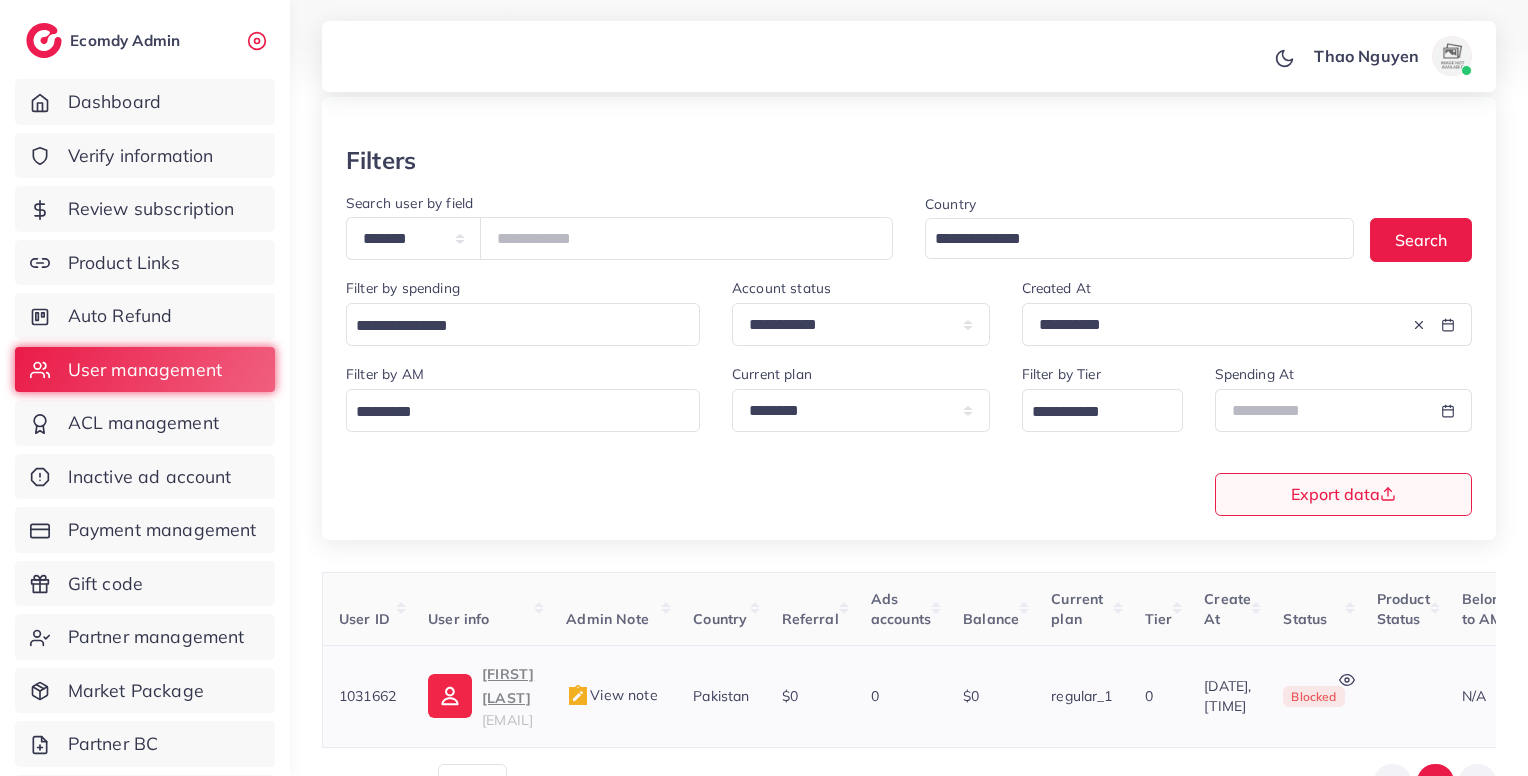 click on "View note" at bounding box center [611, 695] 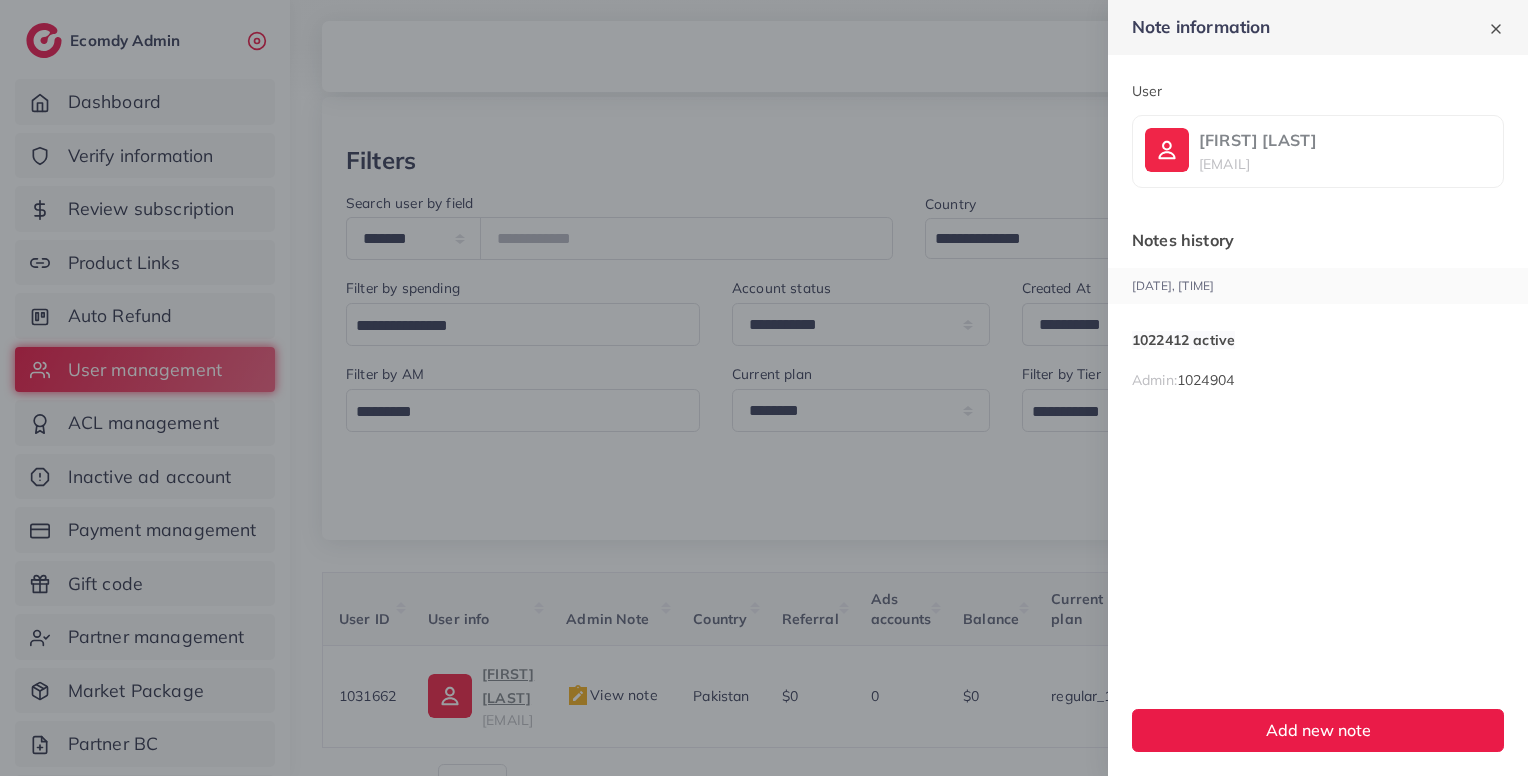 click at bounding box center [764, 388] 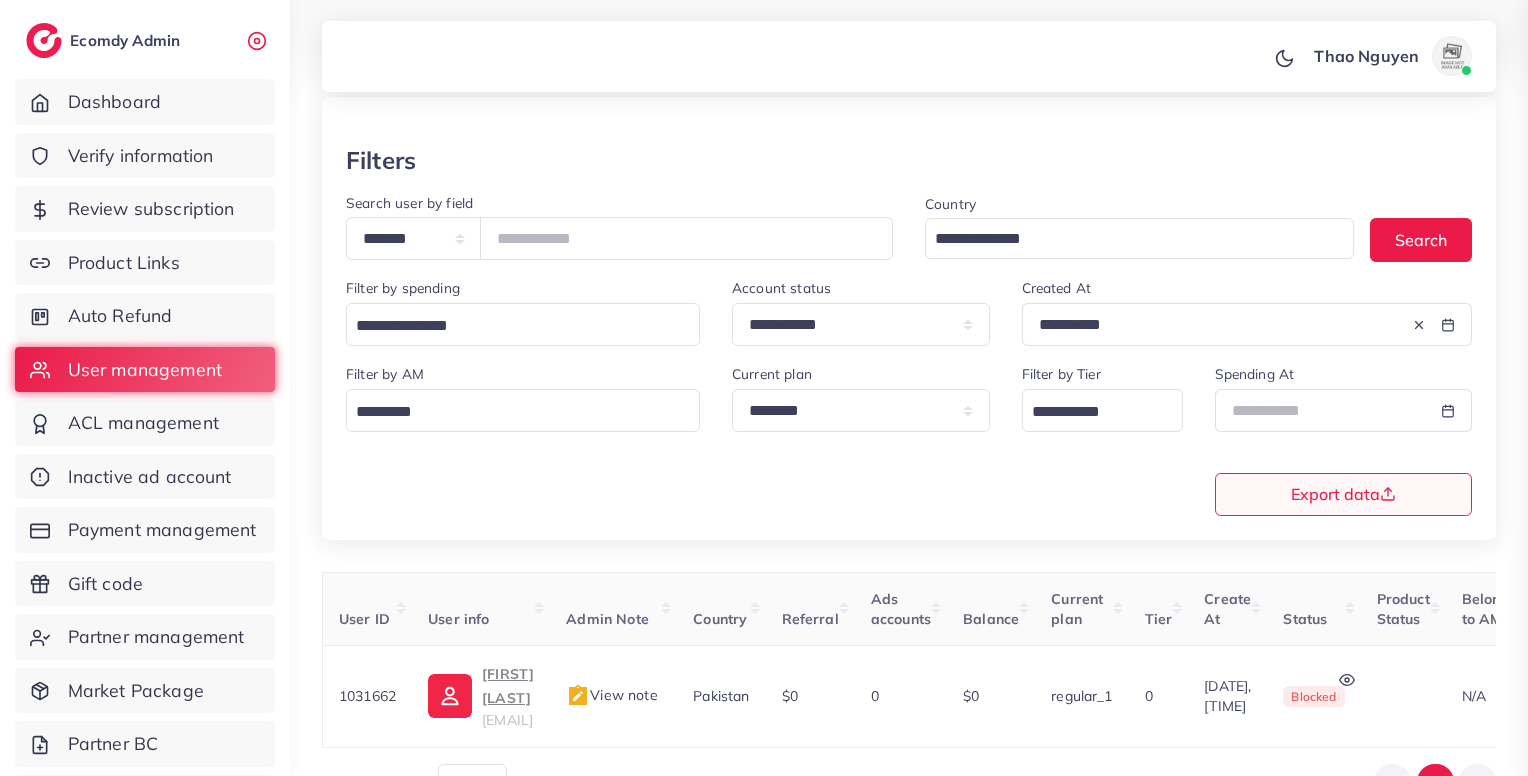click on "**********" at bounding box center (764, 308) 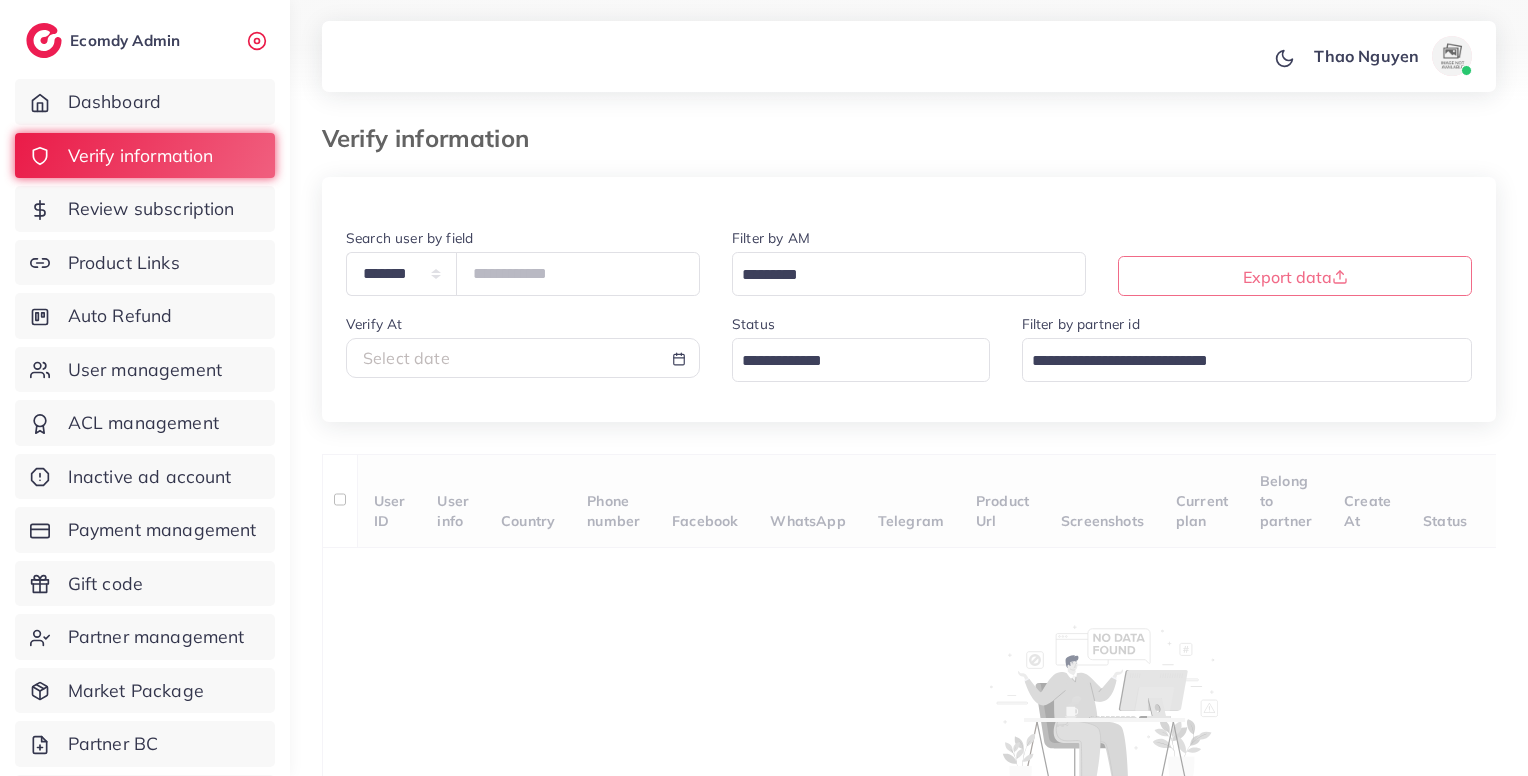 click at bounding box center (849, 361) 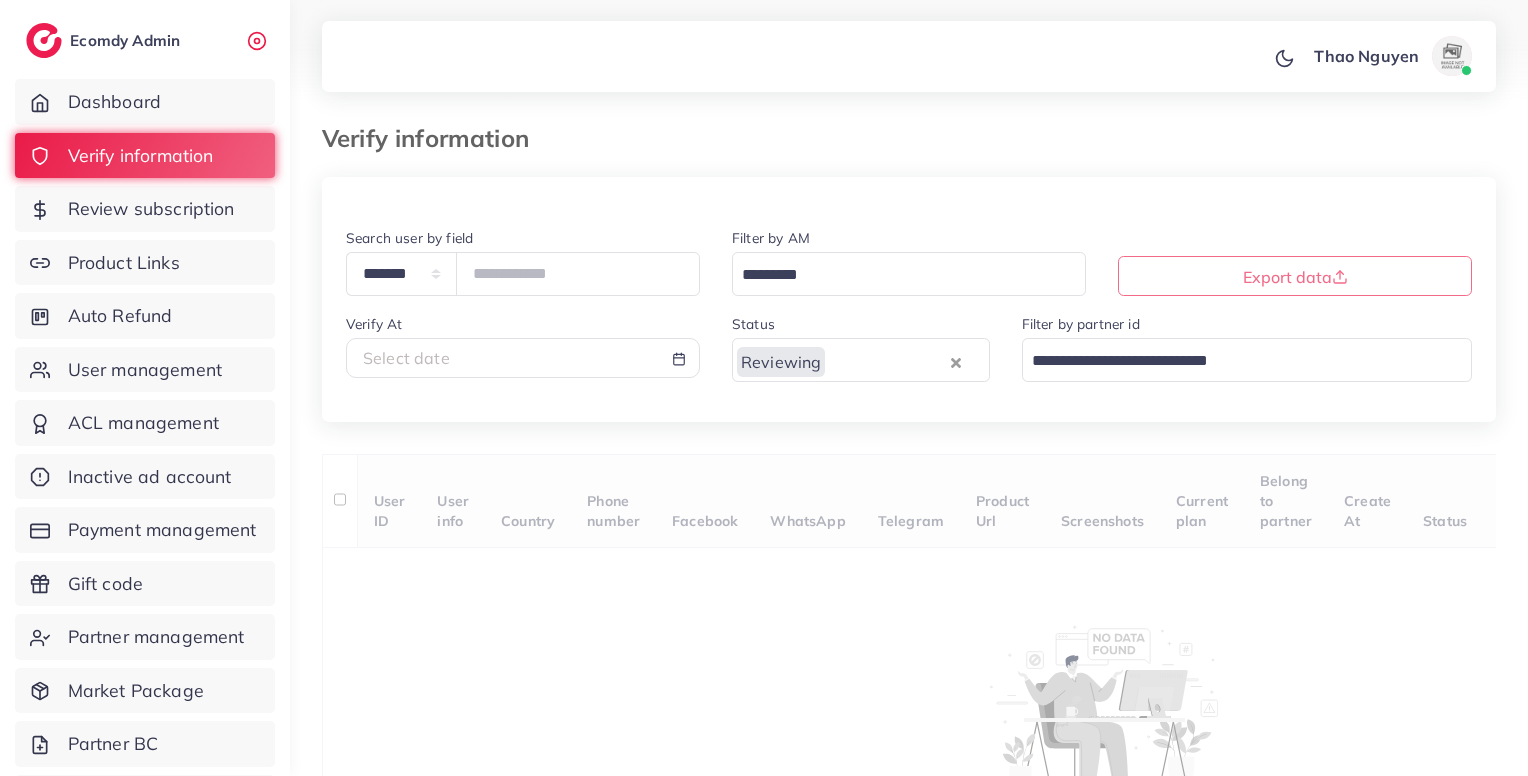 click on "**********" at bounding box center [909, 520] 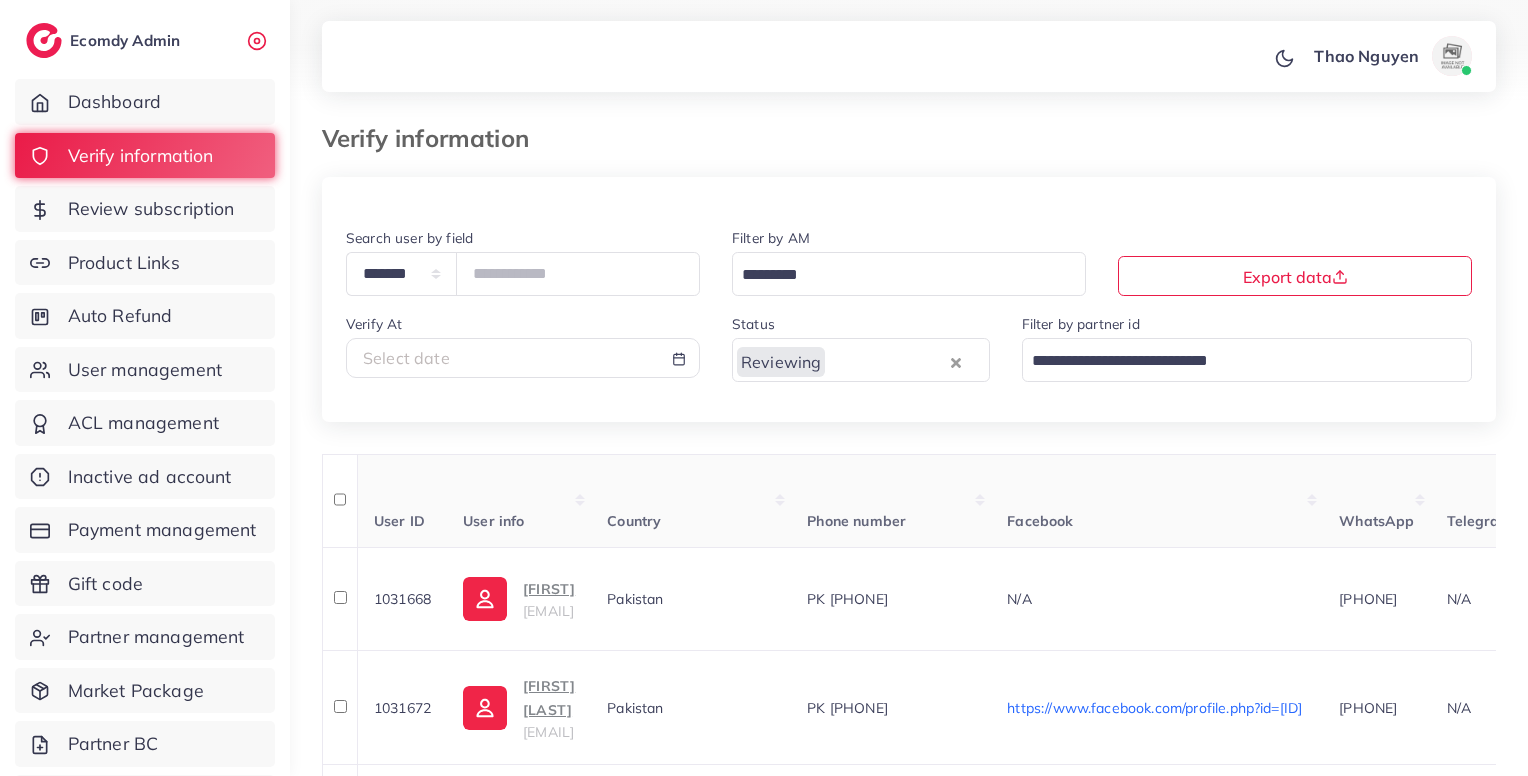scroll, scrollTop: 235, scrollLeft: 0, axis: vertical 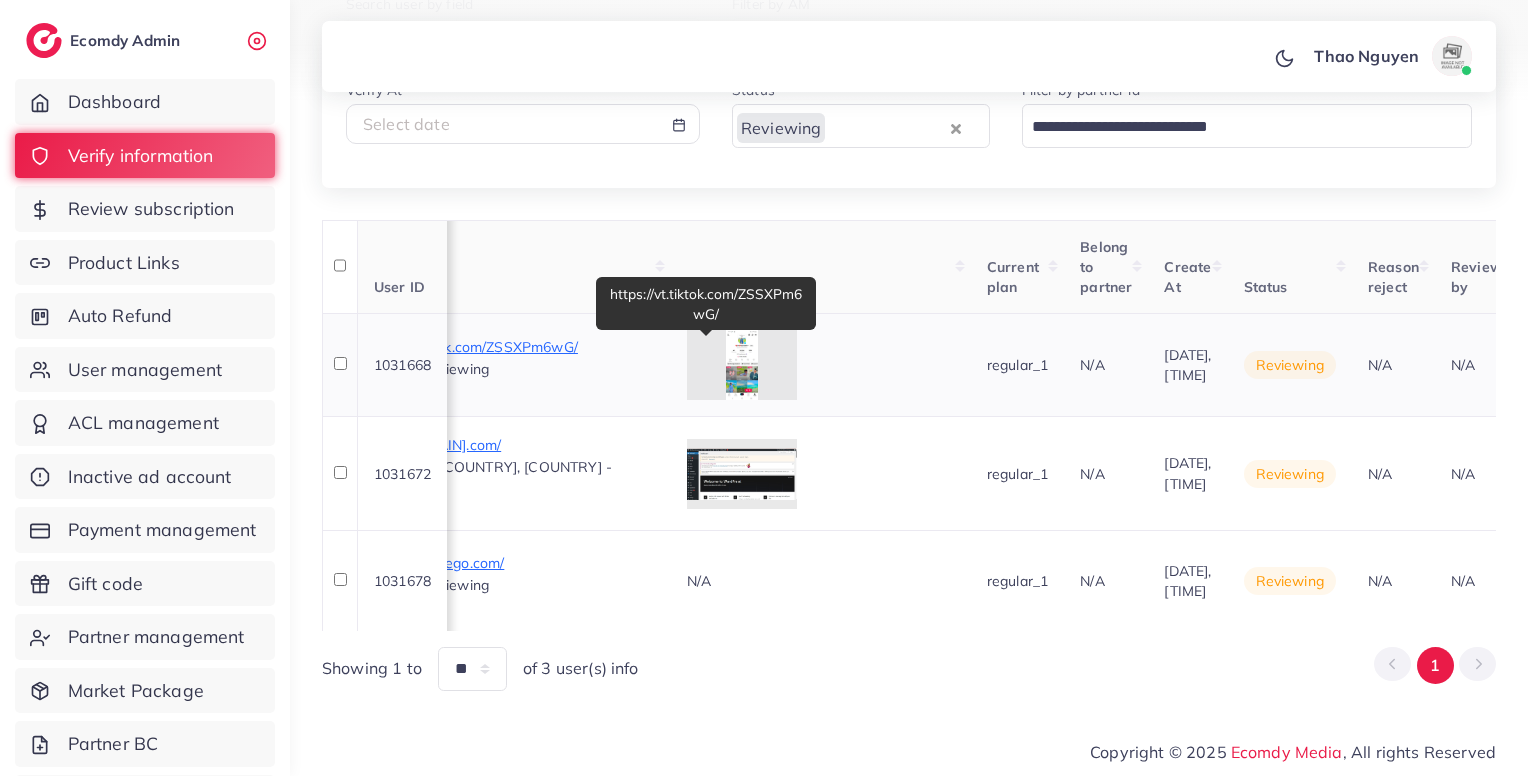 click on "https://vt.tiktok.com/ZSSXPm6wG/" at bounding box center (505, 347) 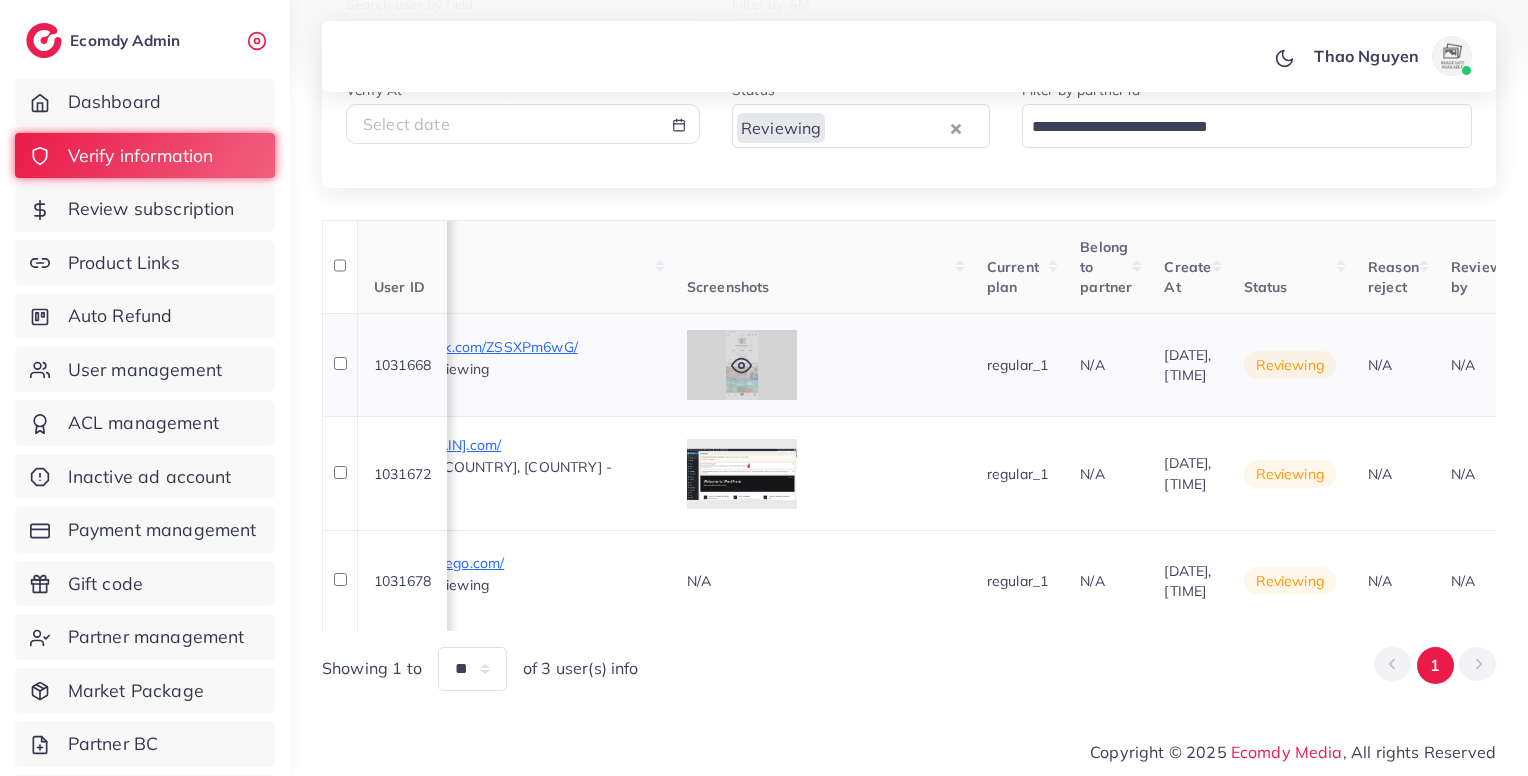 click 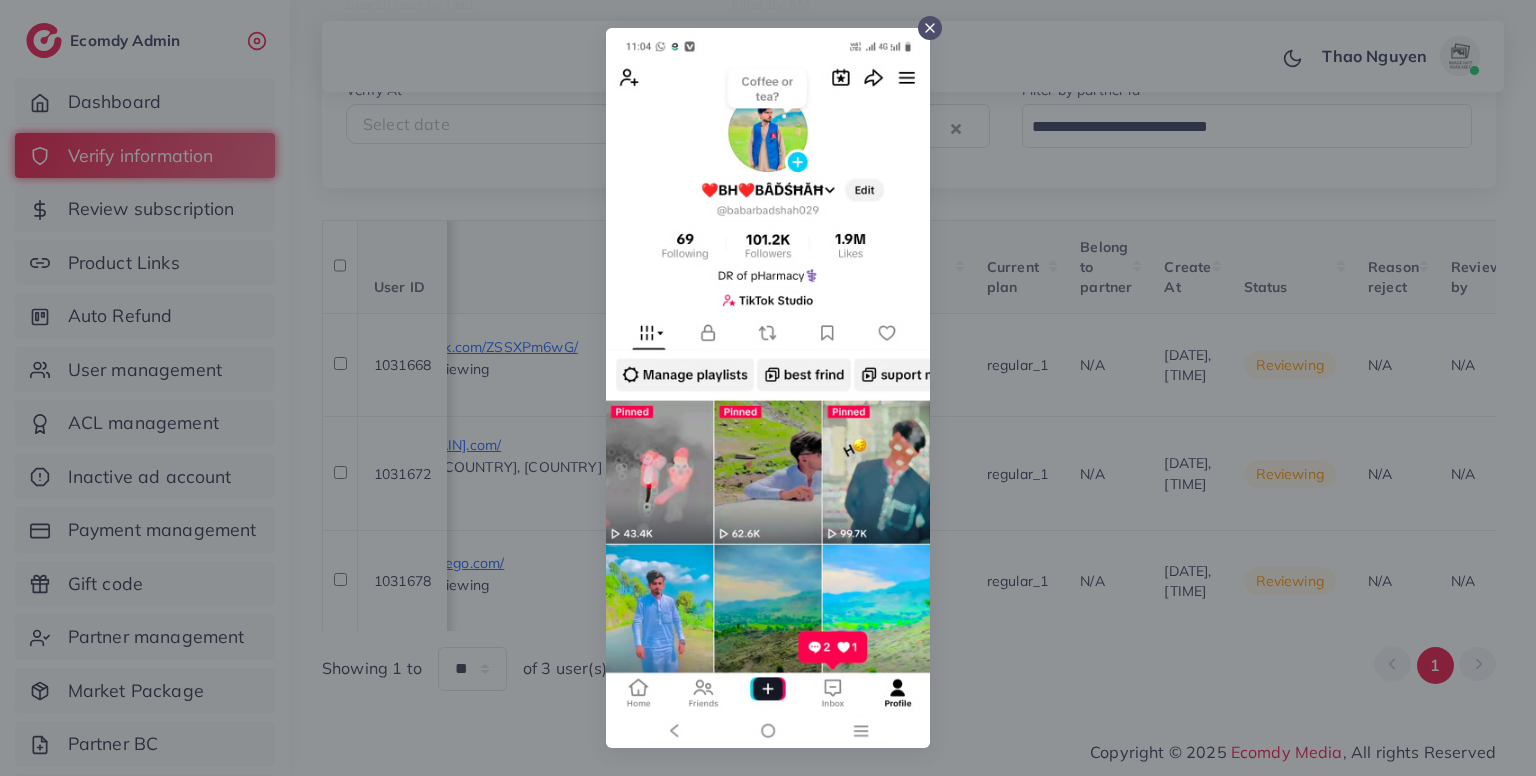 click at bounding box center [768, 388] 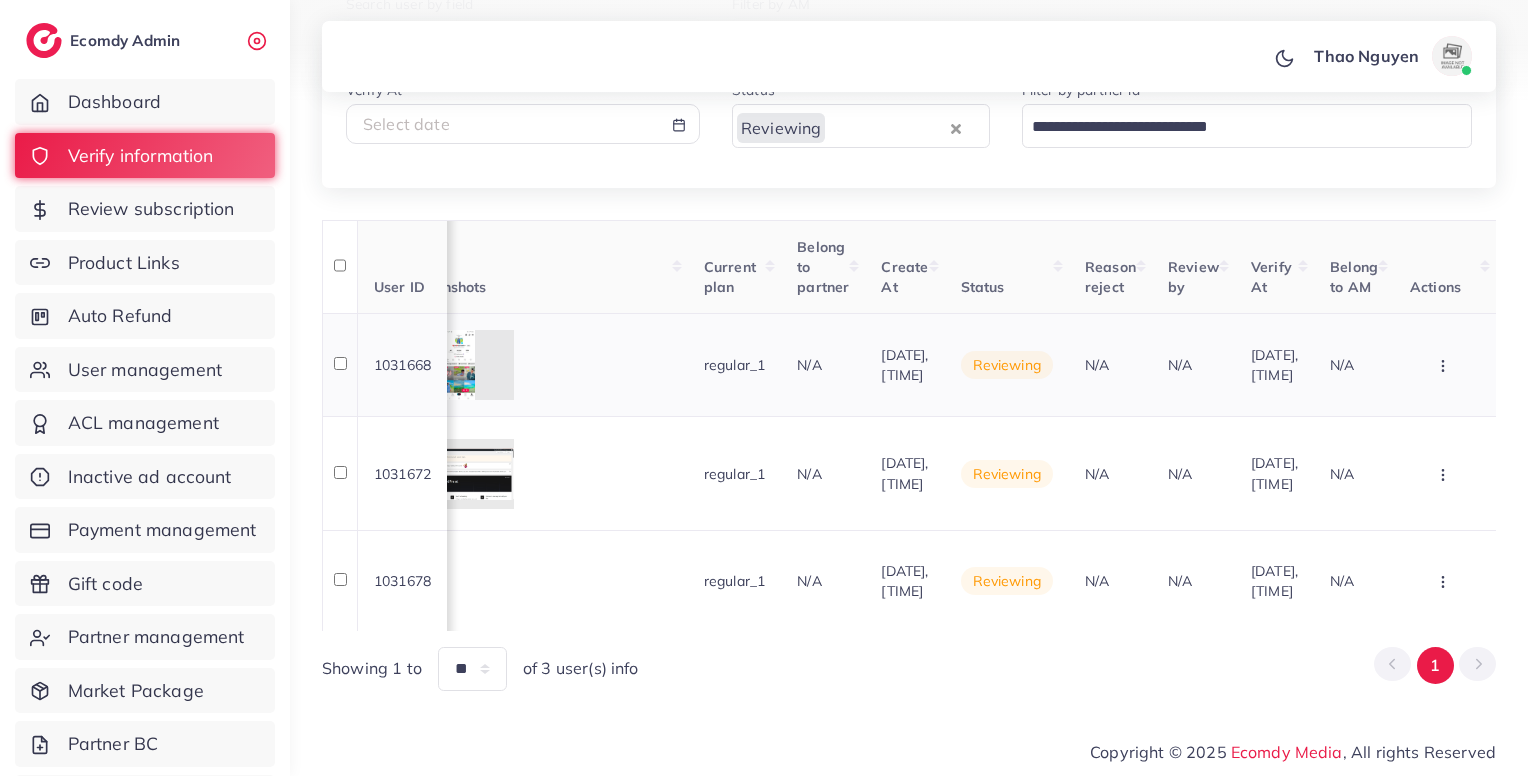 scroll, scrollTop: 0, scrollLeft: 1754, axis: horizontal 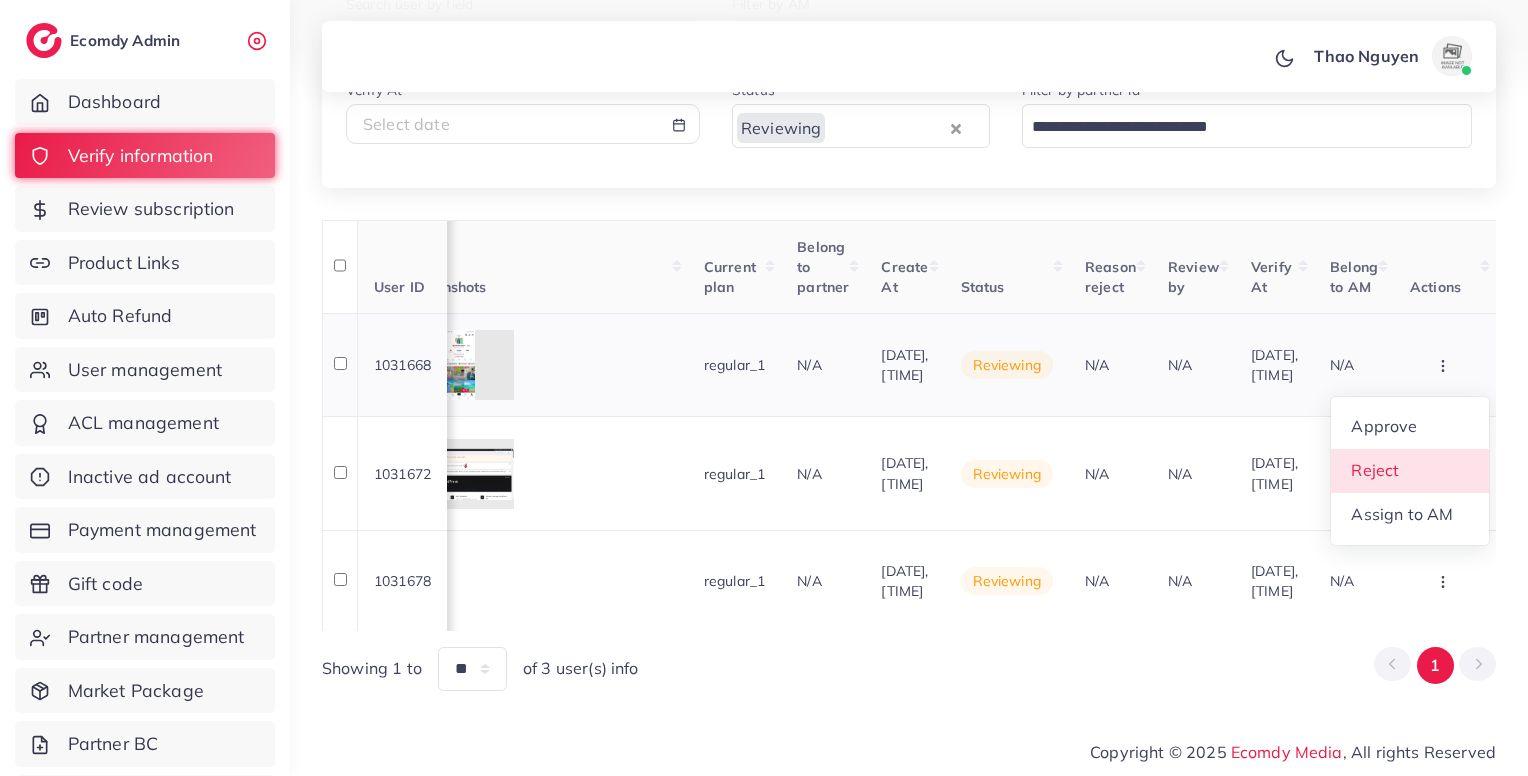 click on "Reject" at bounding box center (1410, 471) 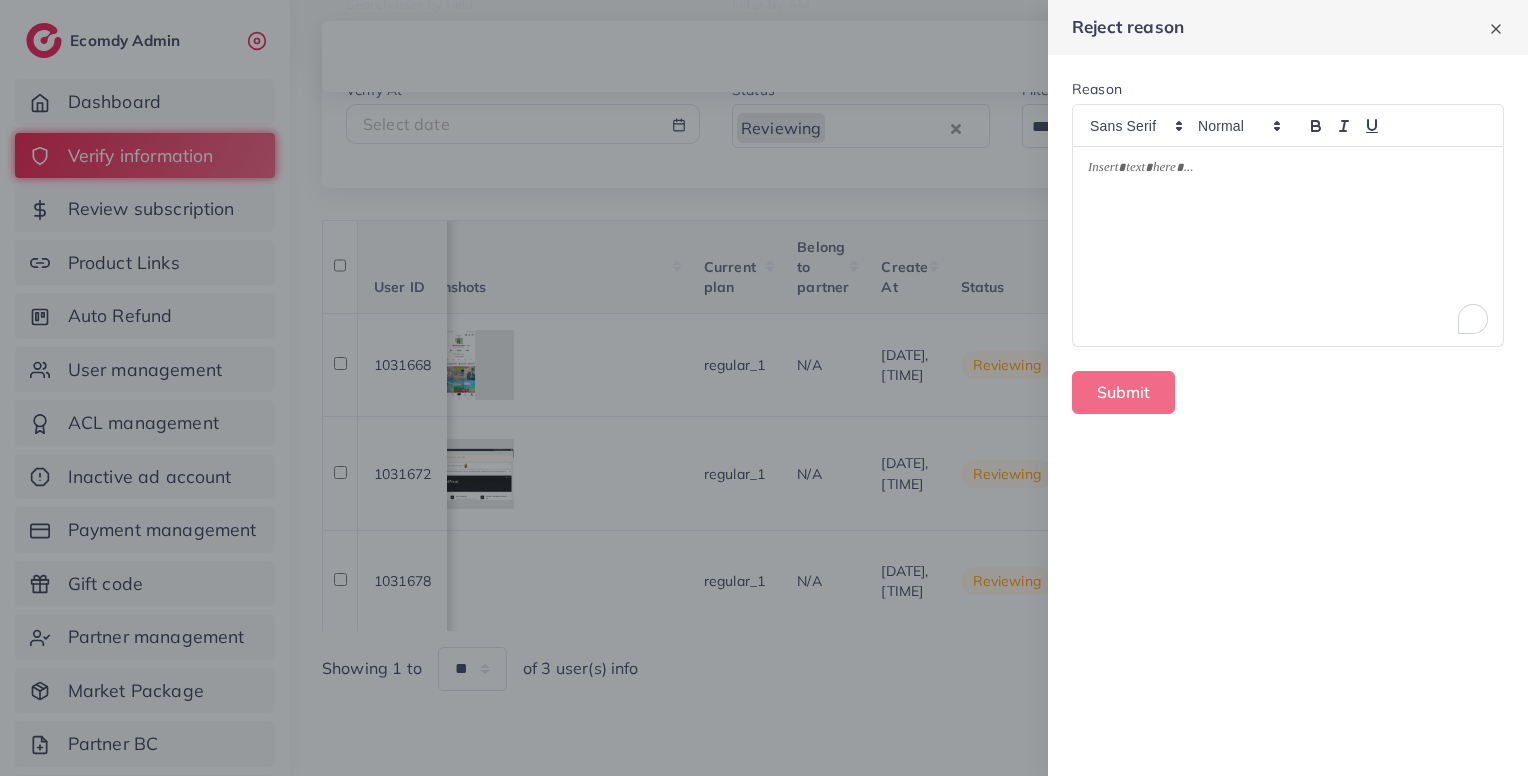 click at bounding box center [1288, 246] 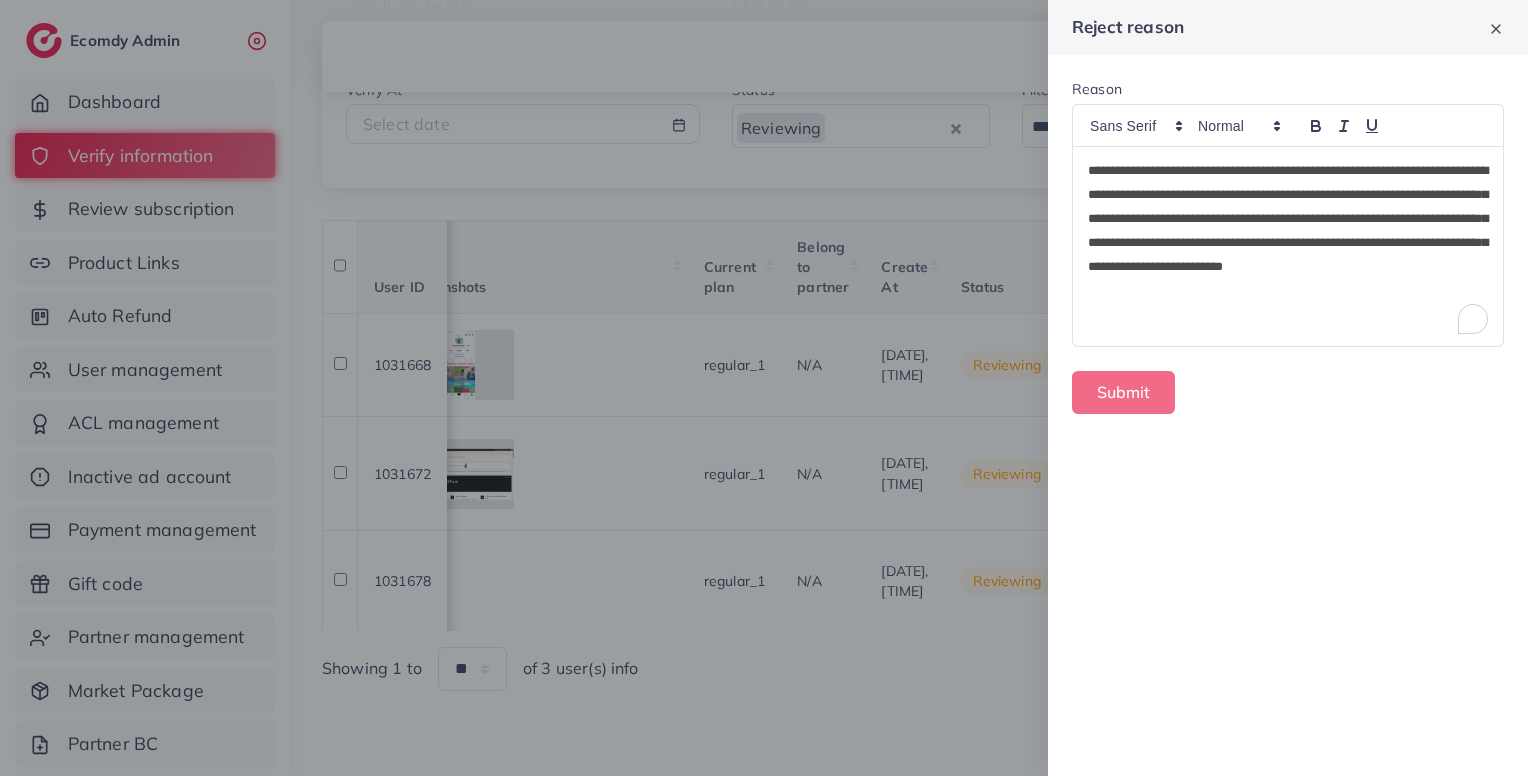 scroll, scrollTop: 0, scrollLeft: 0, axis: both 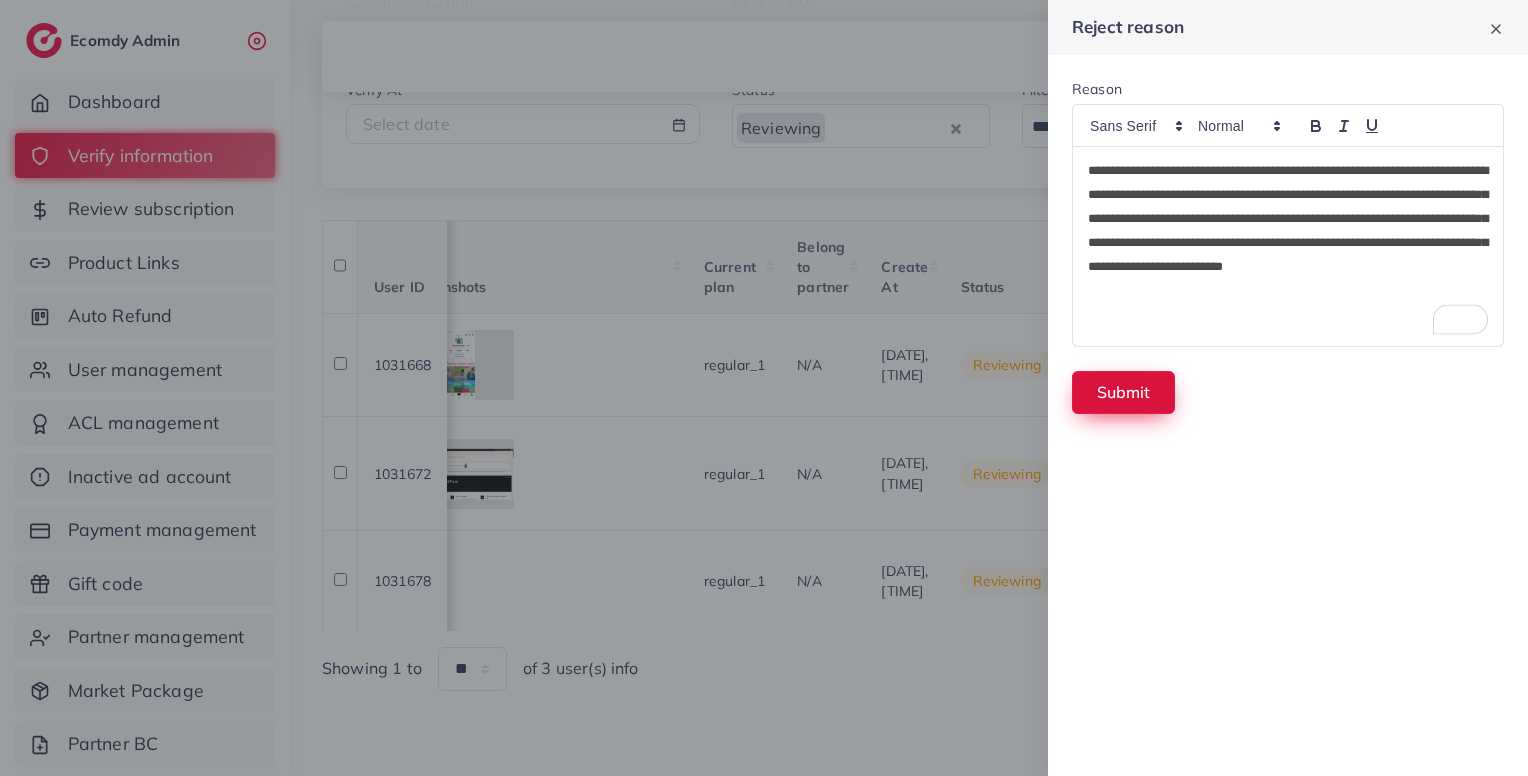 click on "Submit" at bounding box center (1123, 392) 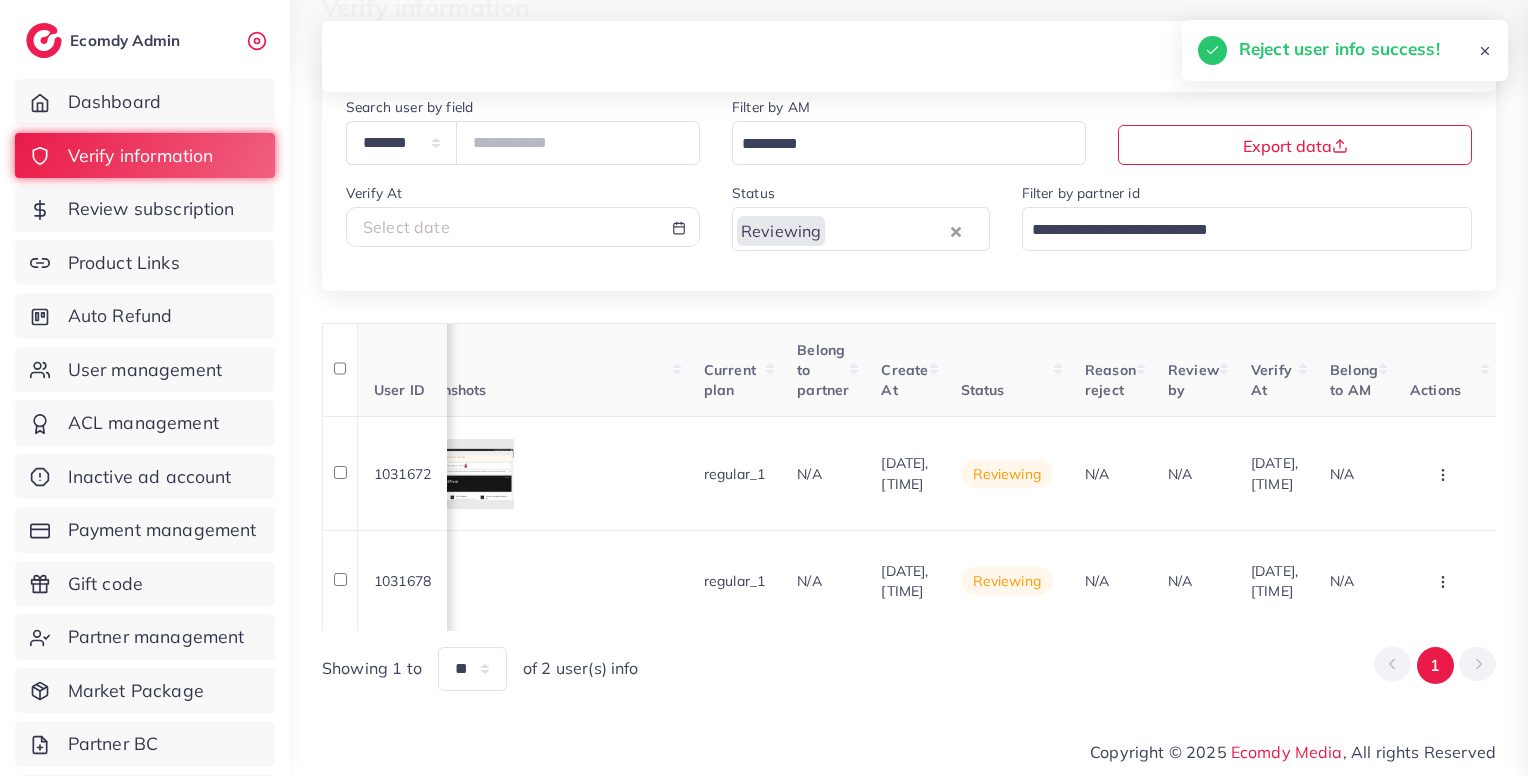 scroll, scrollTop: 132, scrollLeft: 0, axis: vertical 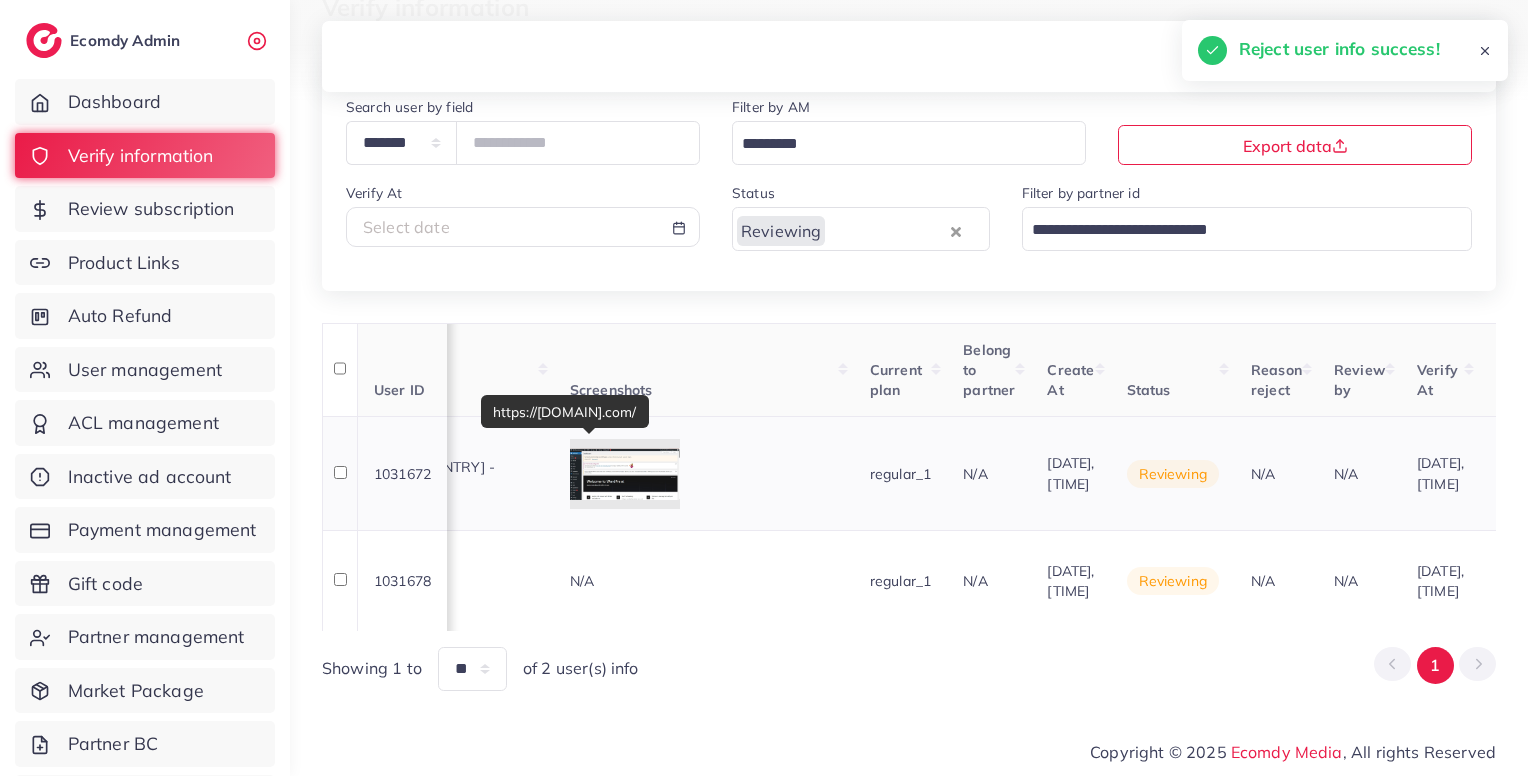 click on "https://[DOMAIN].com/" at bounding box center (388, 445) 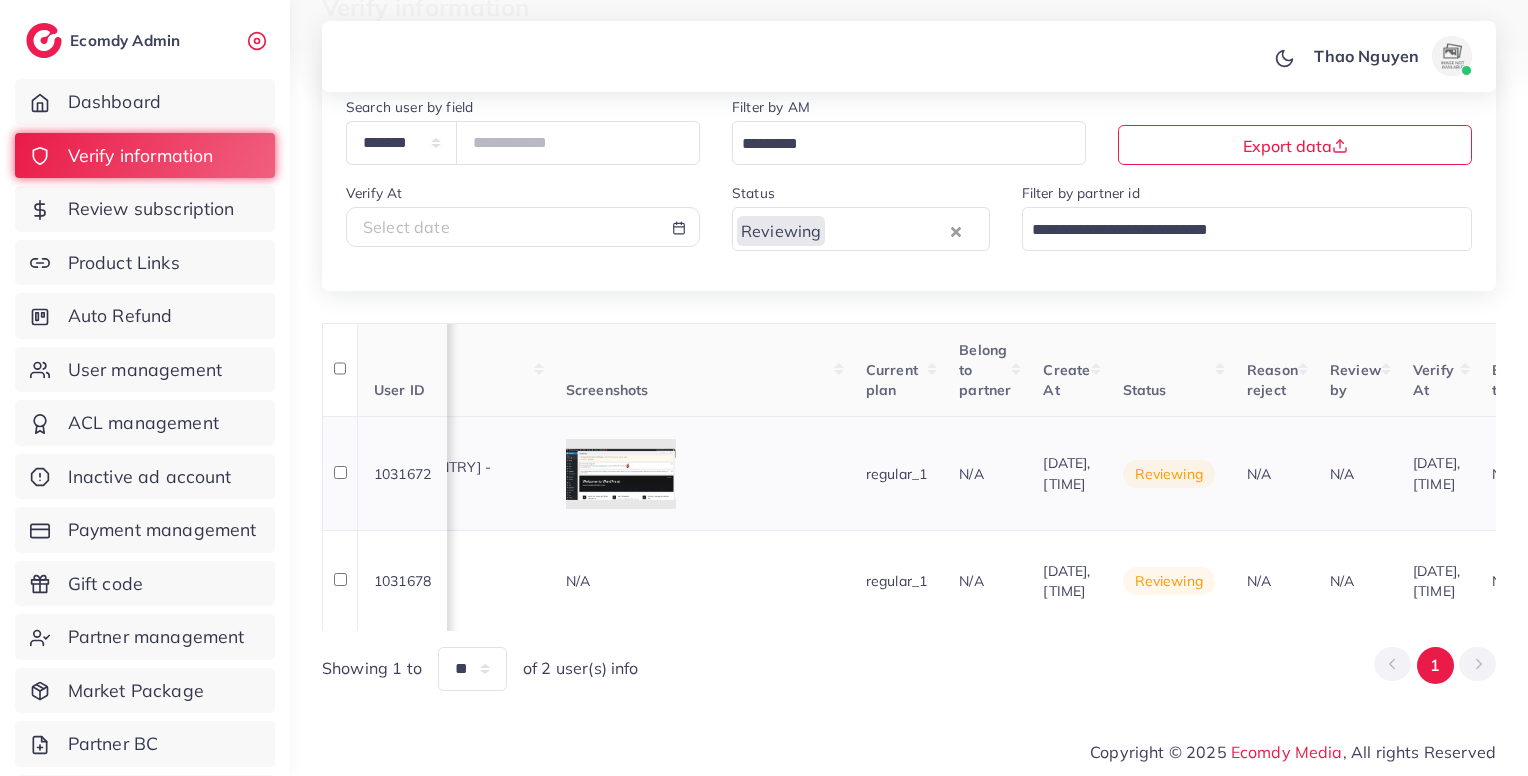 scroll, scrollTop: 0, scrollLeft: 1754, axis: horizontal 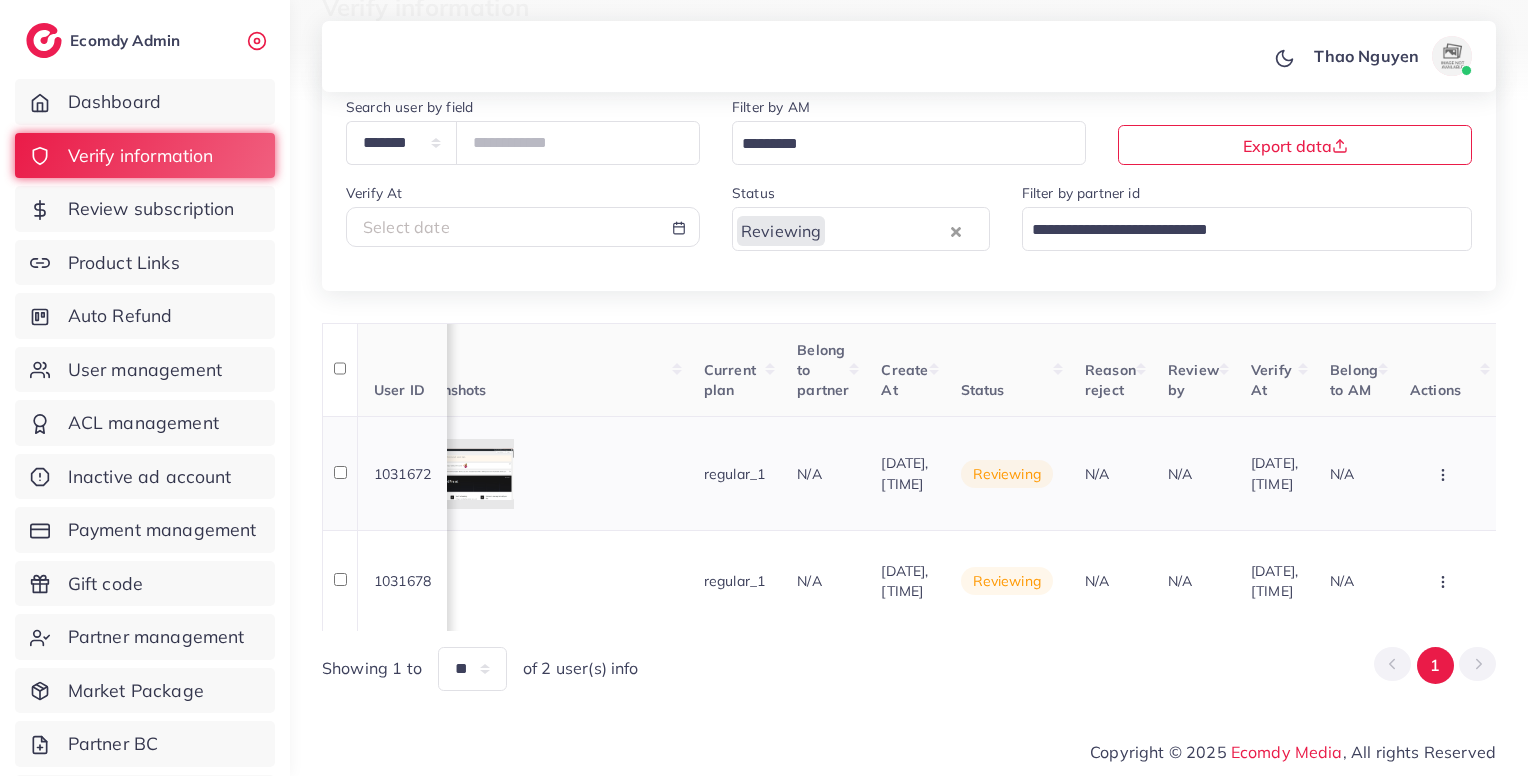 click 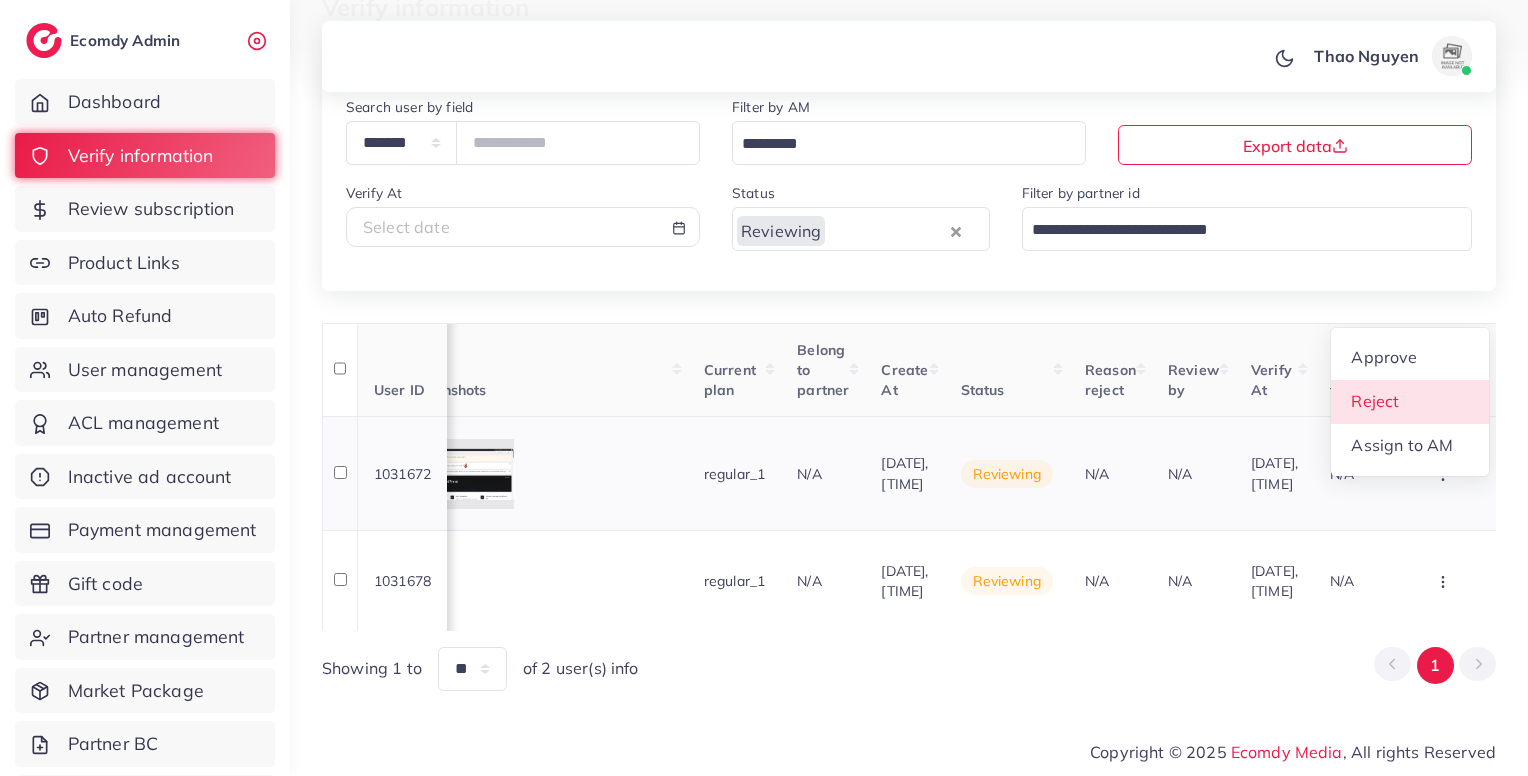 click on "Reject" at bounding box center [1375, 401] 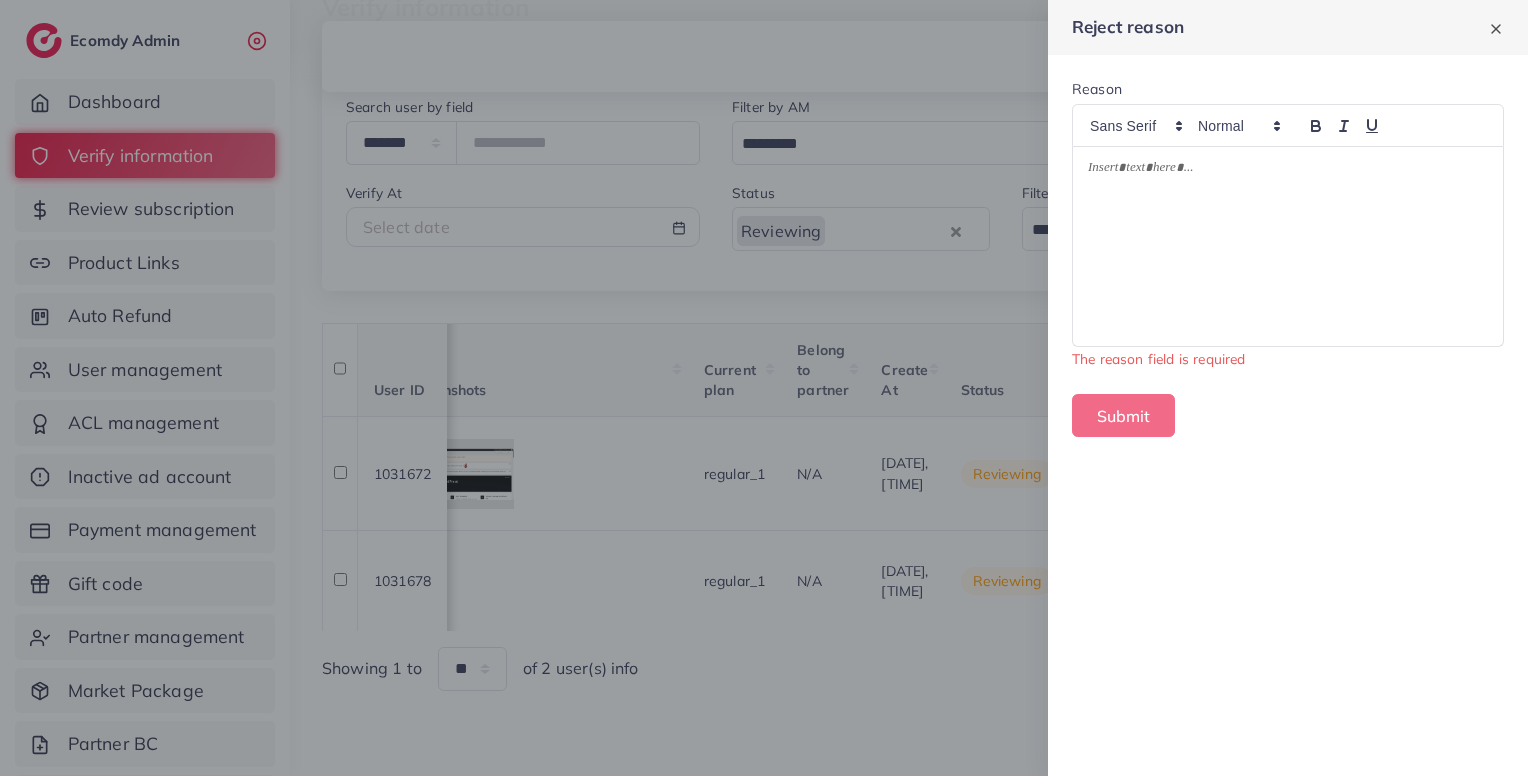 click at bounding box center [1288, 246] 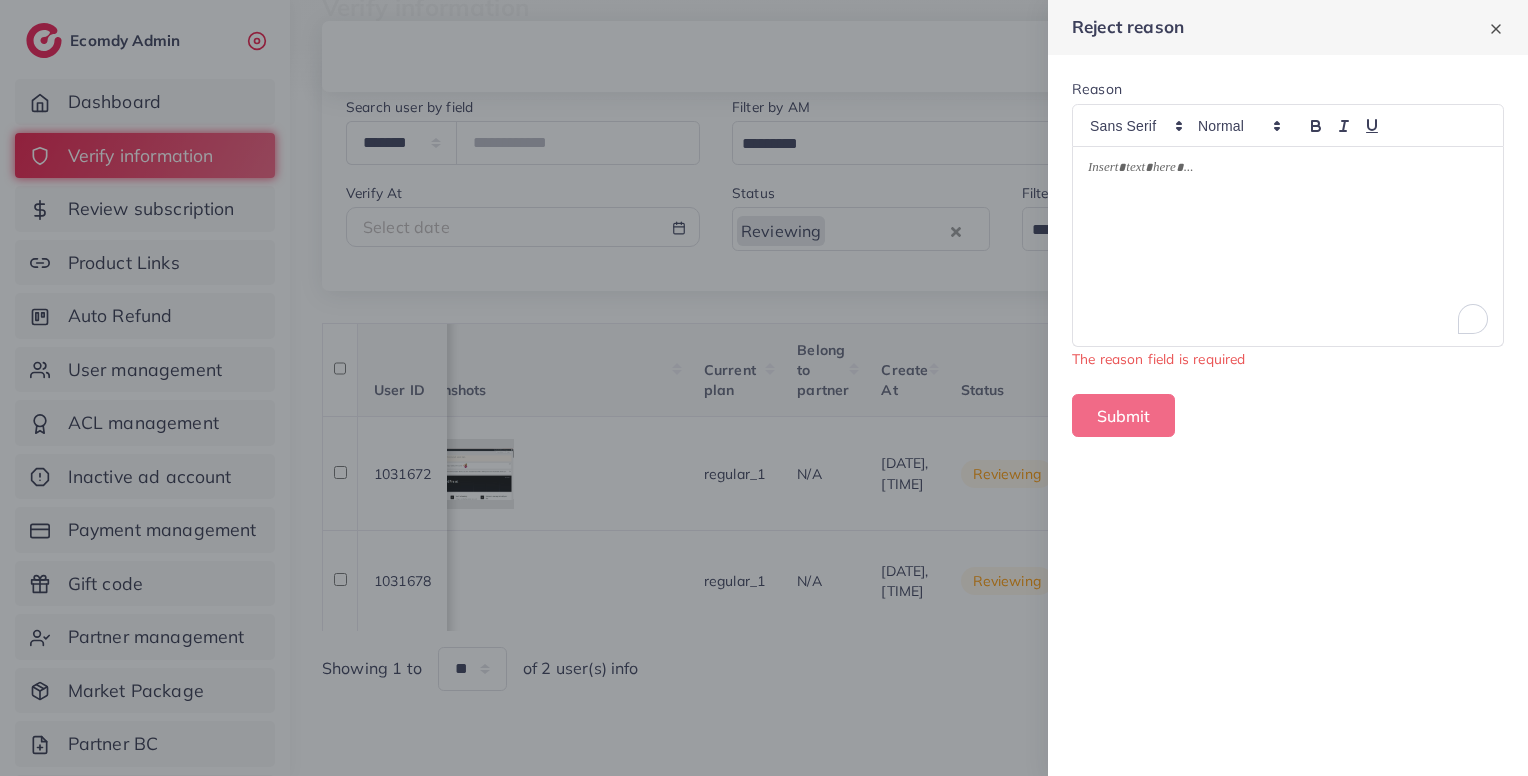 type 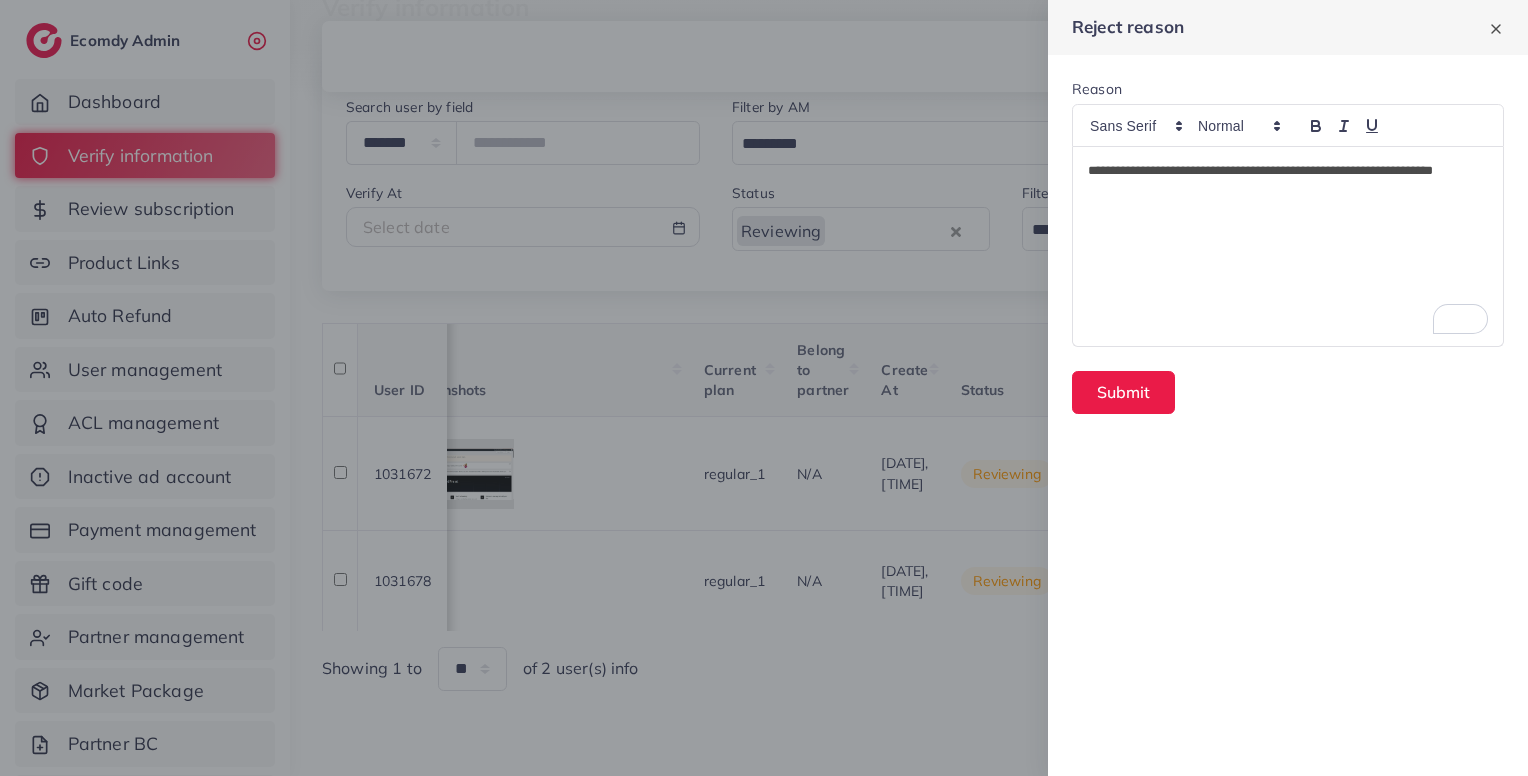 scroll, scrollTop: 0, scrollLeft: 0, axis: both 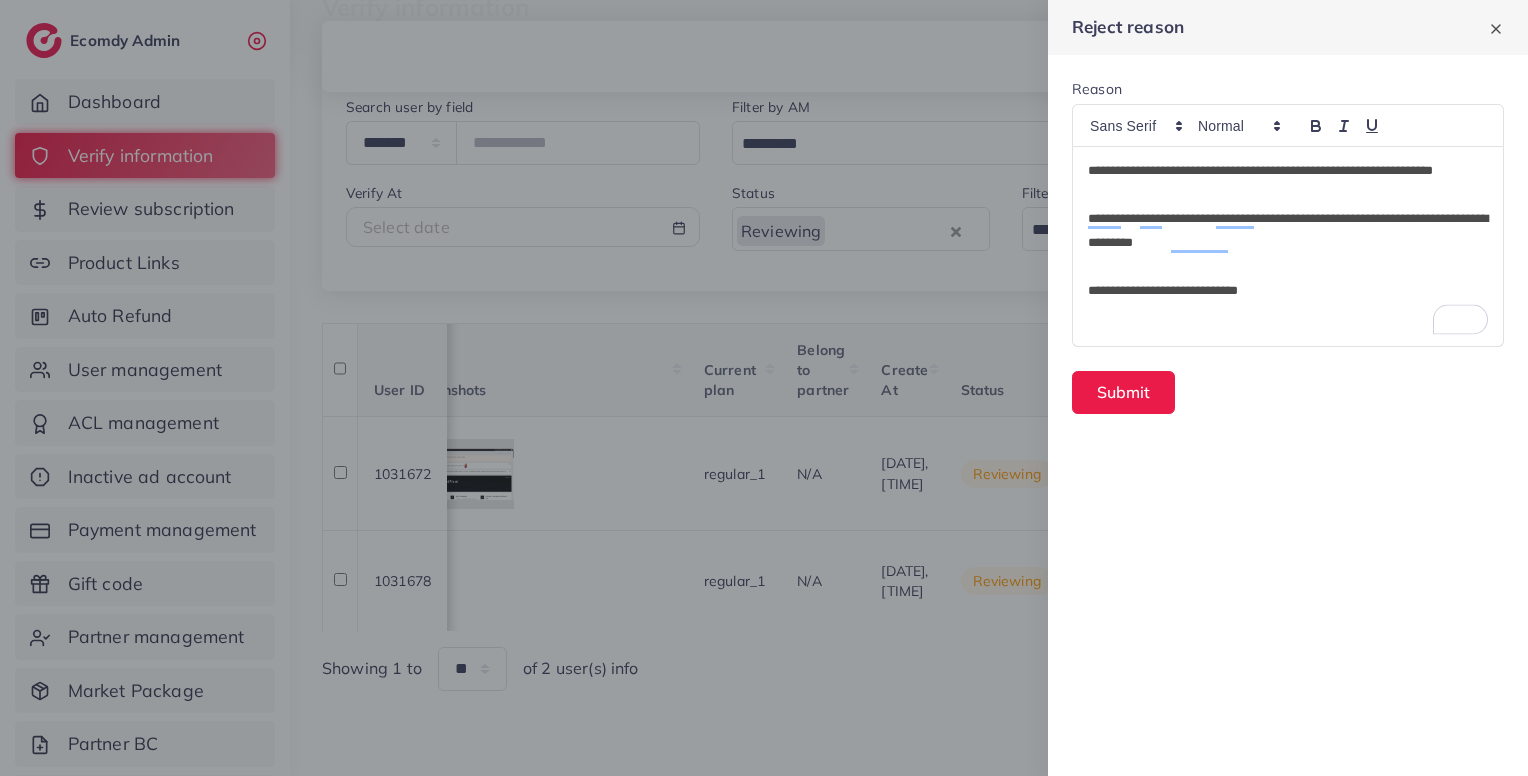 click at bounding box center (1288, 267) 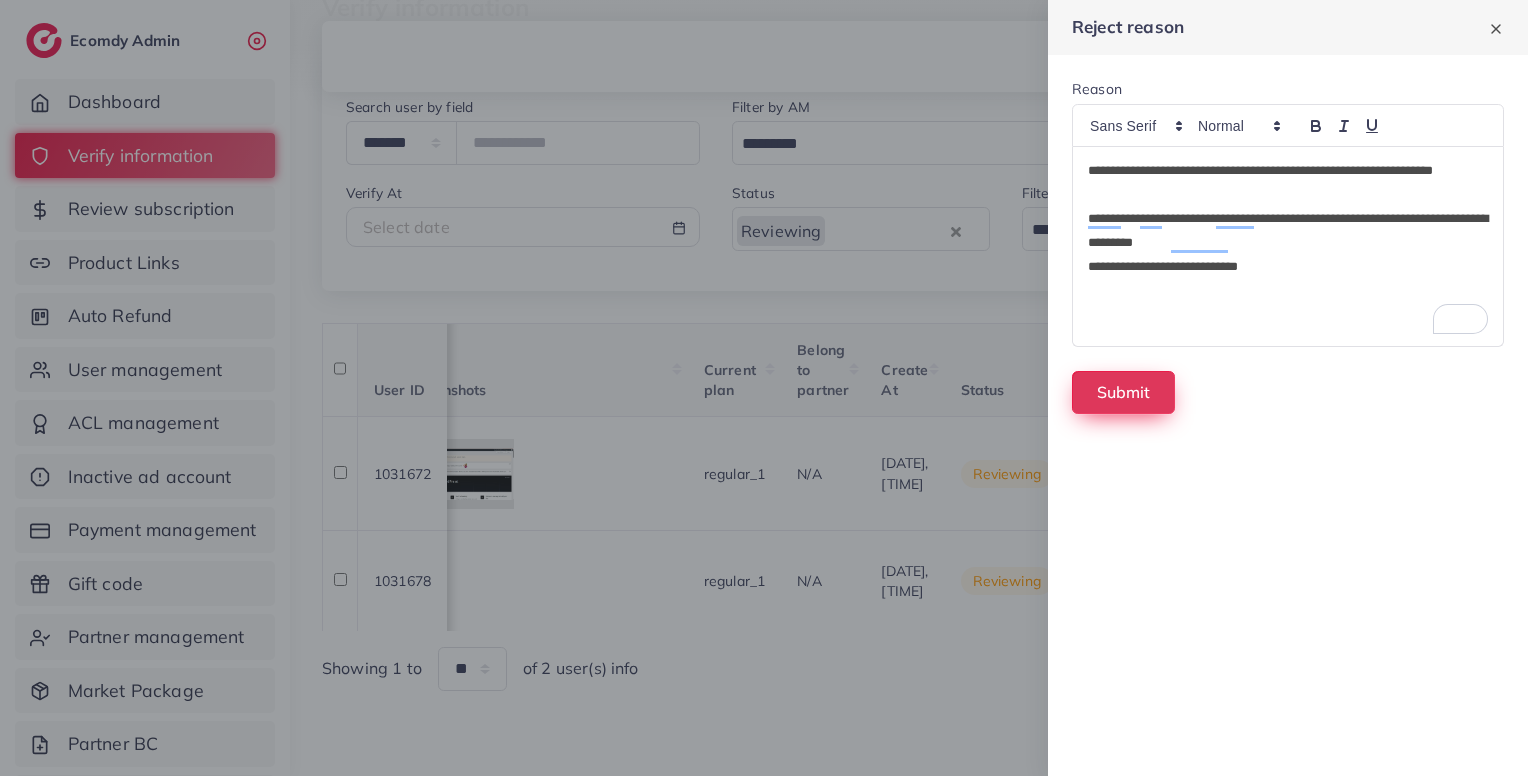 click on "Submit" at bounding box center [1123, 392] 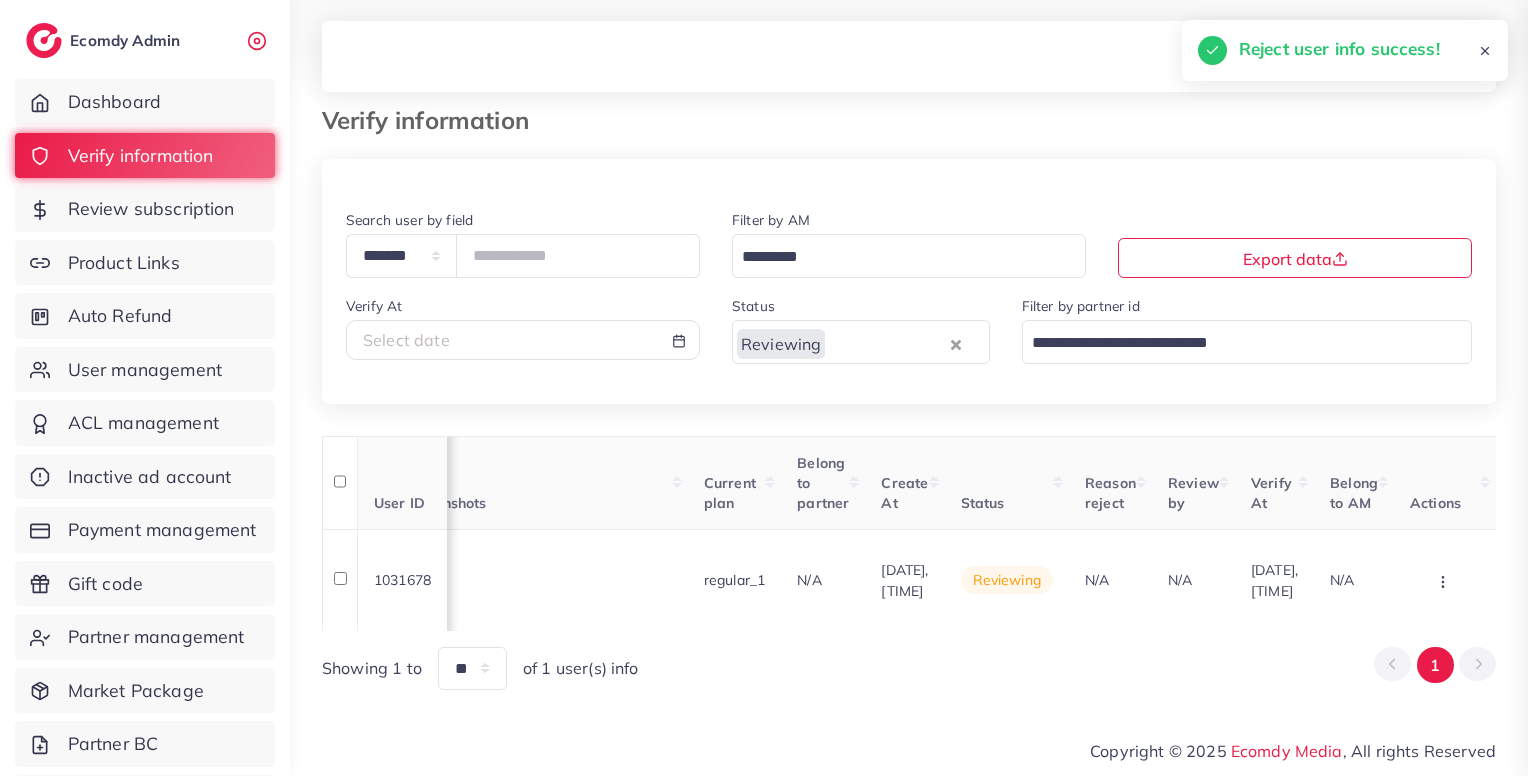 scroll, scrollTop: 0, scrollLeft: 1696, axis: horizontal 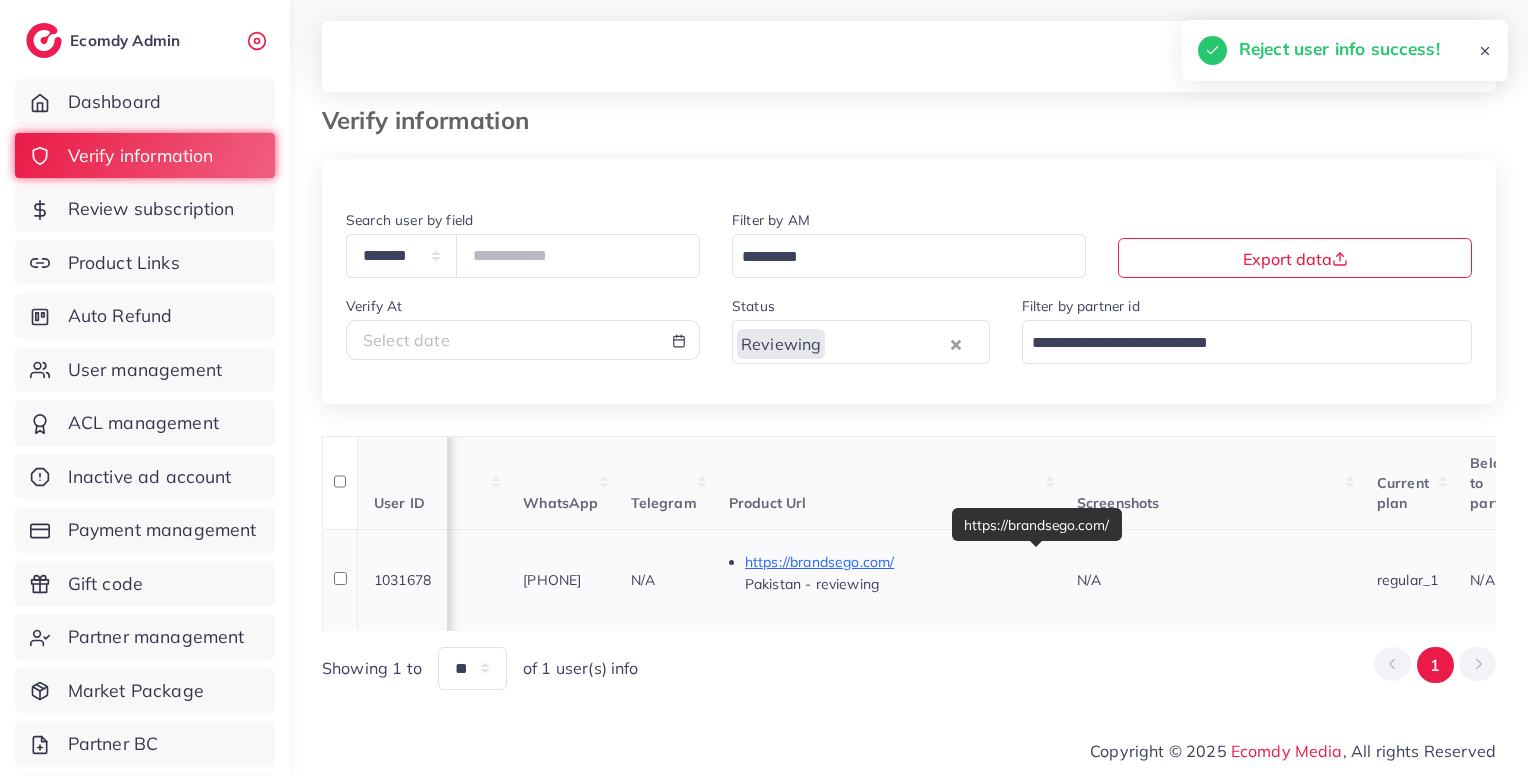 click on "https://brandsego.com/" at bounding box center (895, 562) 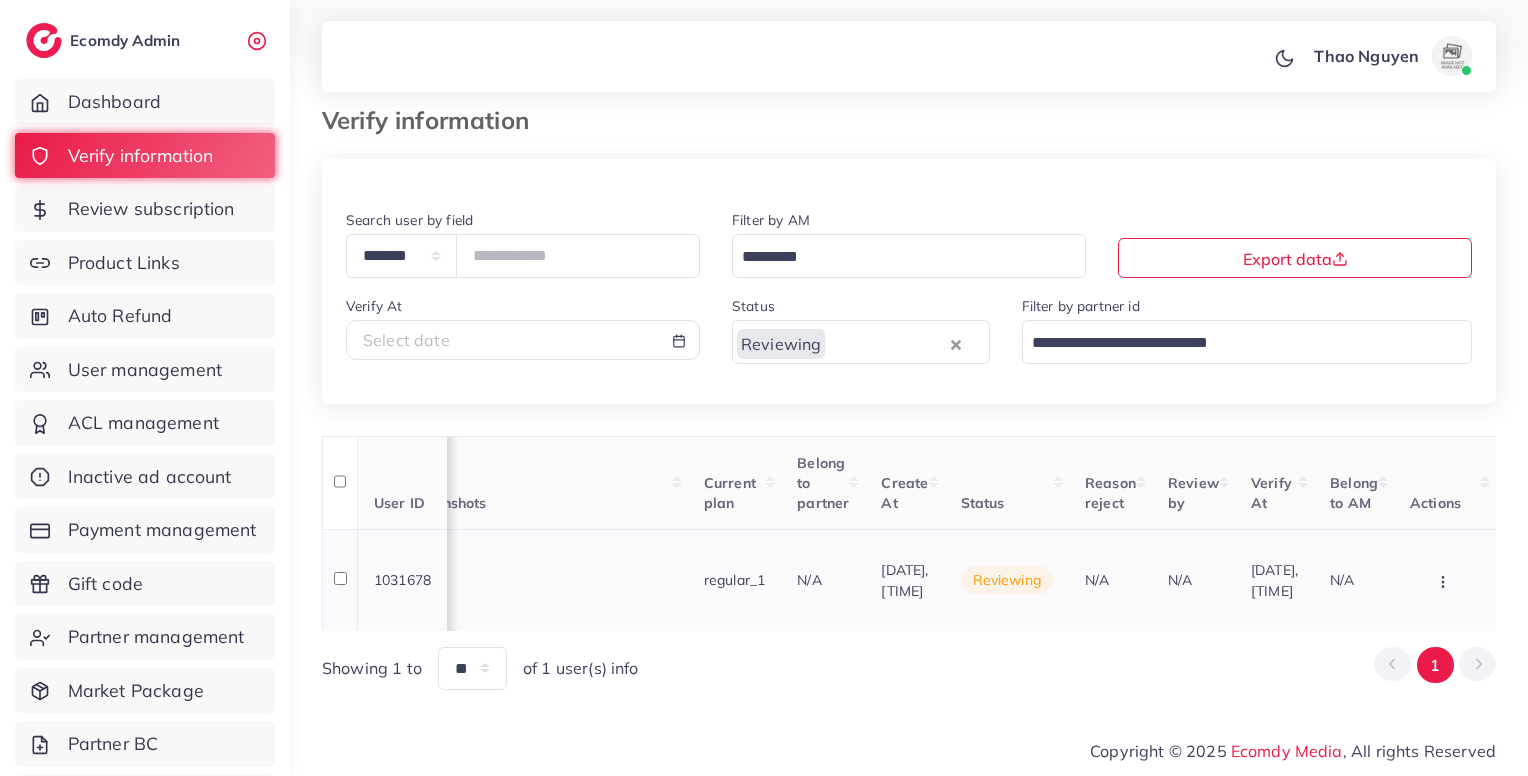 scroll, scrollTop: 0, scrollLeft: 1696, axis: horizontal 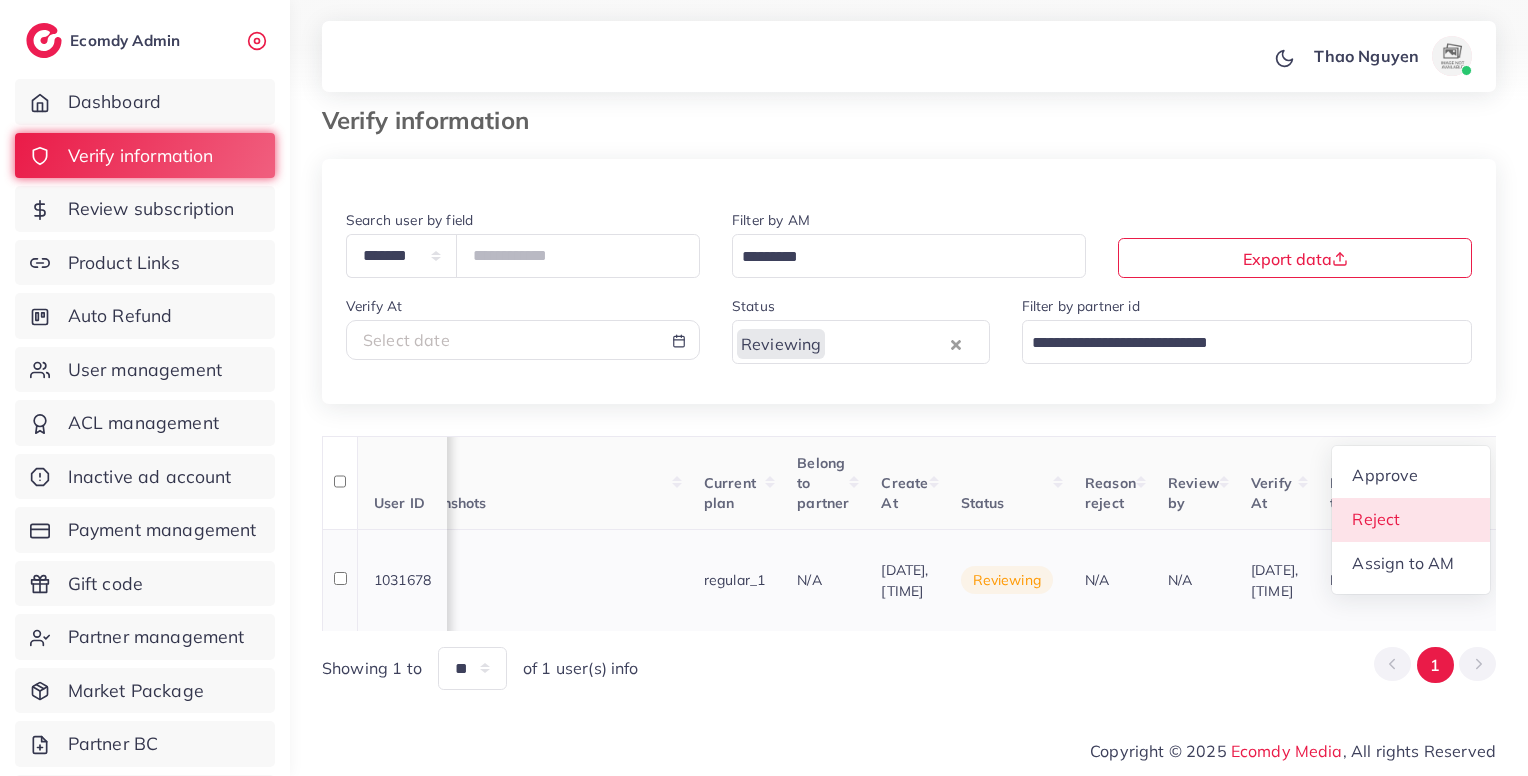 click on "Reject" at bounding box center [1376, 519] 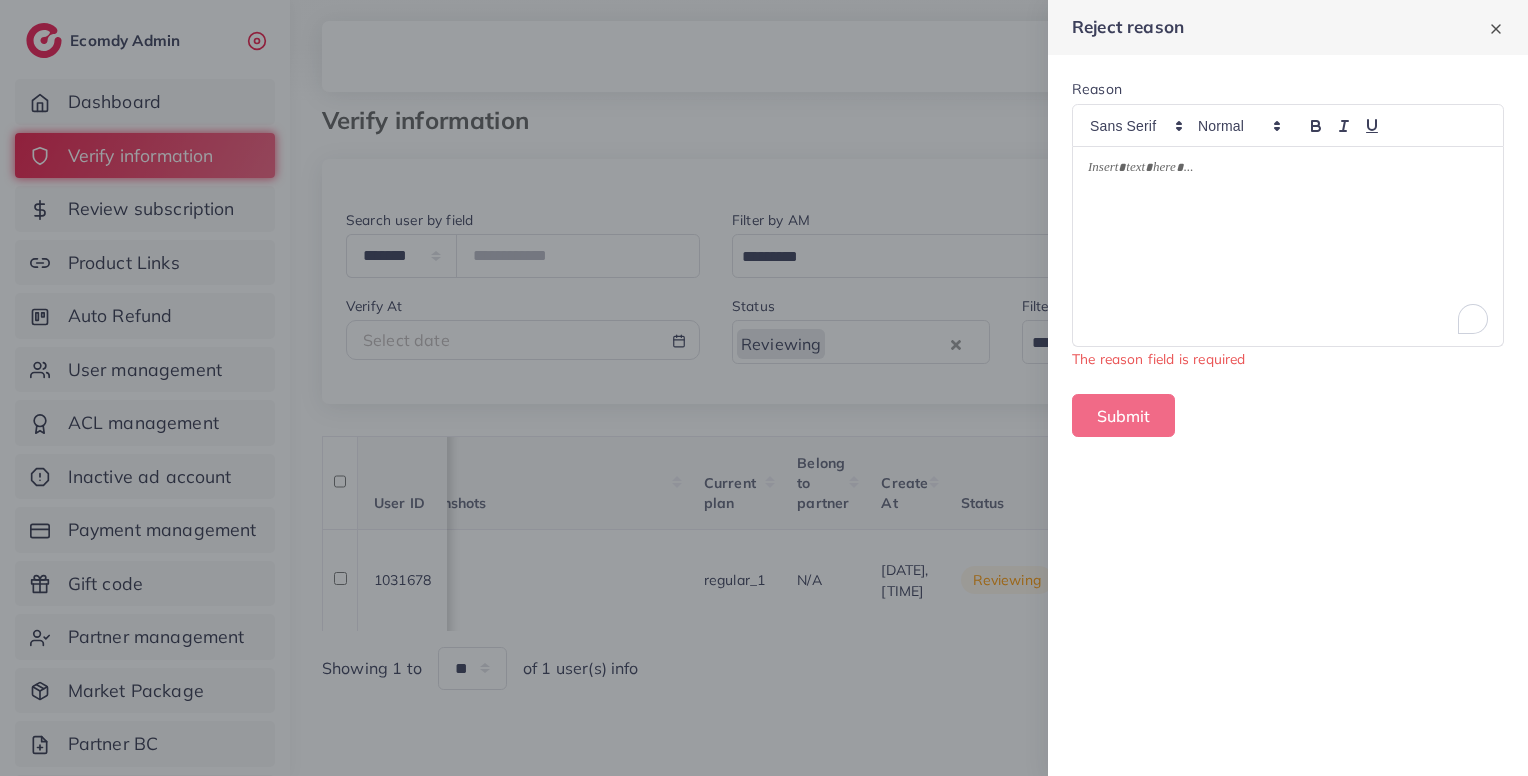 click at bounding box center [1288, 246] 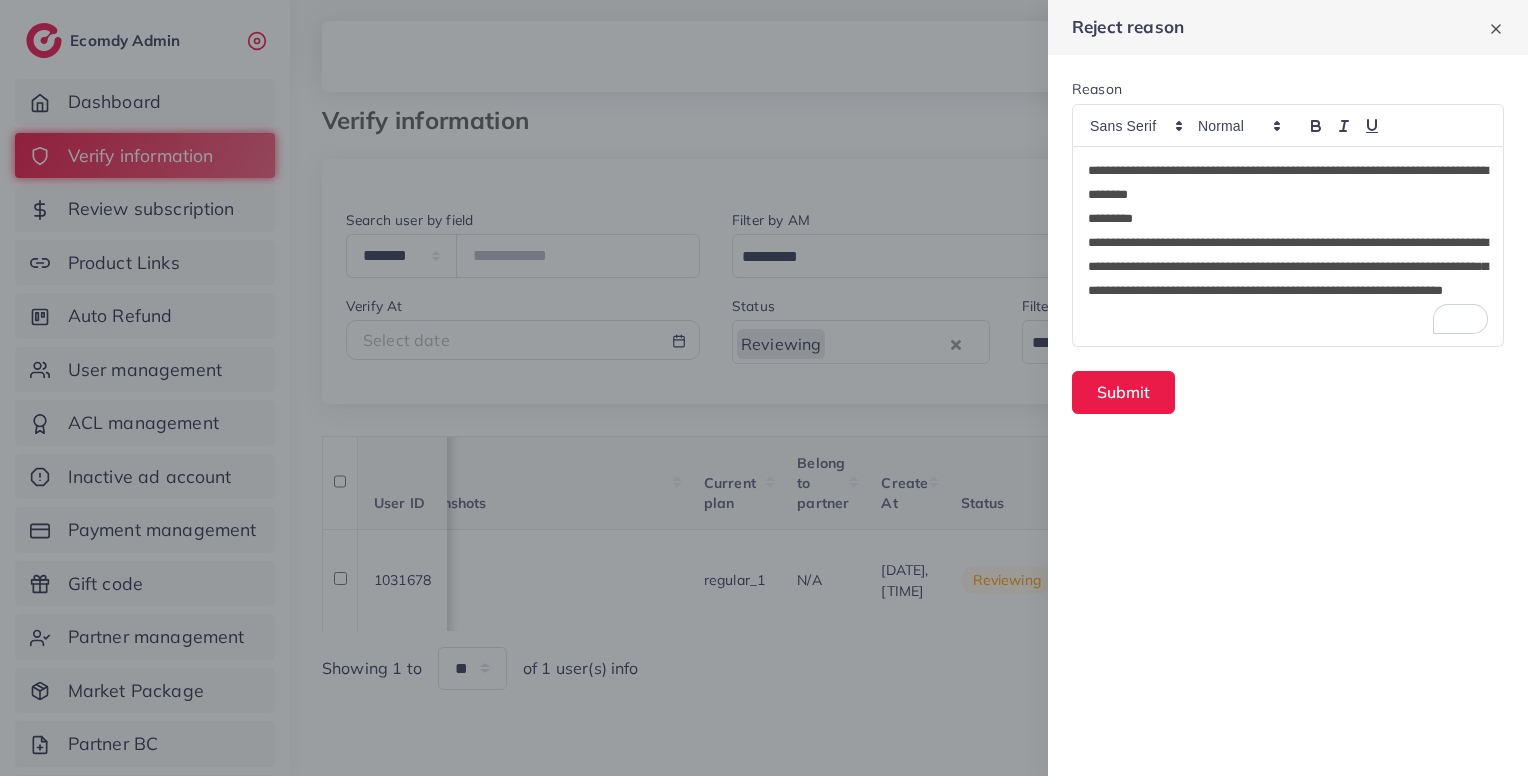 scroll, scrollTop: 0, scrollLeft: 0, axis: both 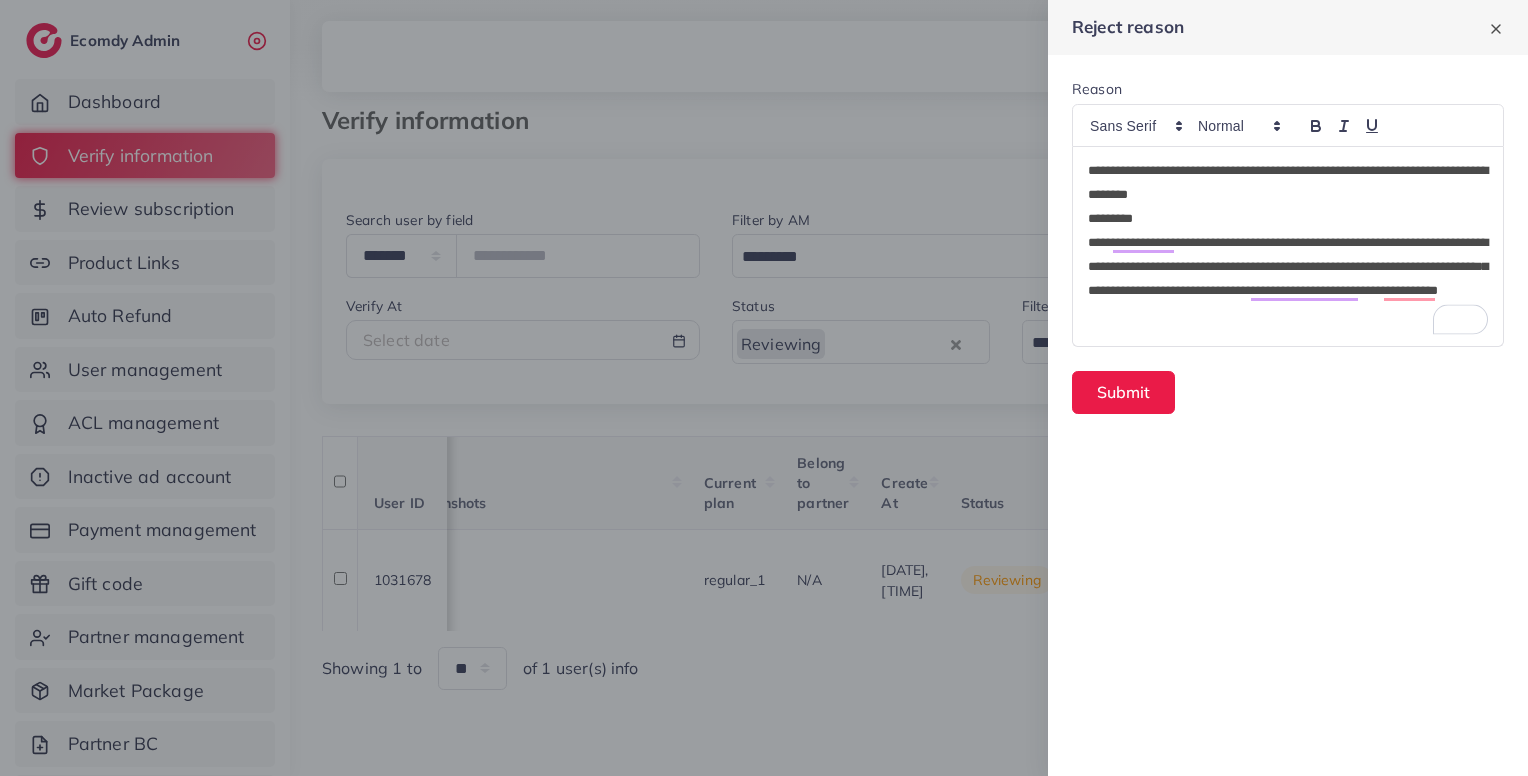 click on "****" at bounding box center (1288, 219) 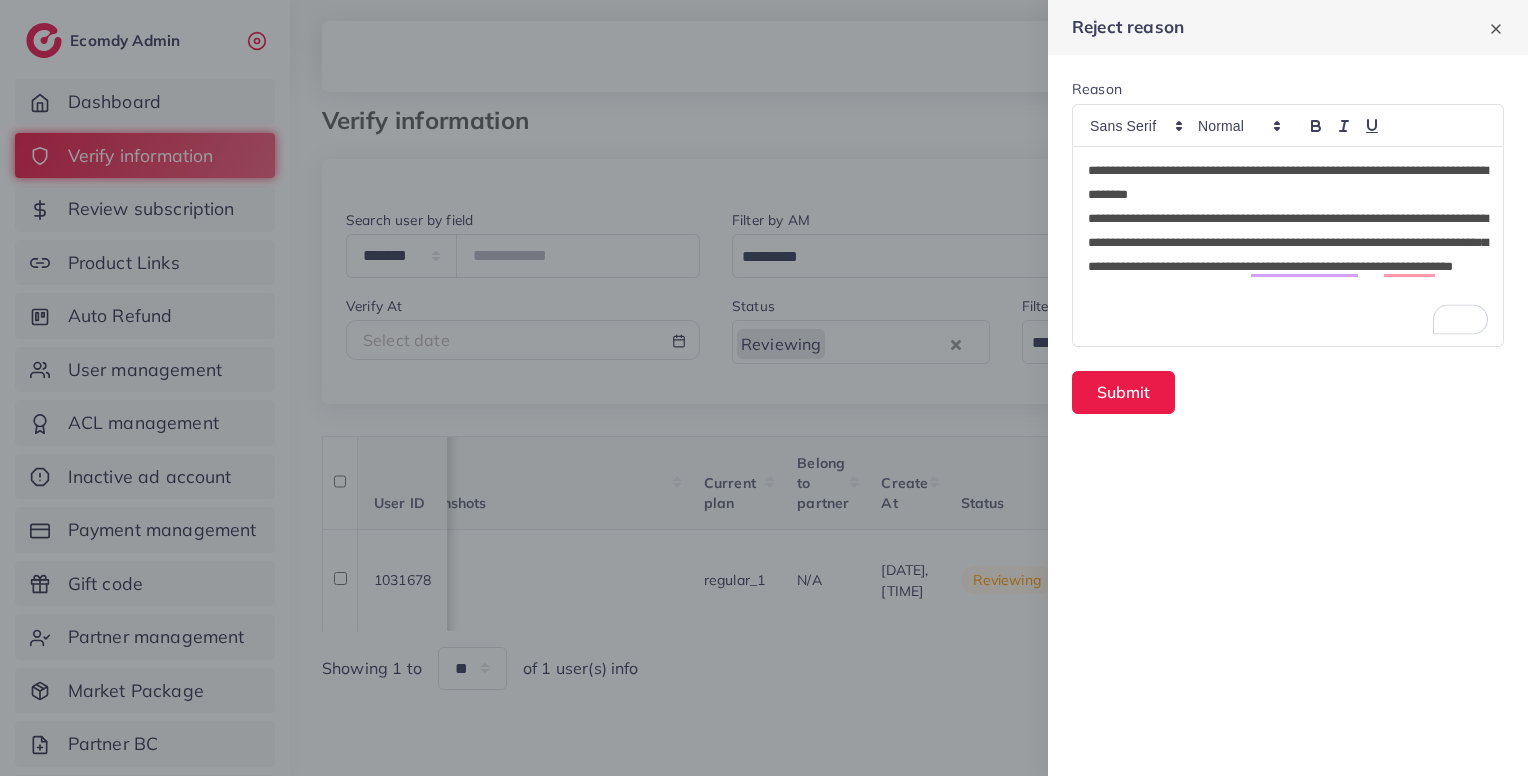 click on "**********" at bounding box center (1288, 255) 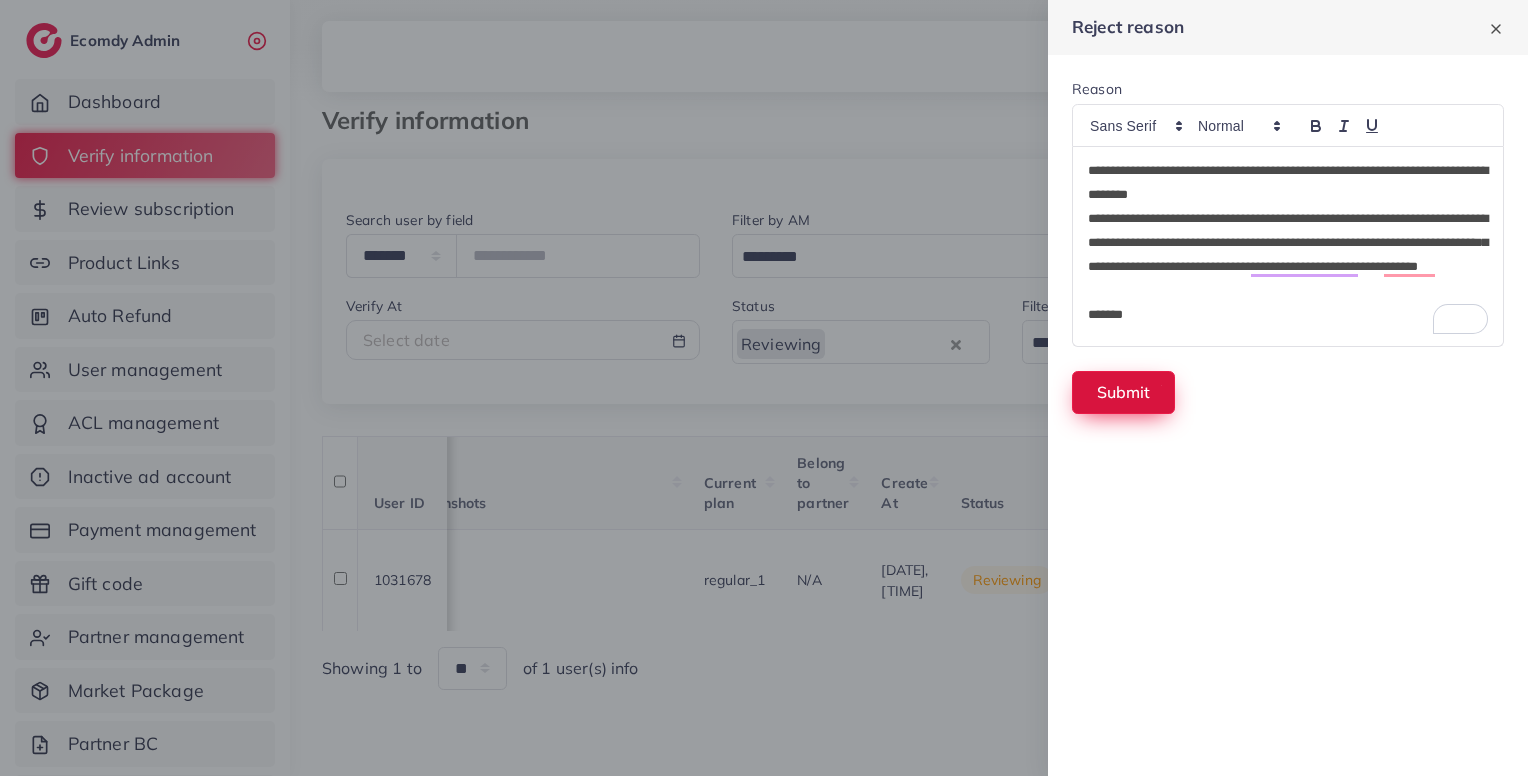click on "Submit" at bounding box center [1123, 392] 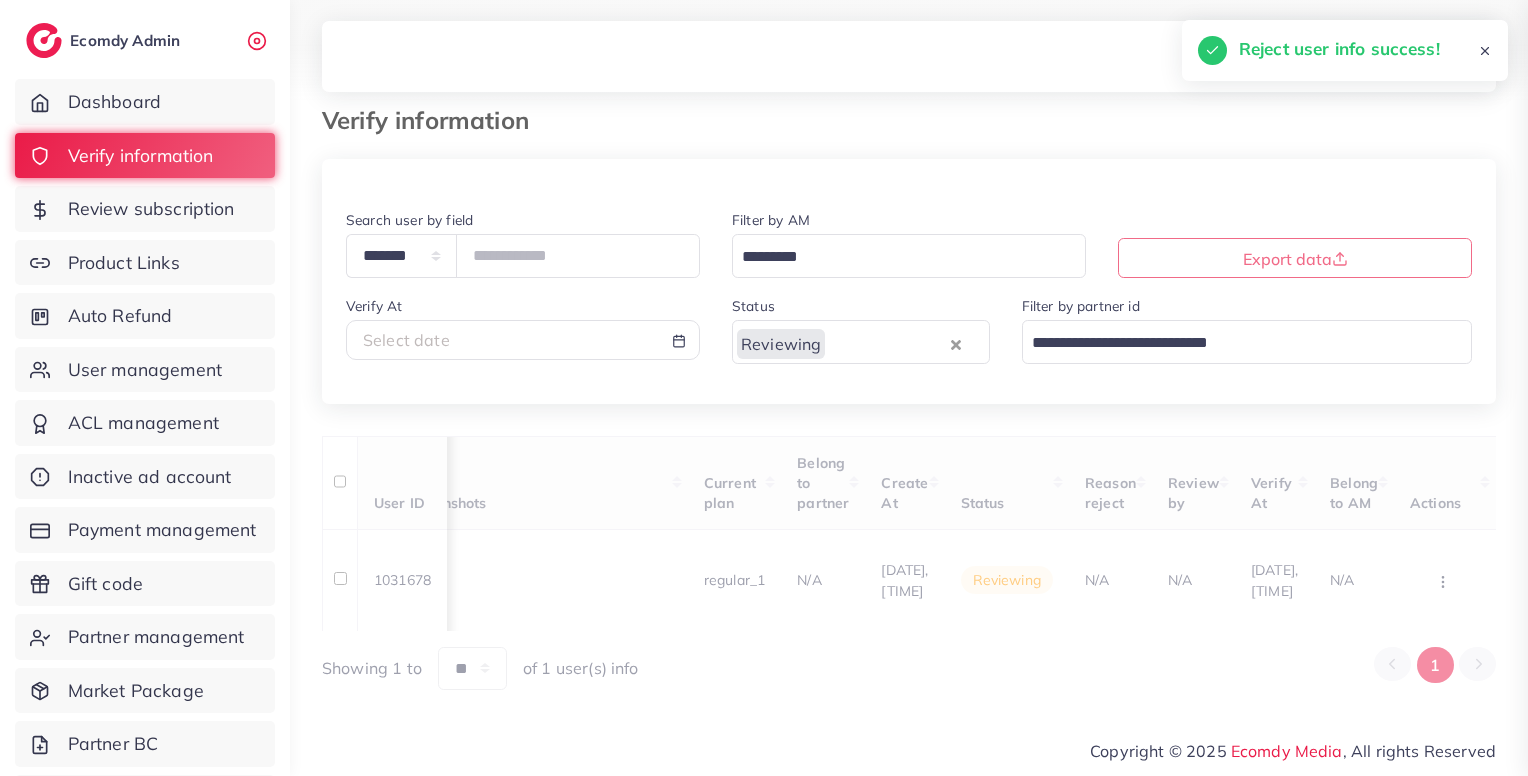 scroll, scrollTop: 0, scrollLeft: 376, axis: horizontal 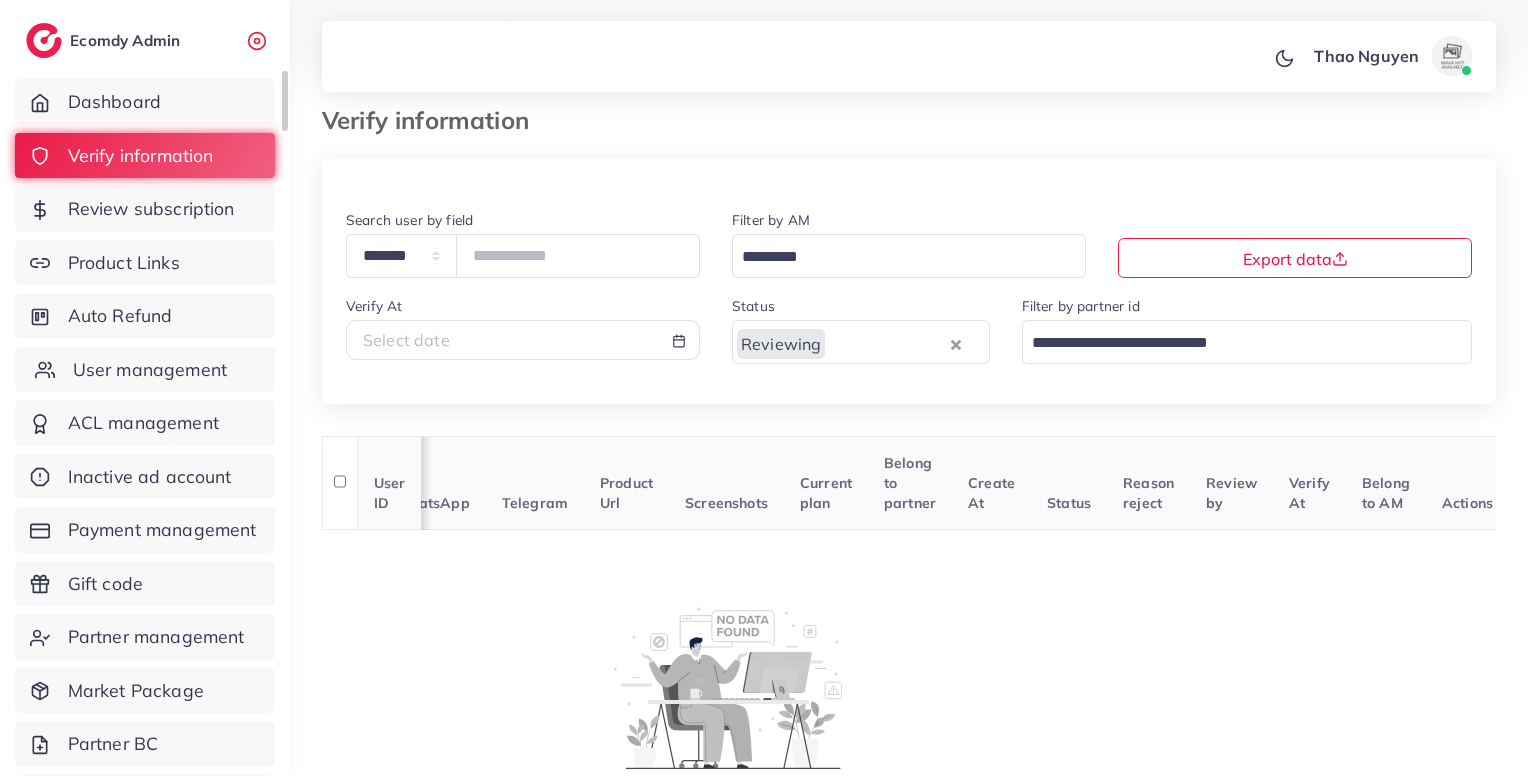 click on "User management" at bounding box center [145, 370] 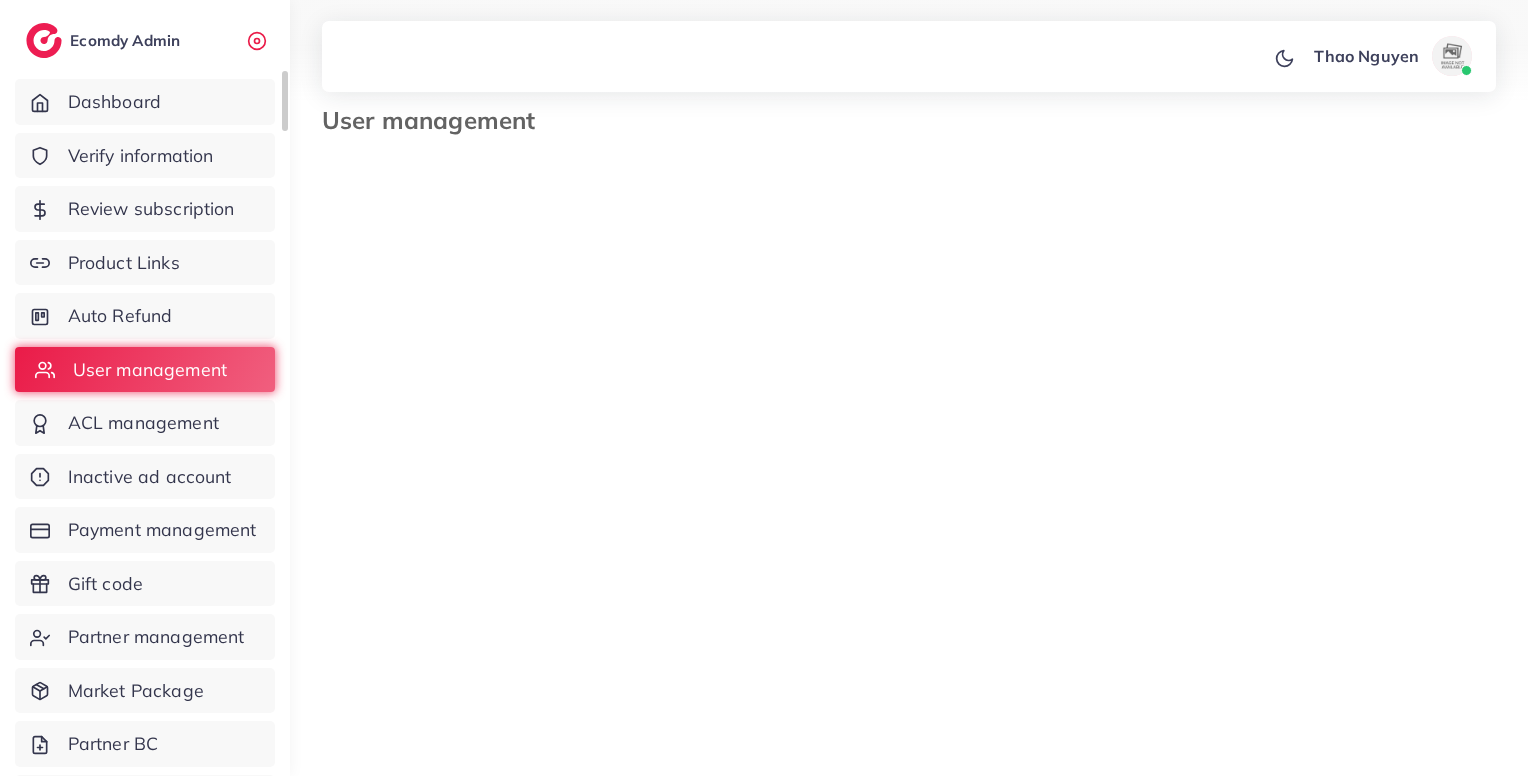 scroll, scrollTop: 0, scrollLeft: 0, axis: both 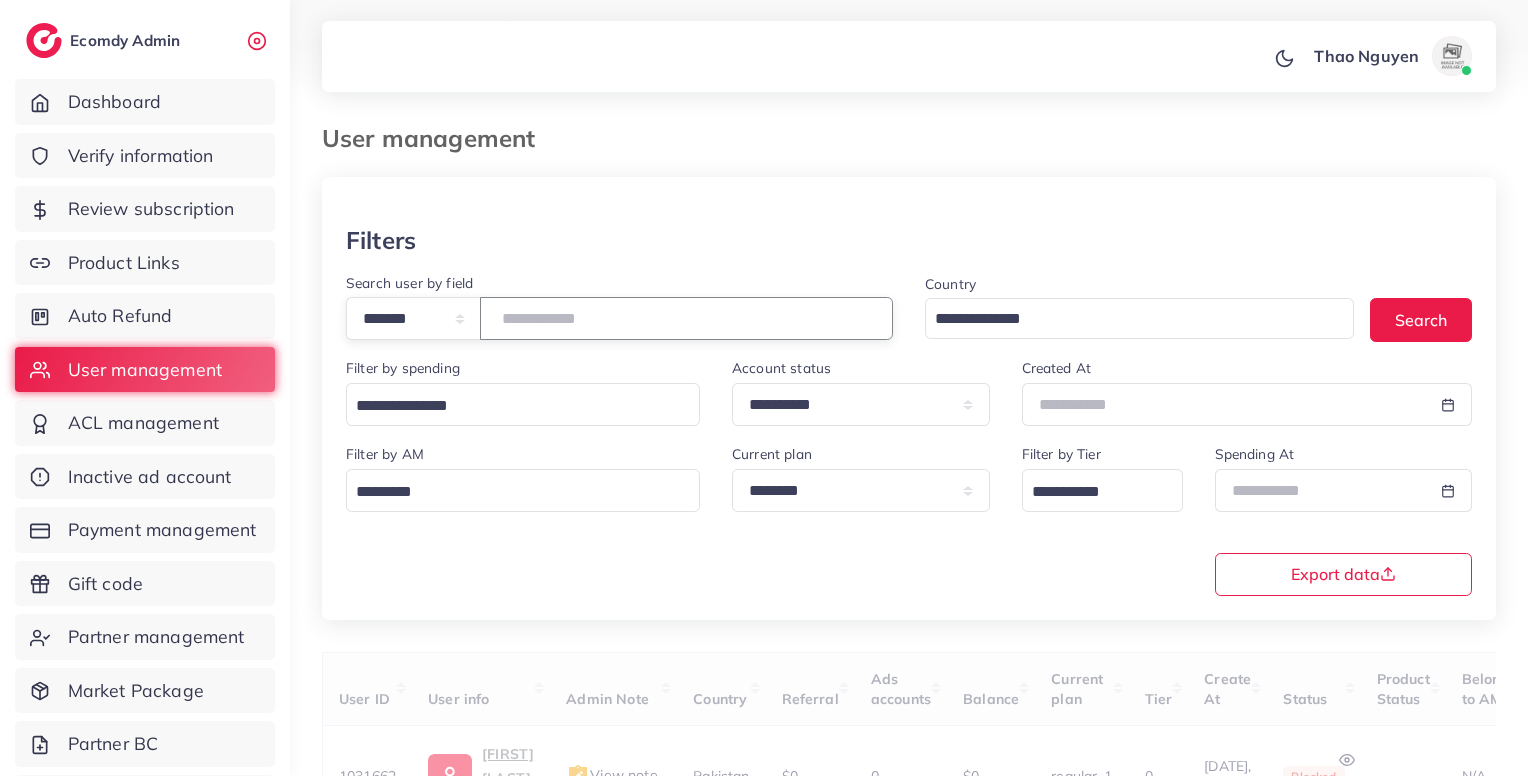 click at bounding box center (686, 318) 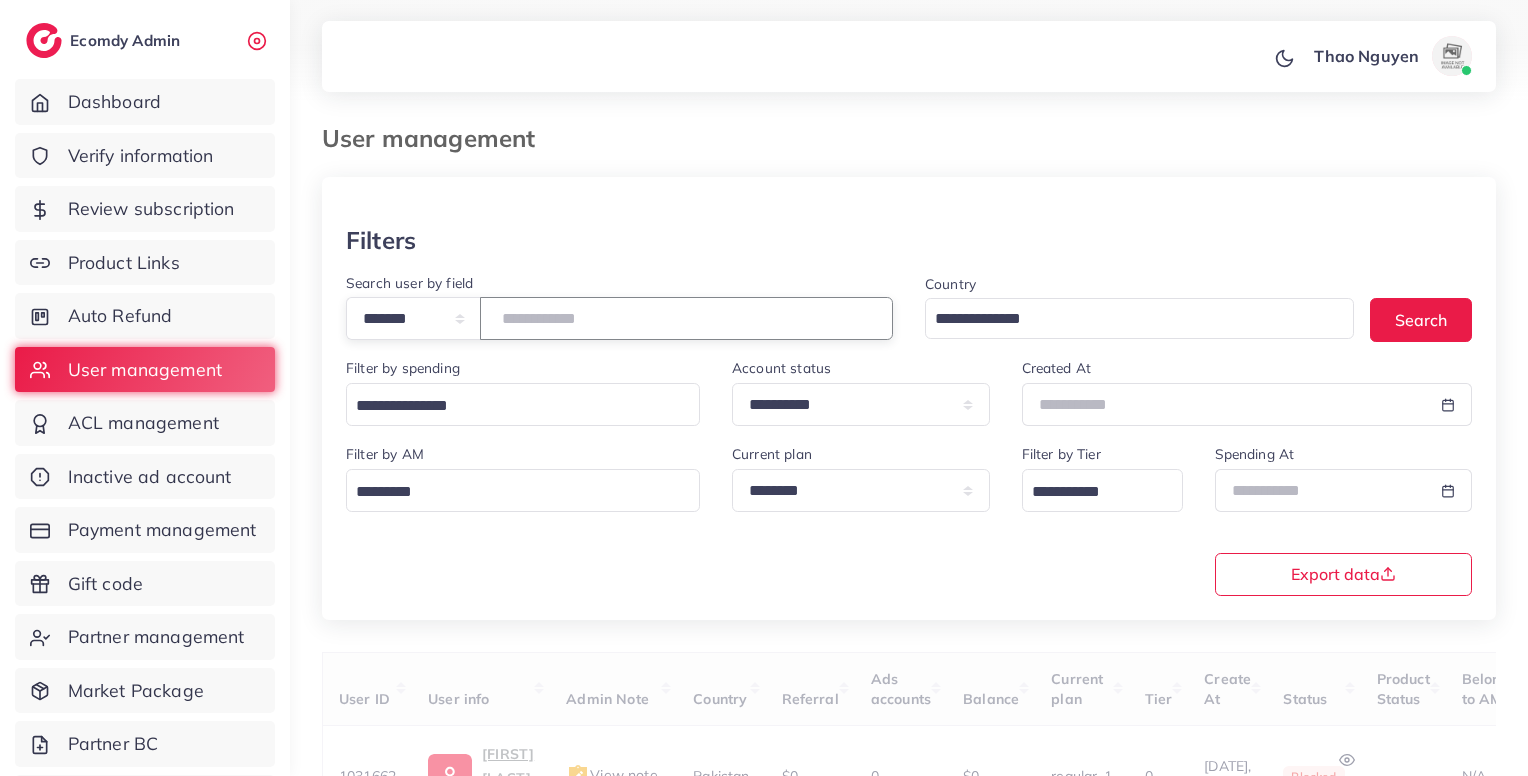 scroll, scrollTop: 183, scrollLeft: 0, axis: vertical 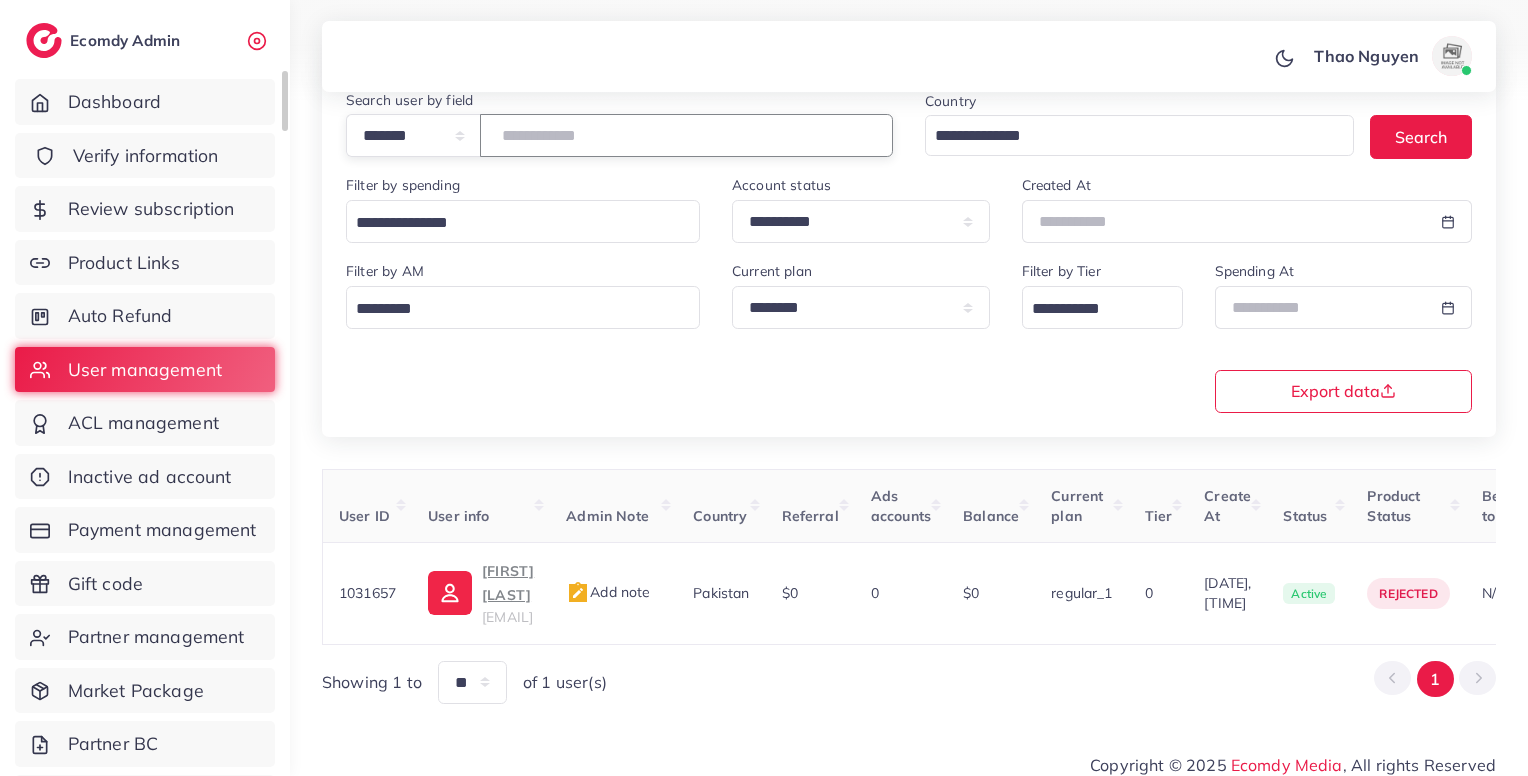 type on "*******" 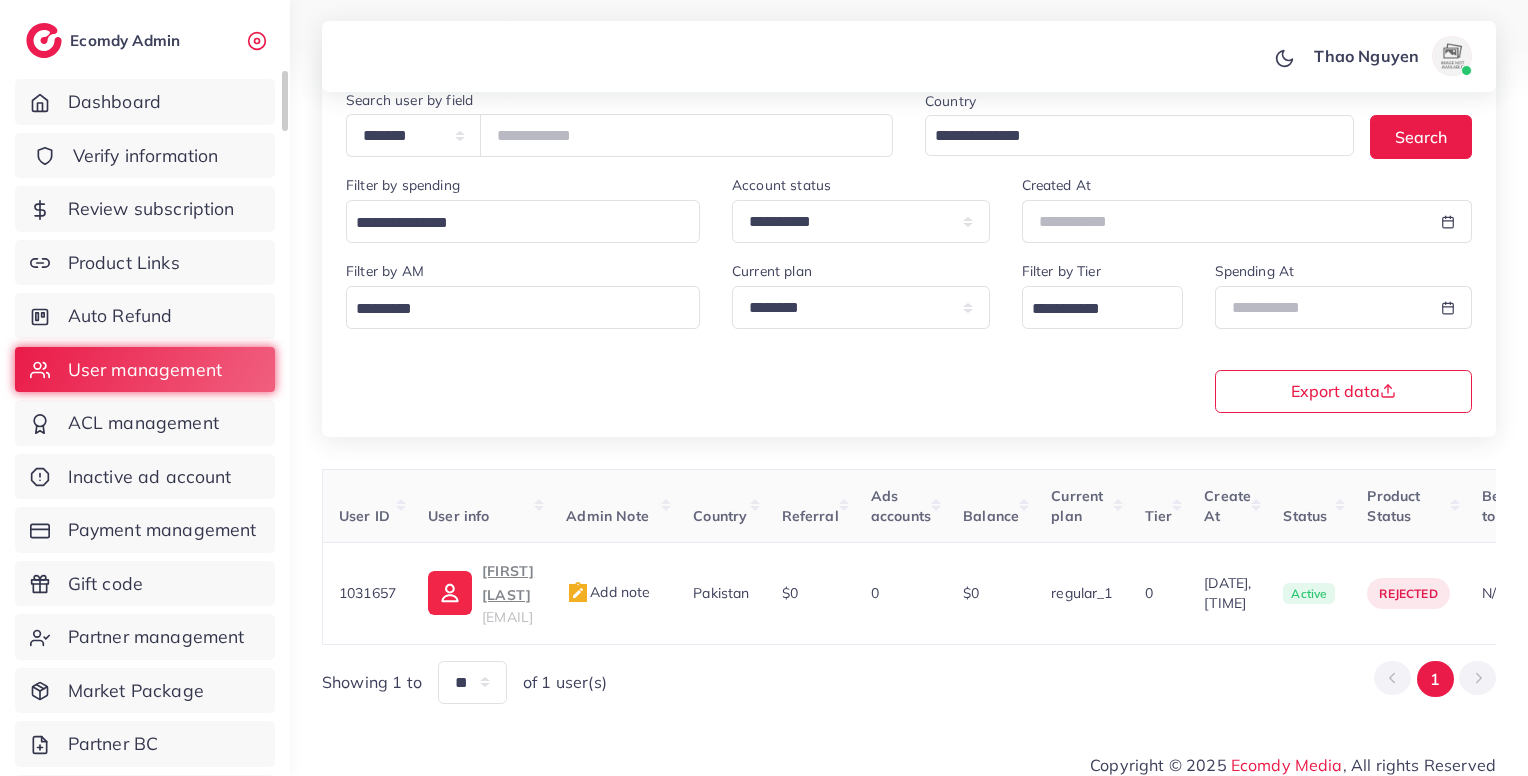 click on "Verify information" at bounding box center [146, 156] 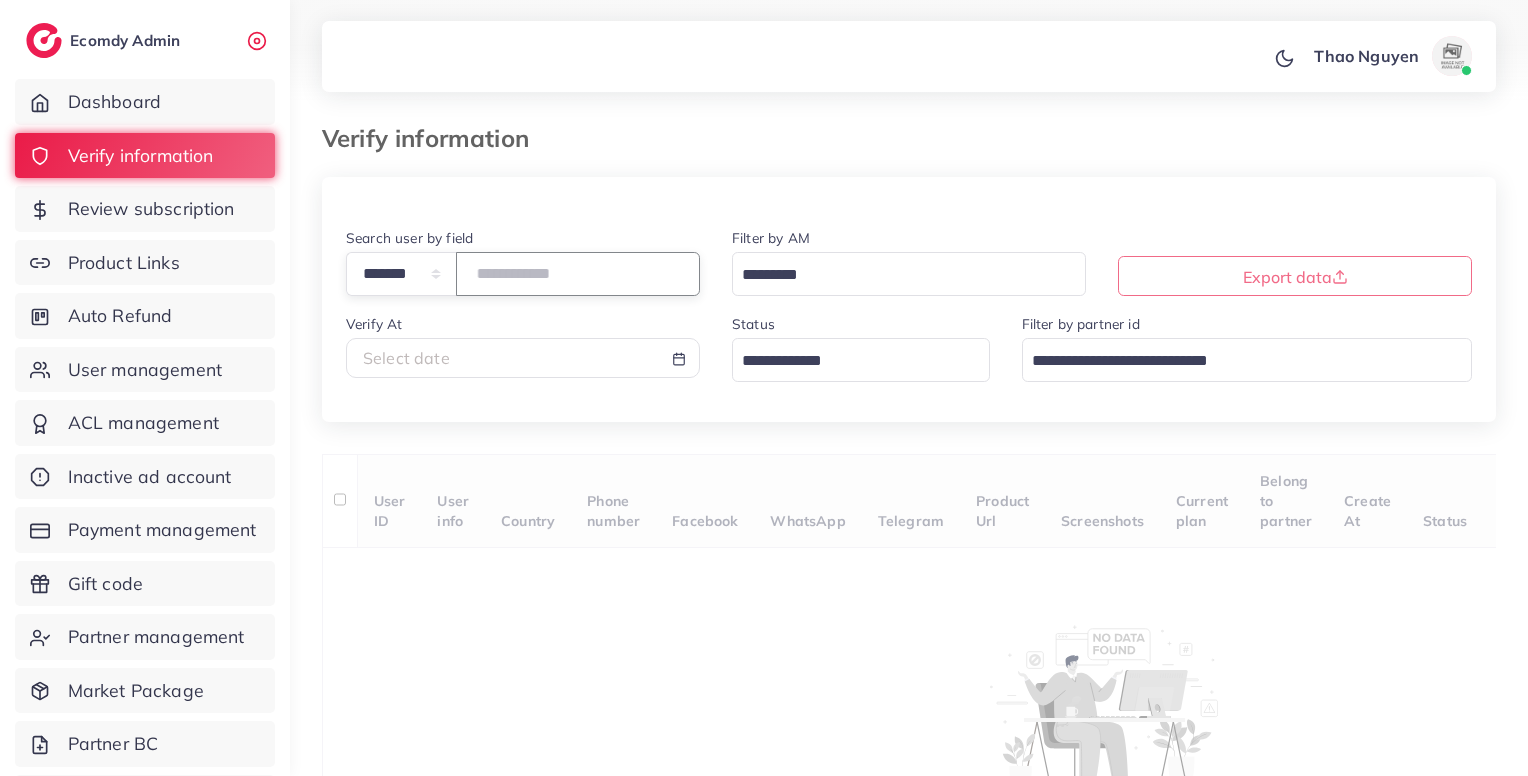 paste on "*******" 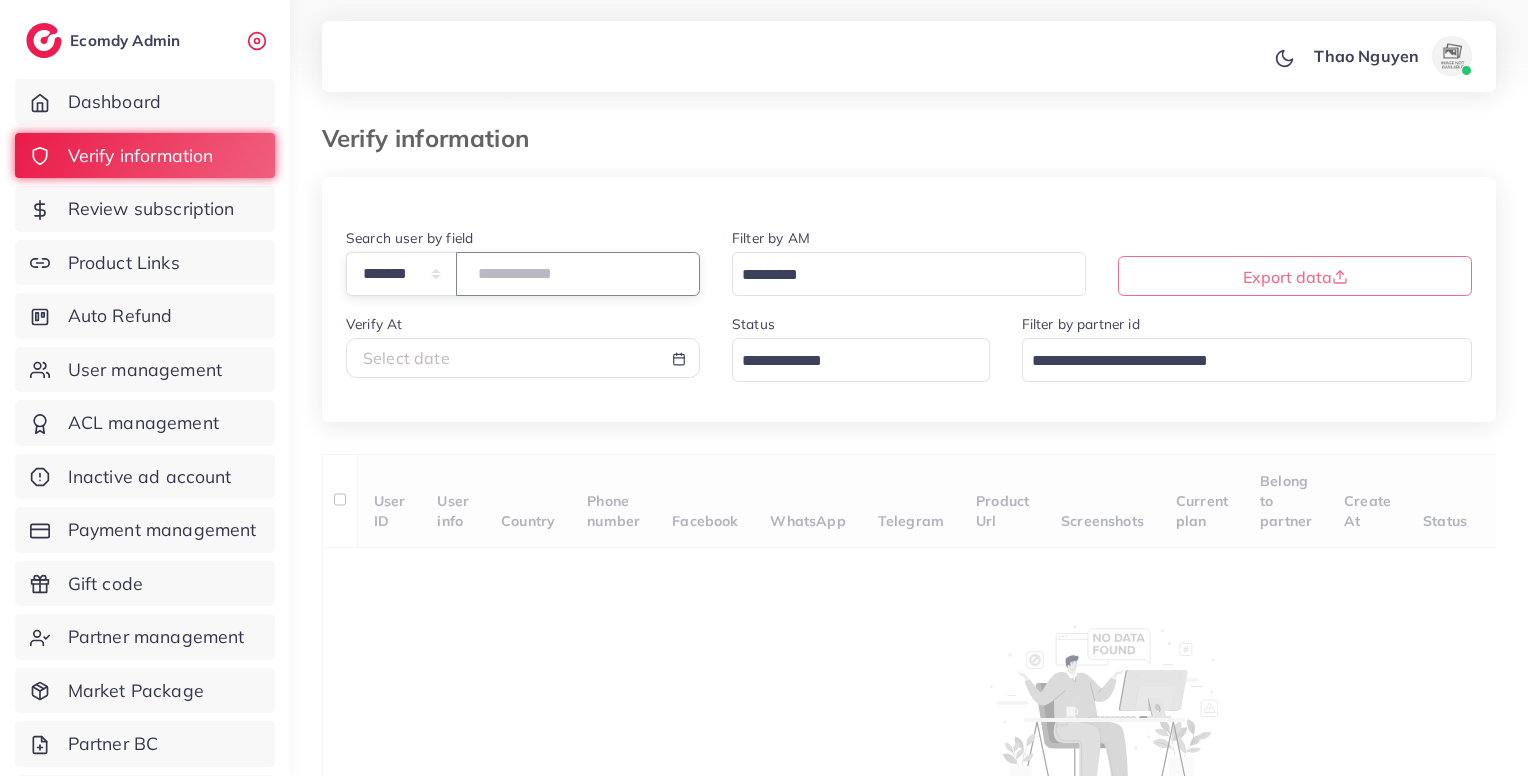 click at bounding box center (578, 273) 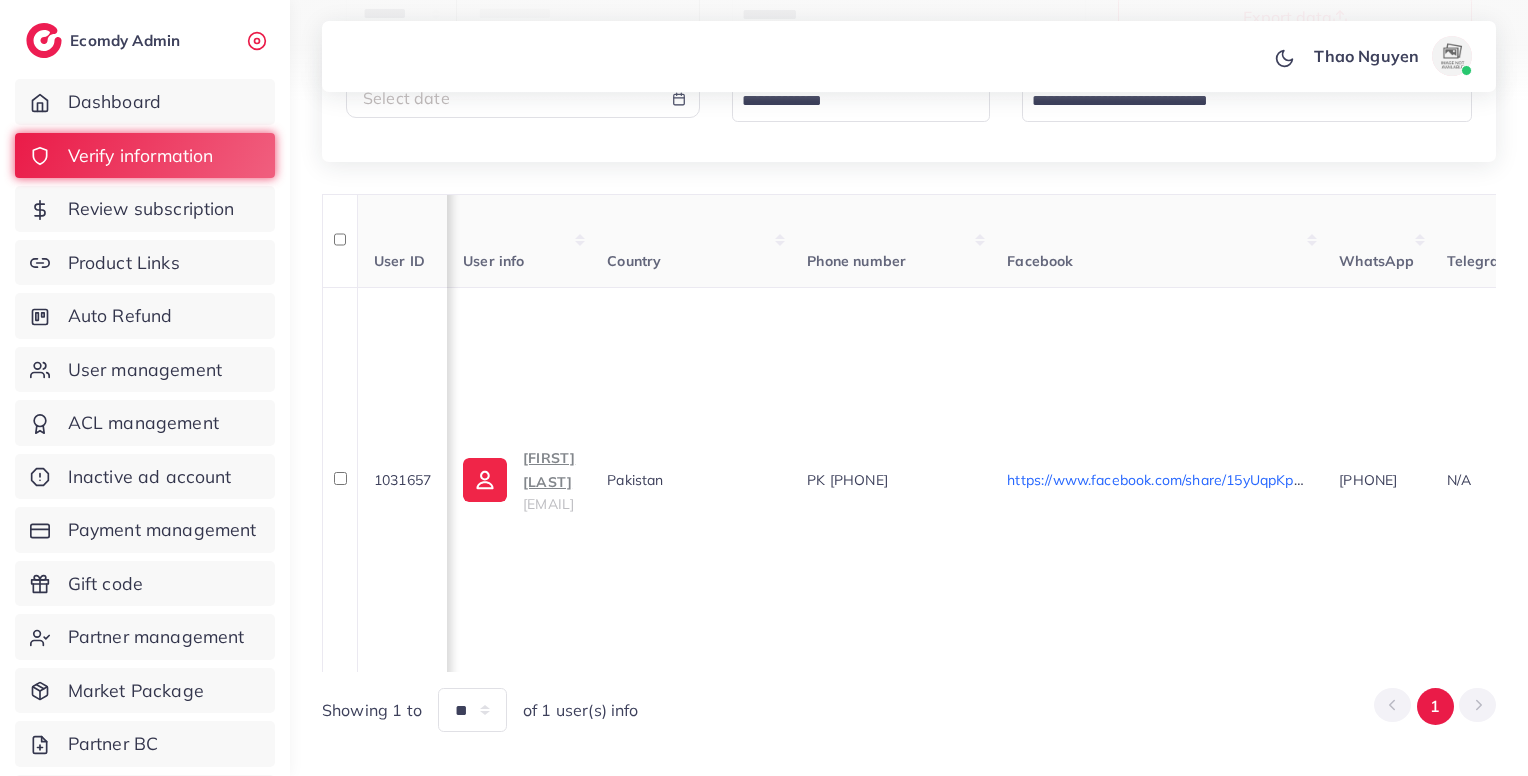 scroll, scrollTop: 264, scrollLeft: 0, axis: vertical 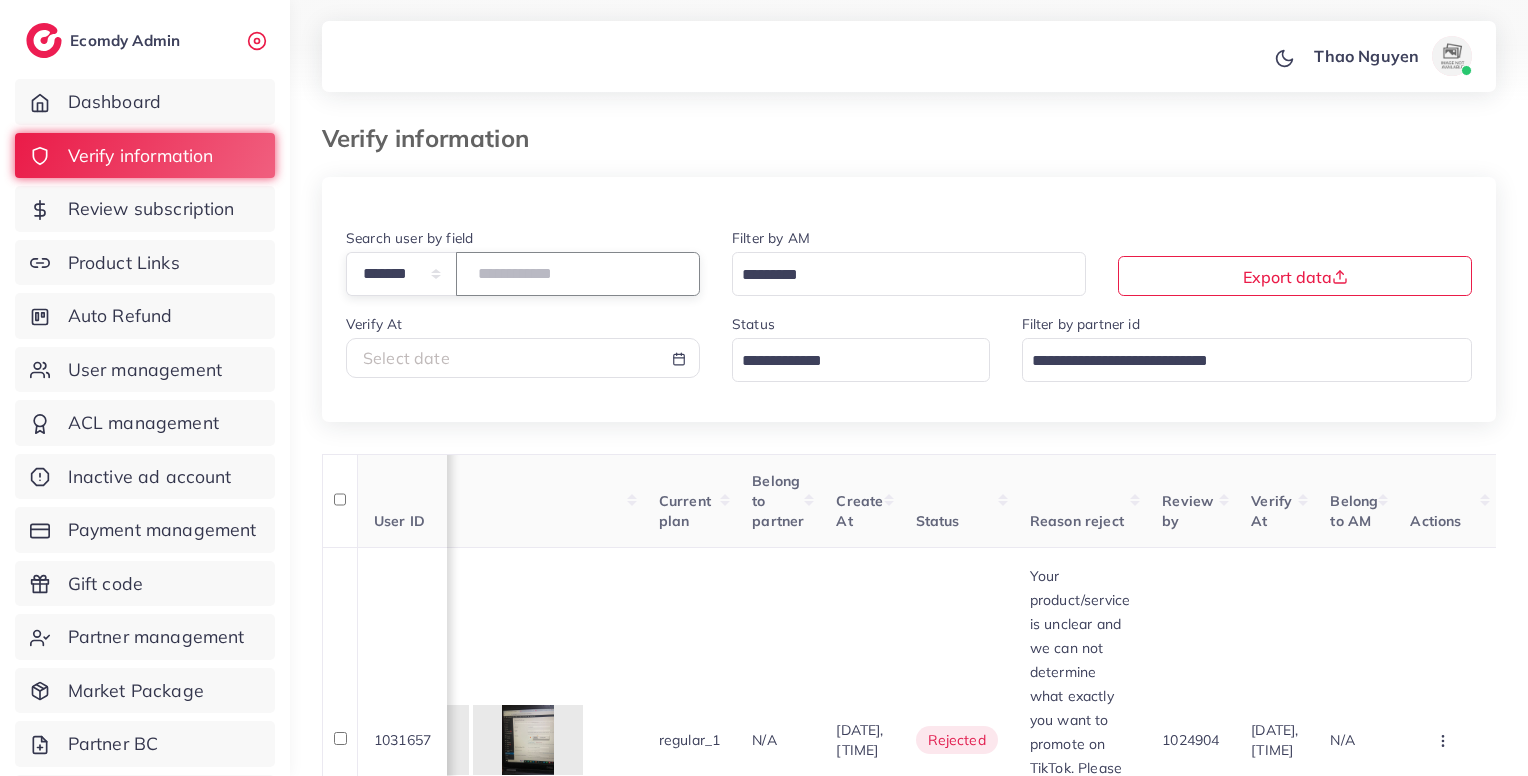 click on "*******" at bounding box center [578, 273] 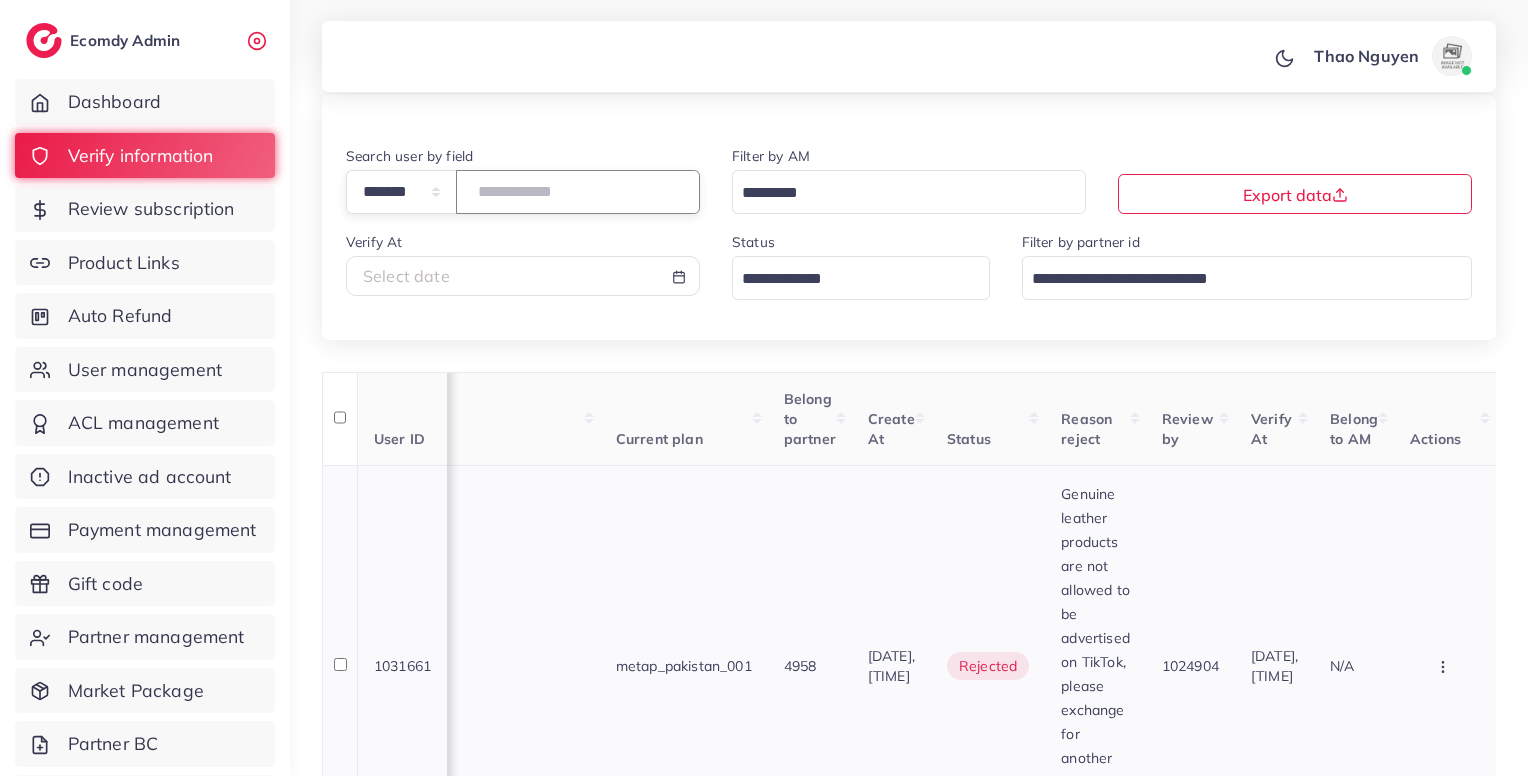 scroll, scrollTop: 91, scrollLeft: 0, axis: vertical 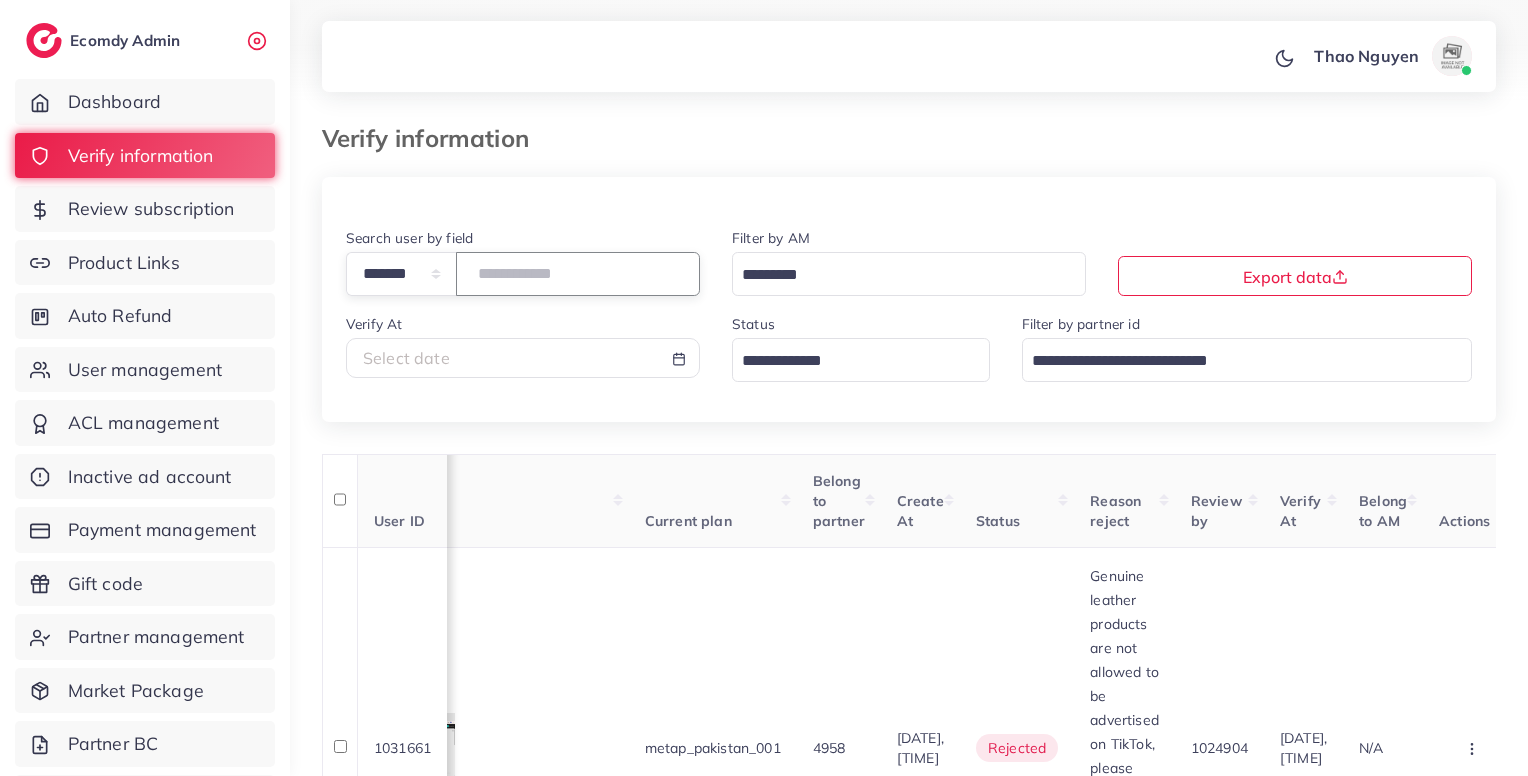 click on "*******" at bounding box center [578, 273] 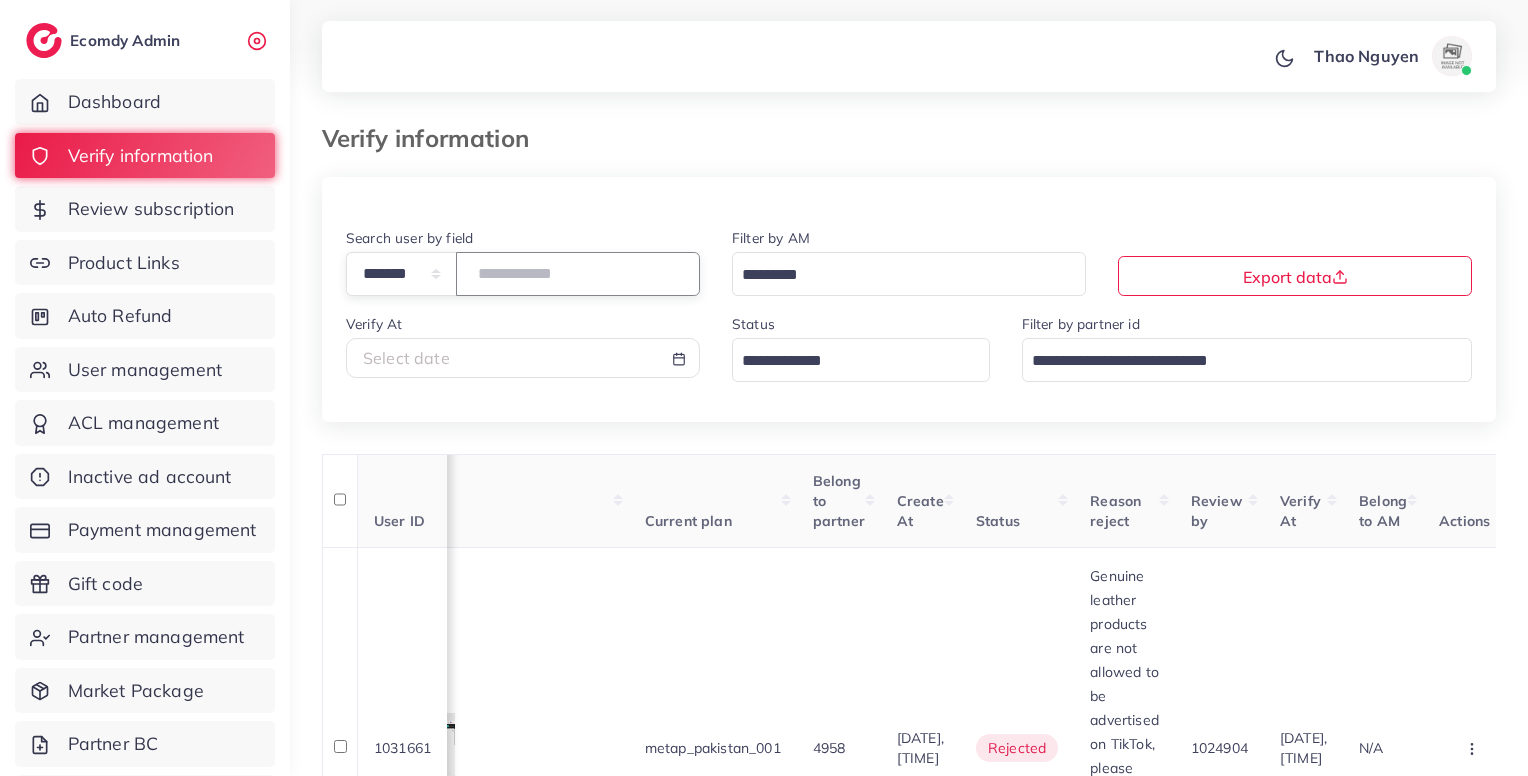click on "*******" at bounding box center [578, 273] 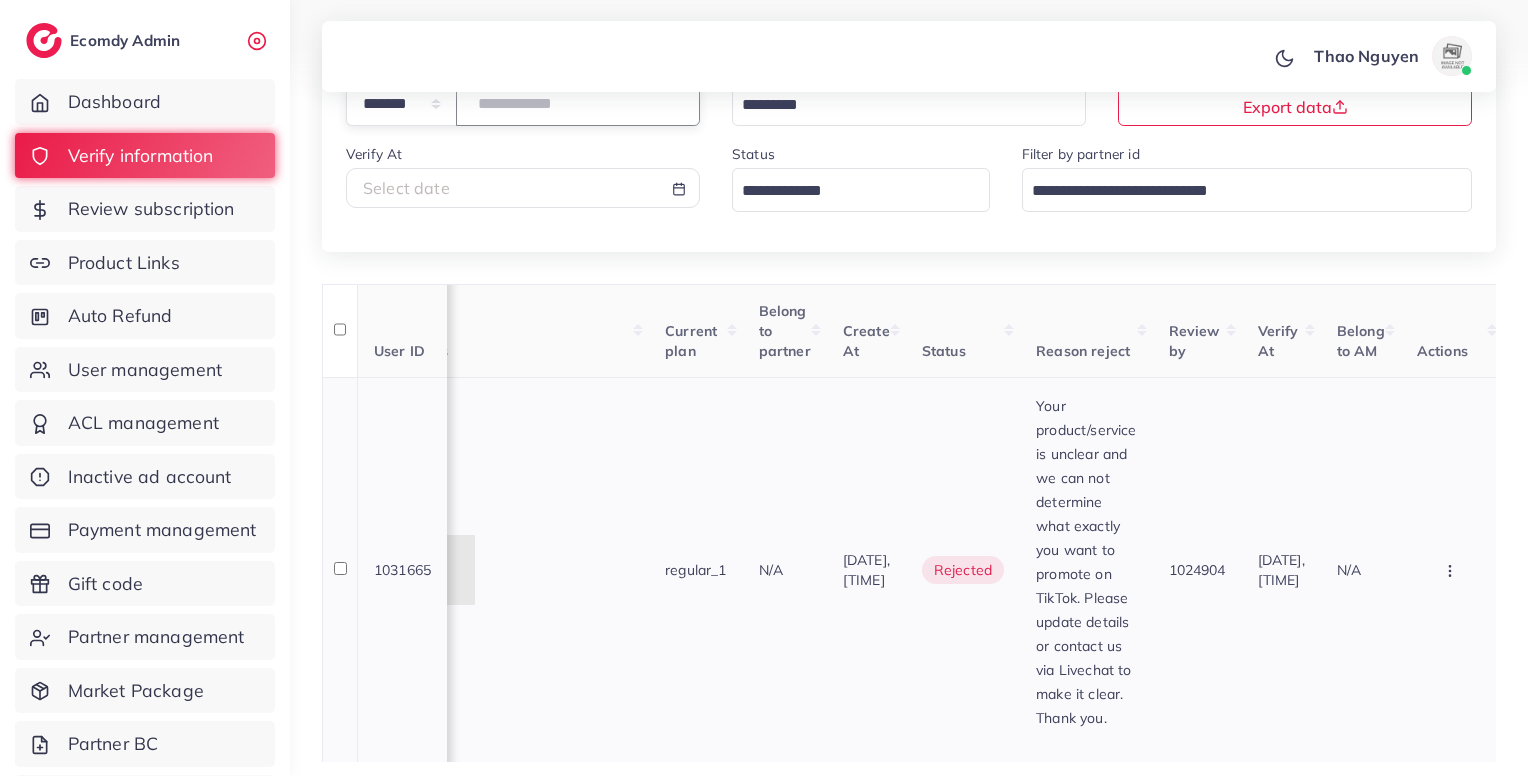 scroll, scrollTop: 188, scrollLeft: 0, axis: vertical 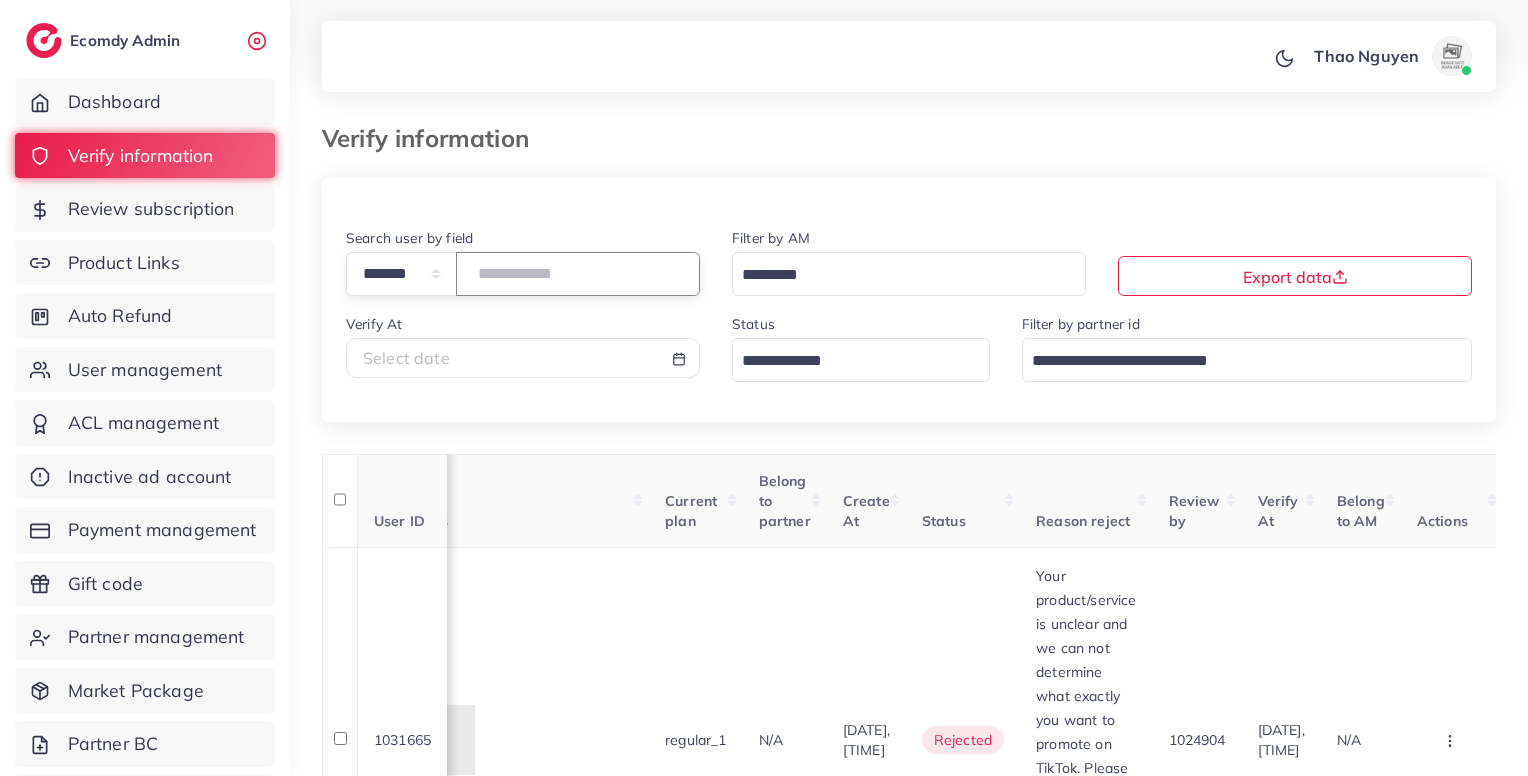 click on "*******" at bounding box center [578, 273] 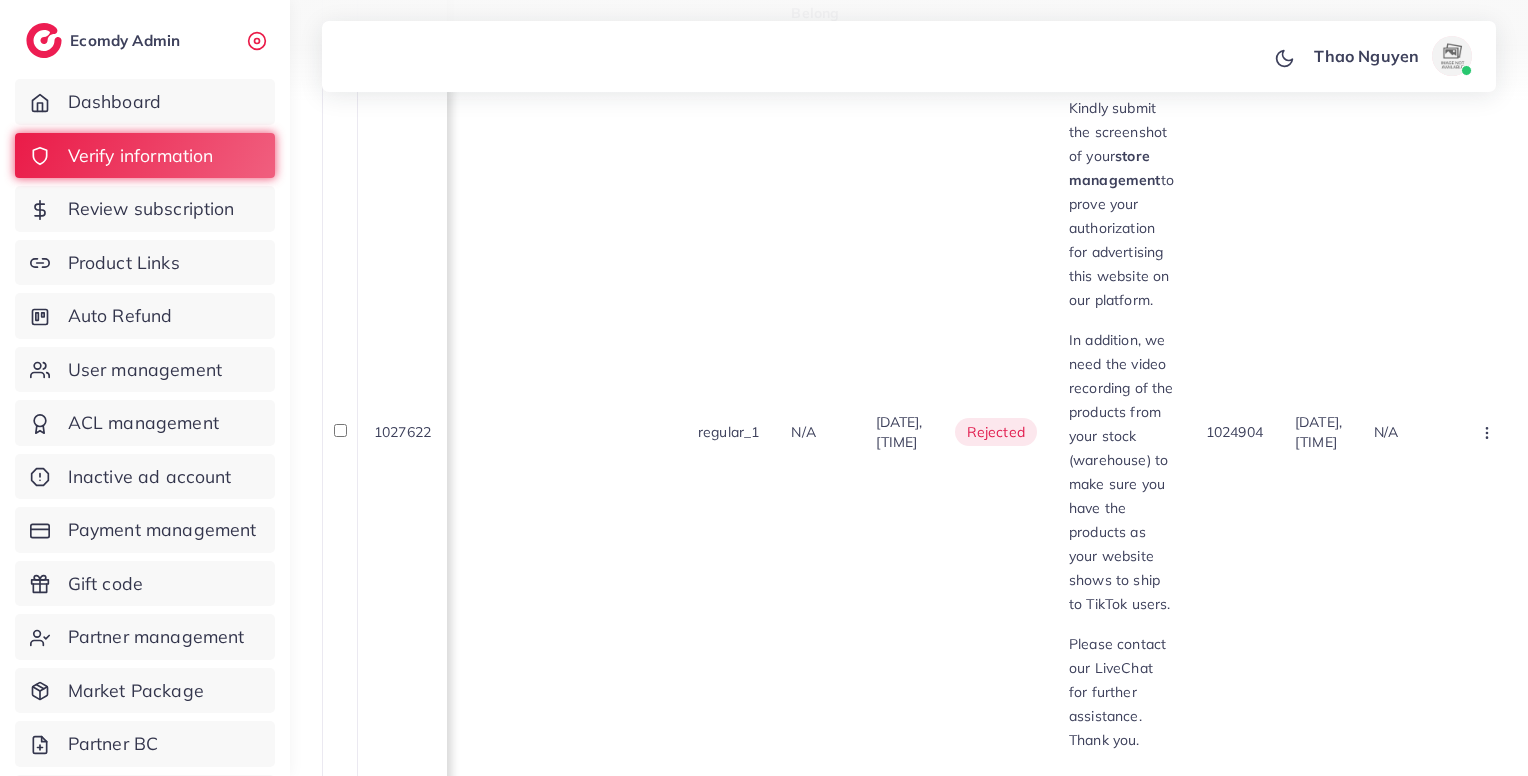 scroll, scrollTop: 476, scrollLeft: 0, axis: vertical 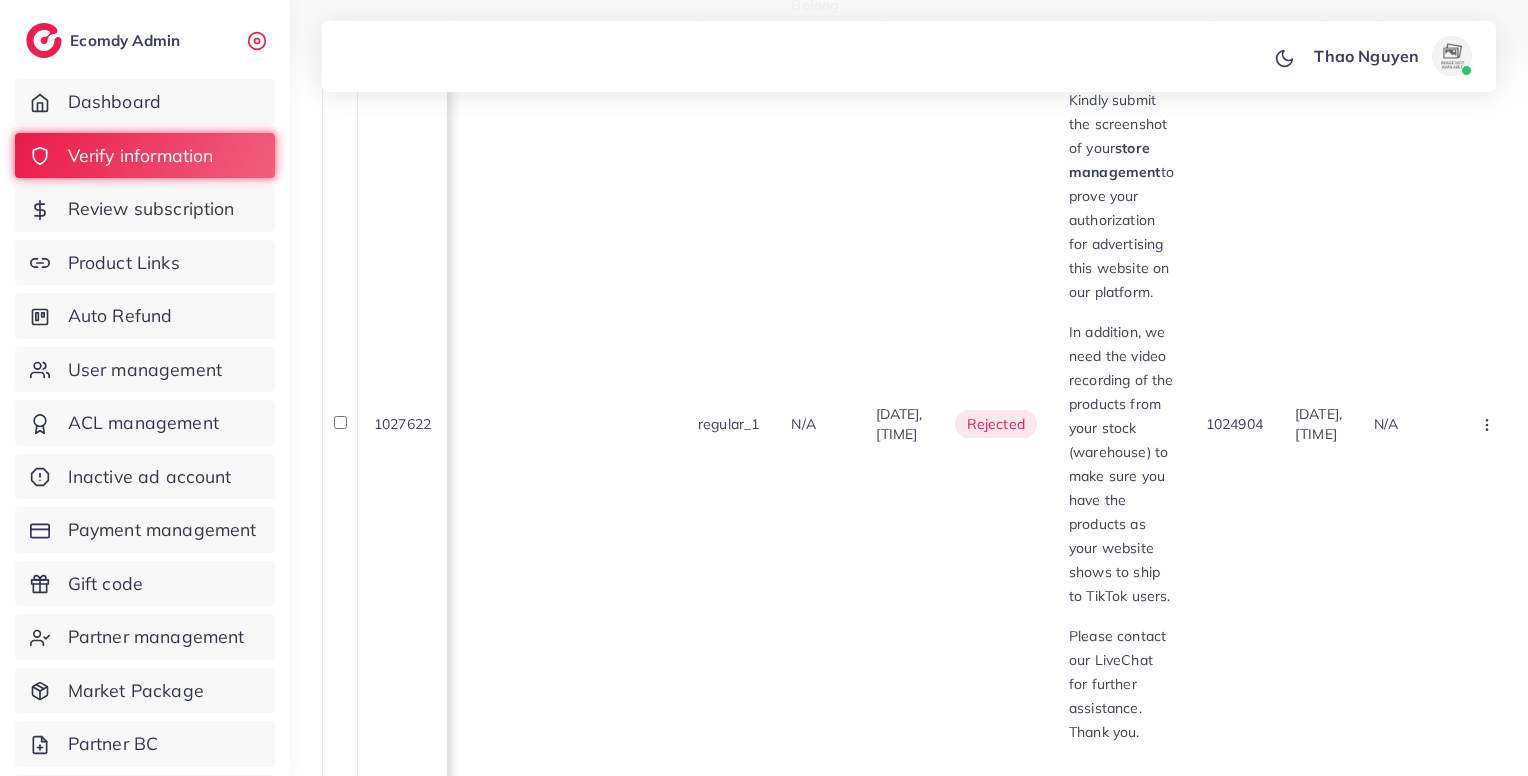 type on "*******" 